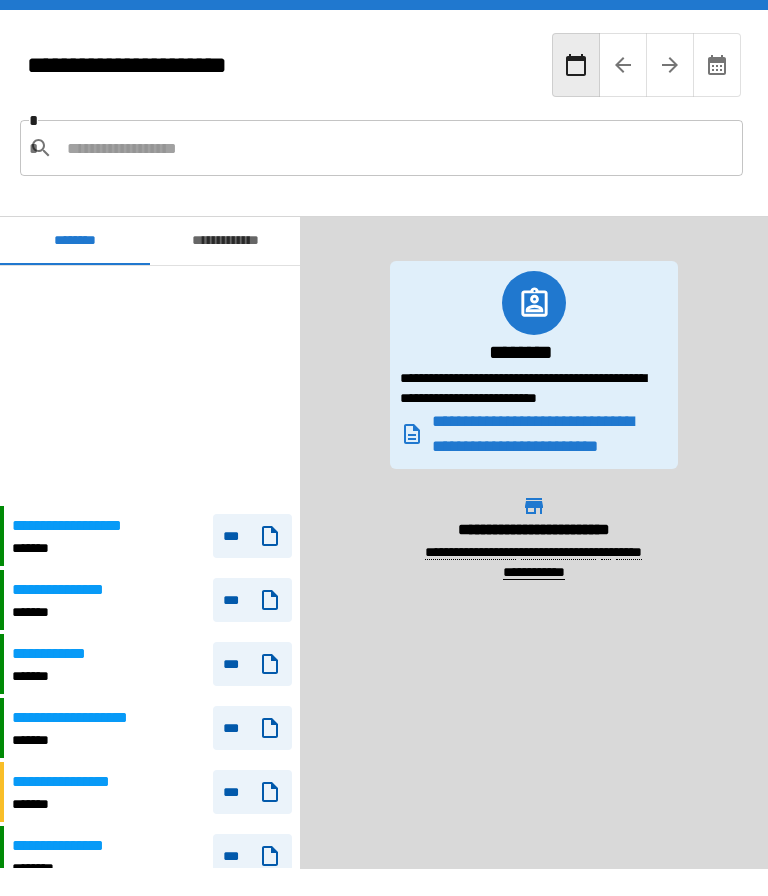 scroll, scrollTop: 0, scrollLeft: 0, axis: both 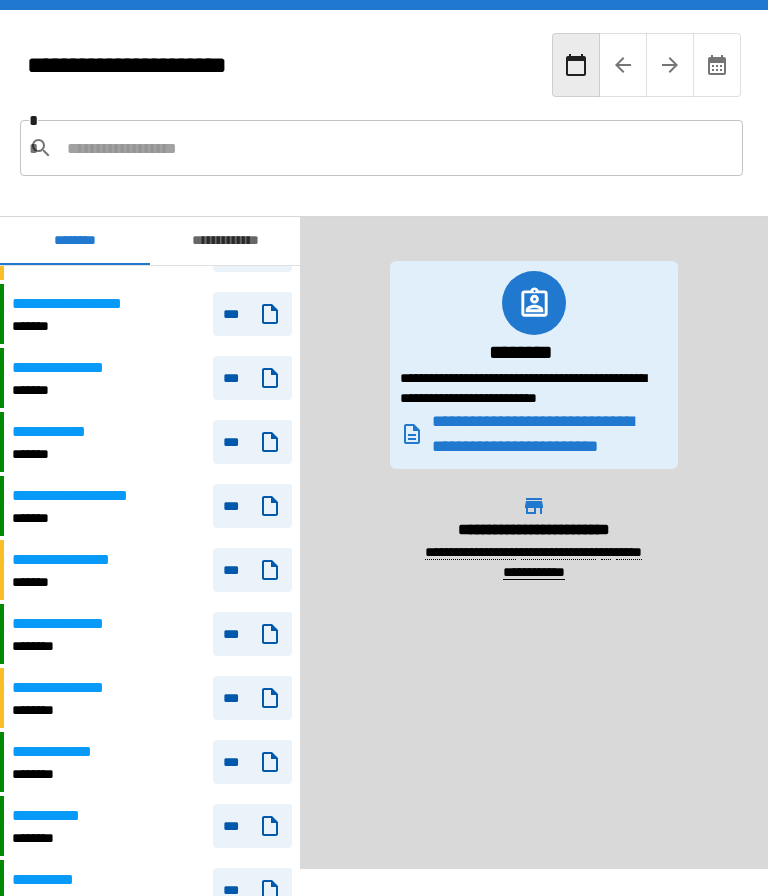 click on "**********" at bounding box center [61, 432] 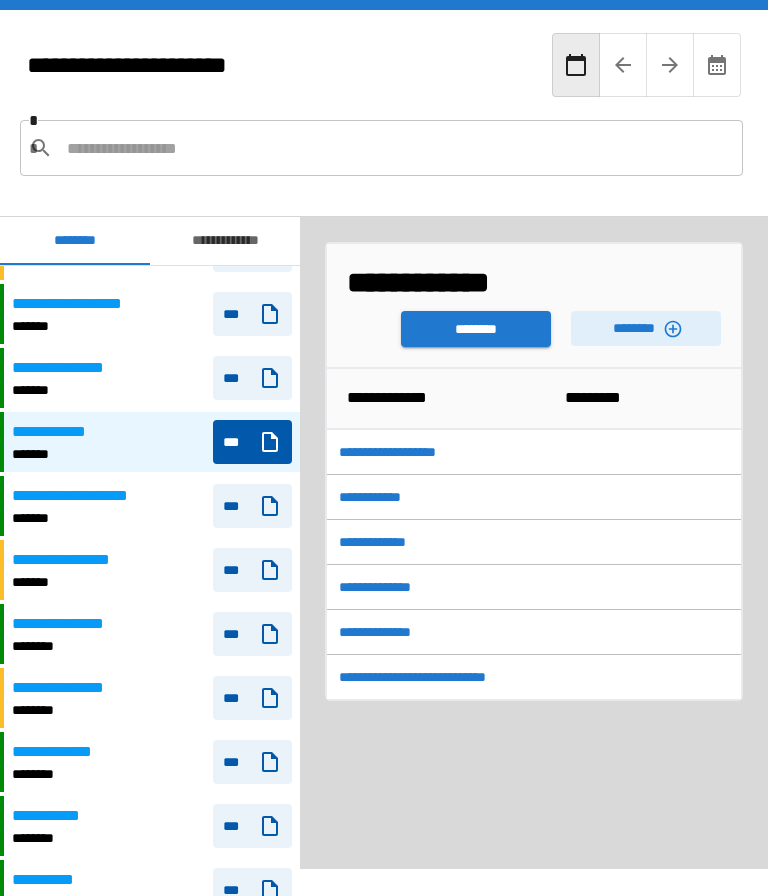 click on "********" at bounding box center (476, 329) 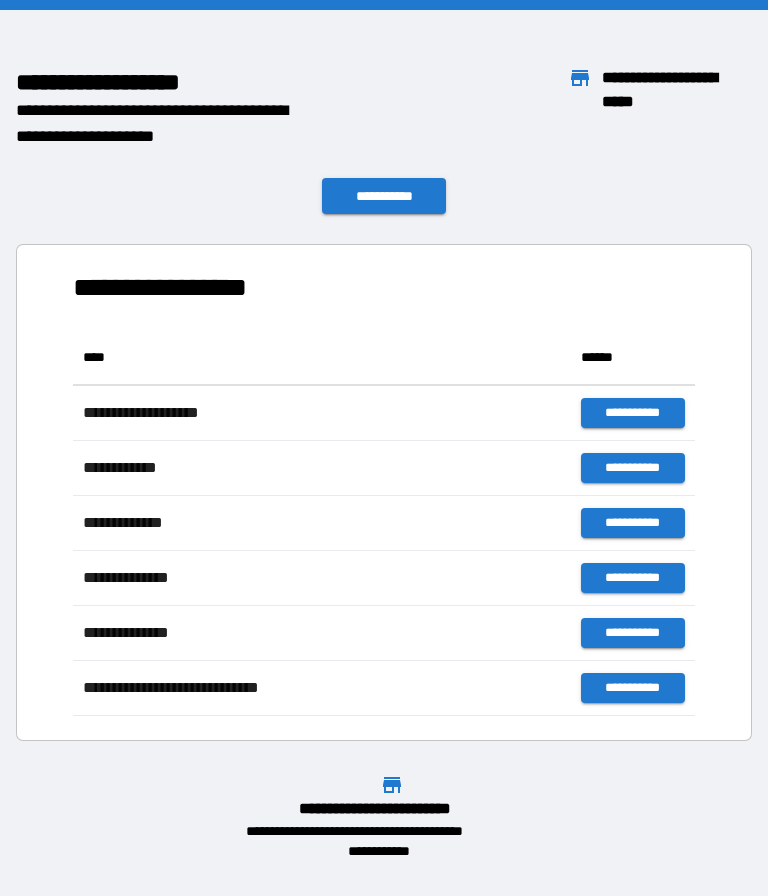 scroll, scrollTop: 386, scrollLeft: 622, axis: both 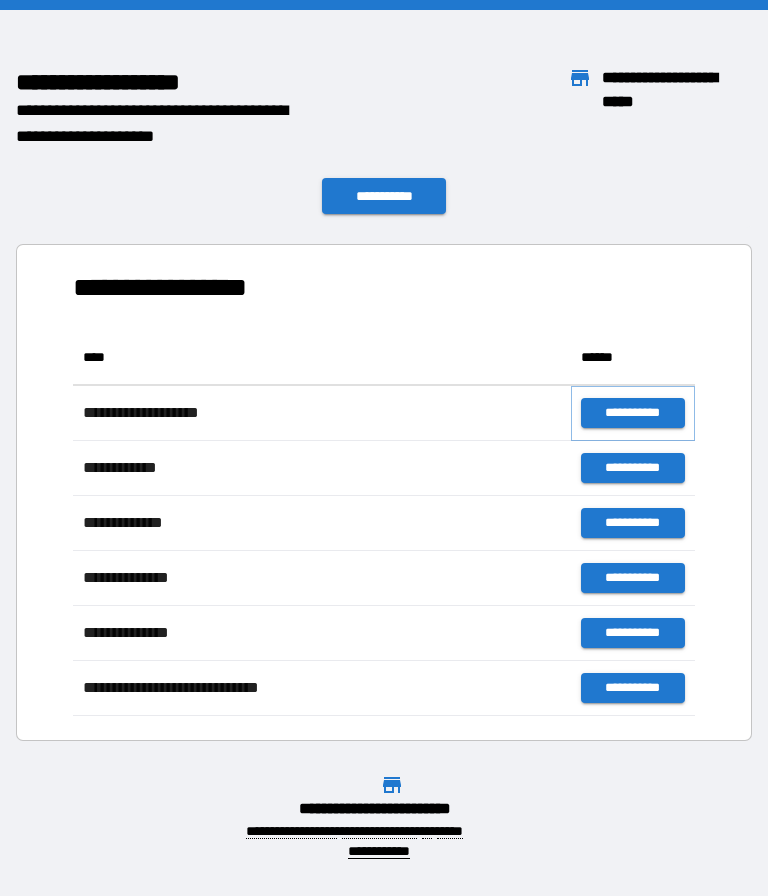 click on "**********" at bounding box center [633, 413] 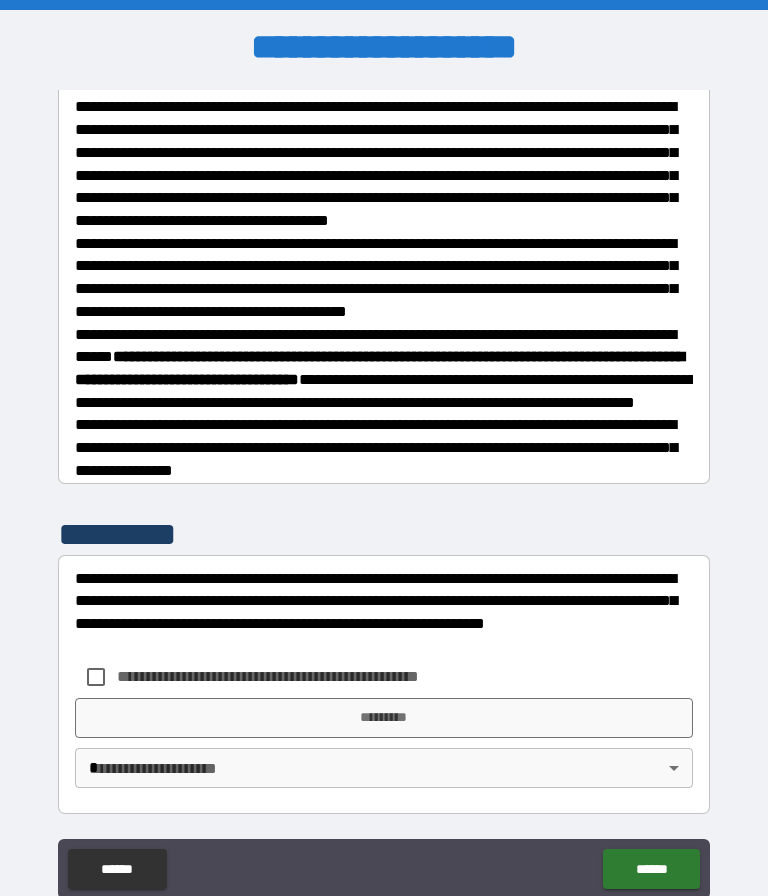 scroll, scrollTop: 637, scrollLeft: 0, axis: vertical 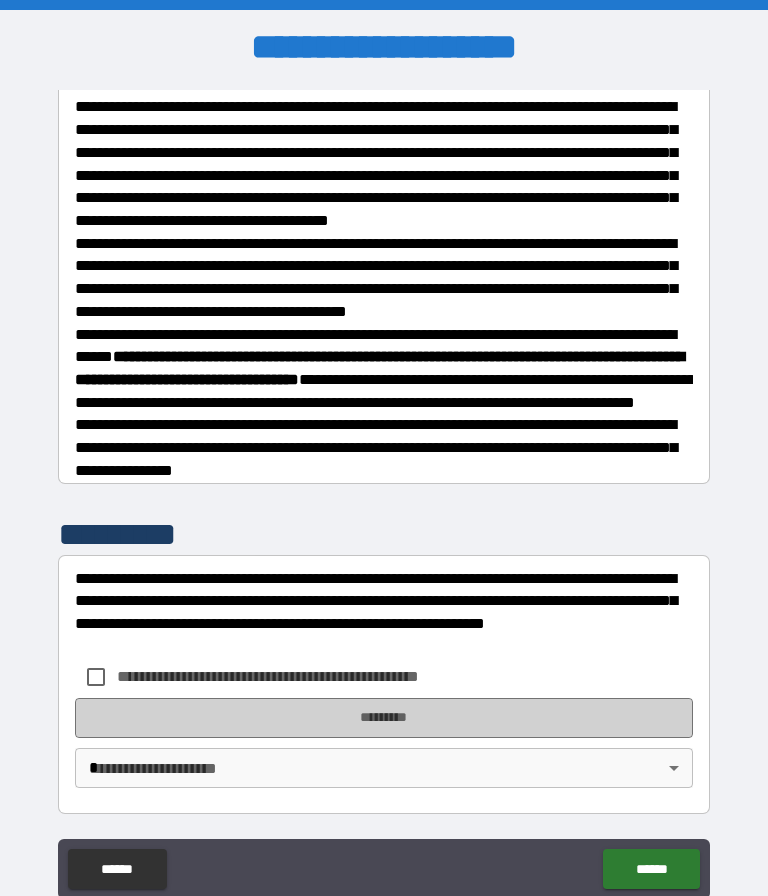 click on "*********" at bounding box center [384, 718] 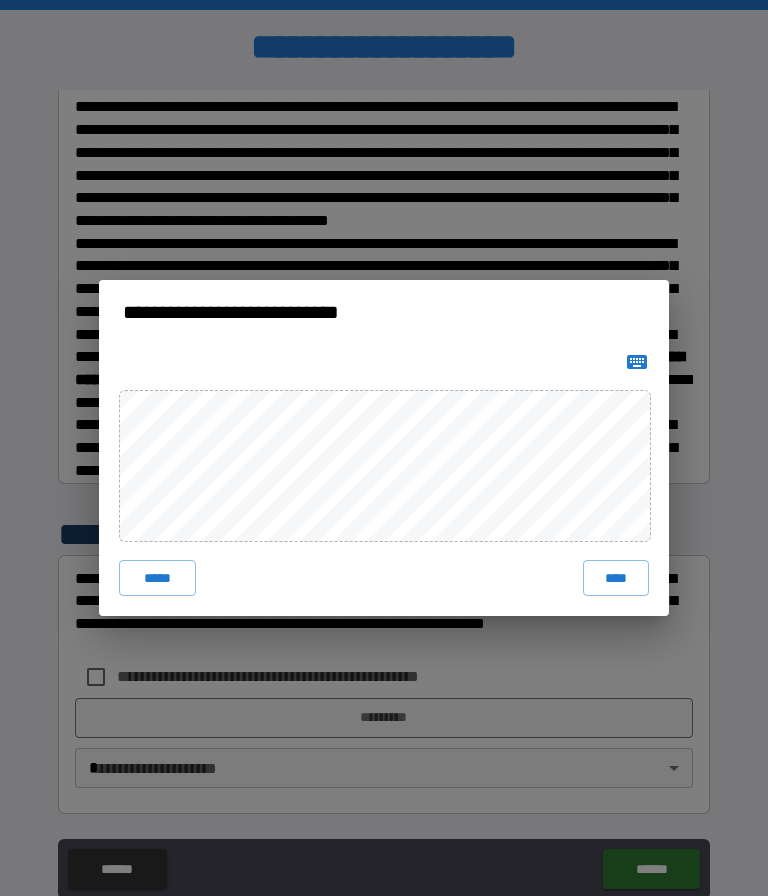 click on "**********" at bounding box center [384, 448] 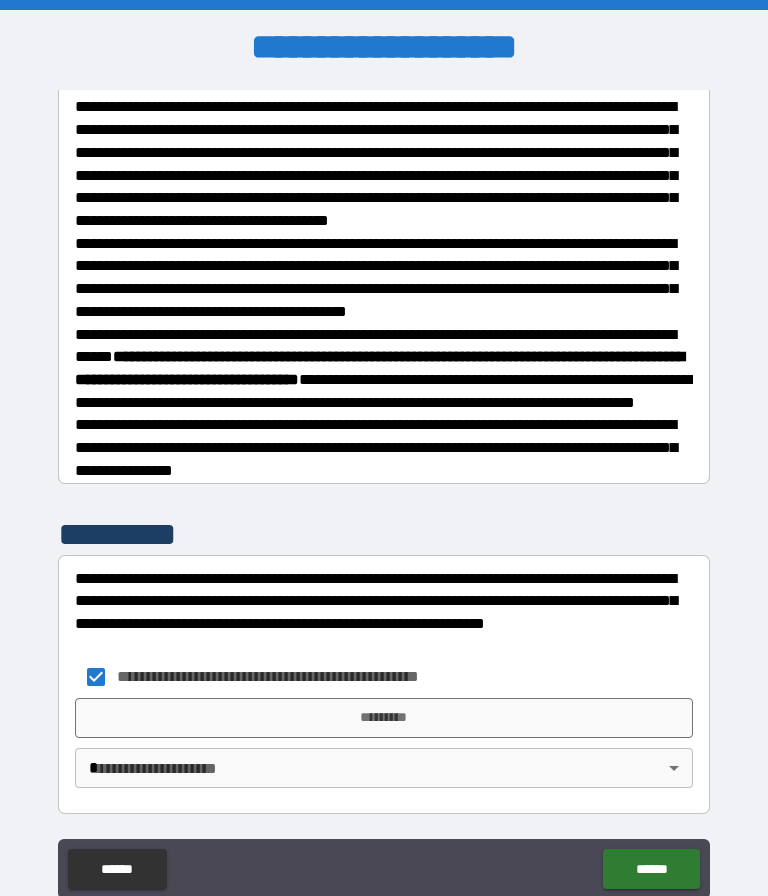 scroll, scrollTop: 637, scrollLeft: 0, axis: vertical 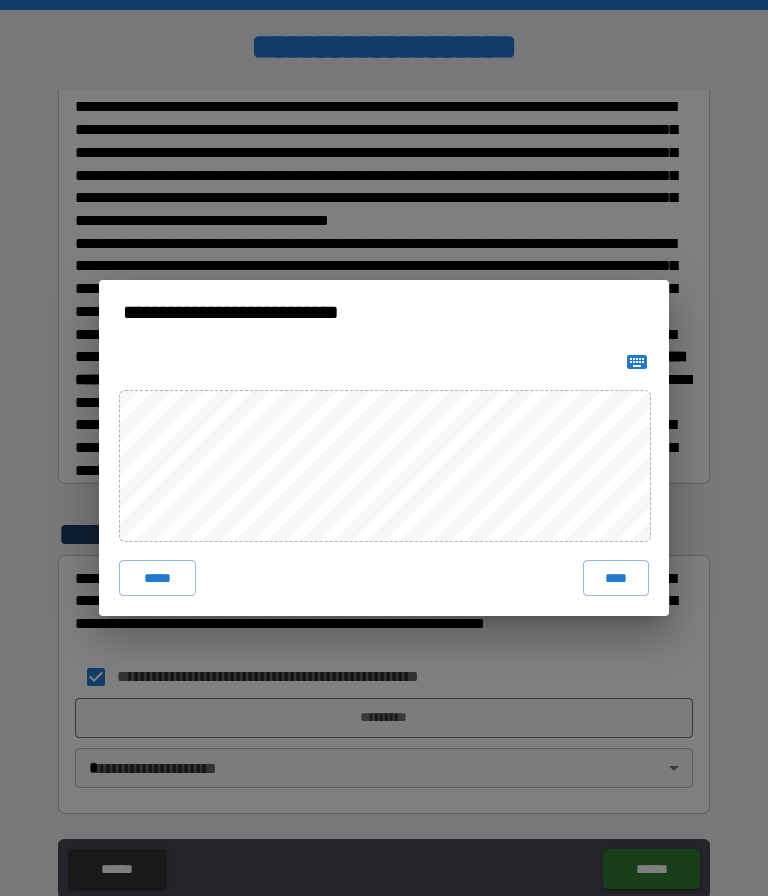 click on "****" at bounding box center [616, 578] 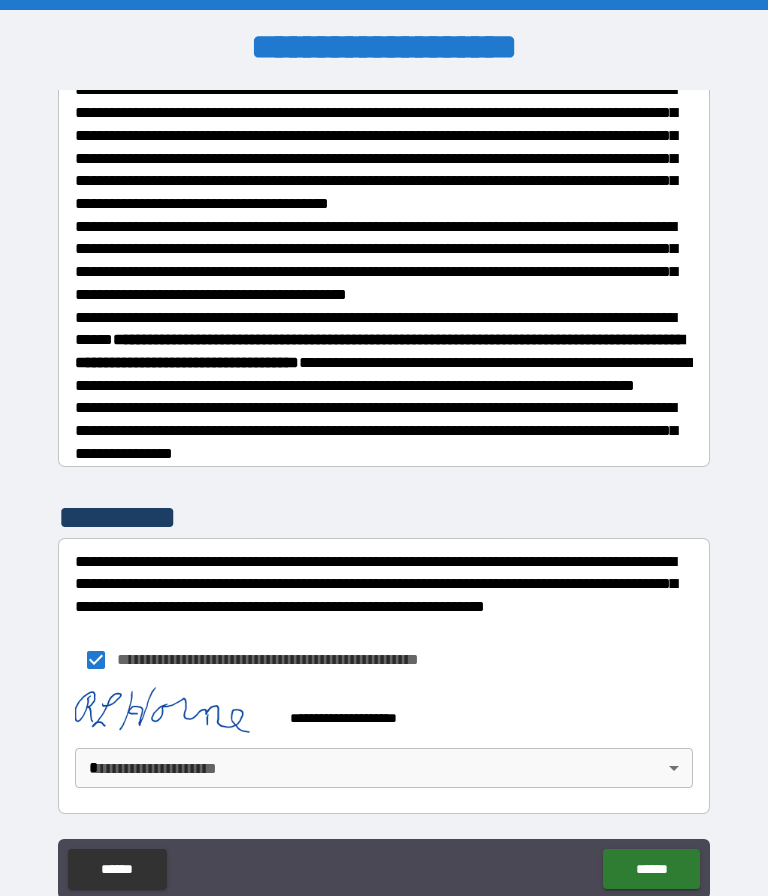 scroll, scrollTop: 654, scrollLeft: 0, axis: vertical 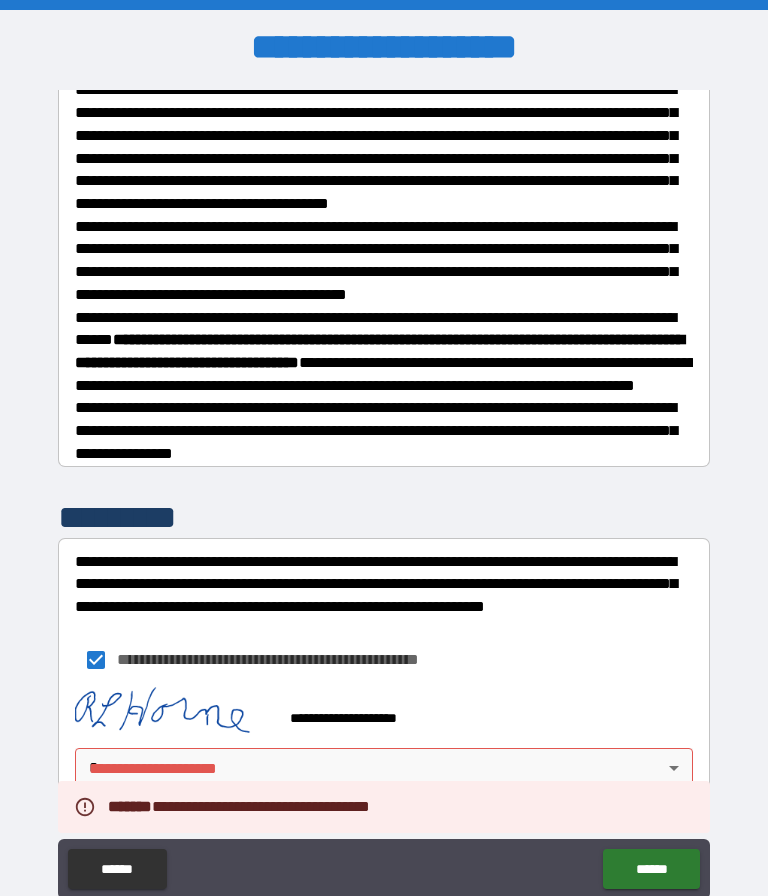 click on "**********" at bounding box center [384, 490] 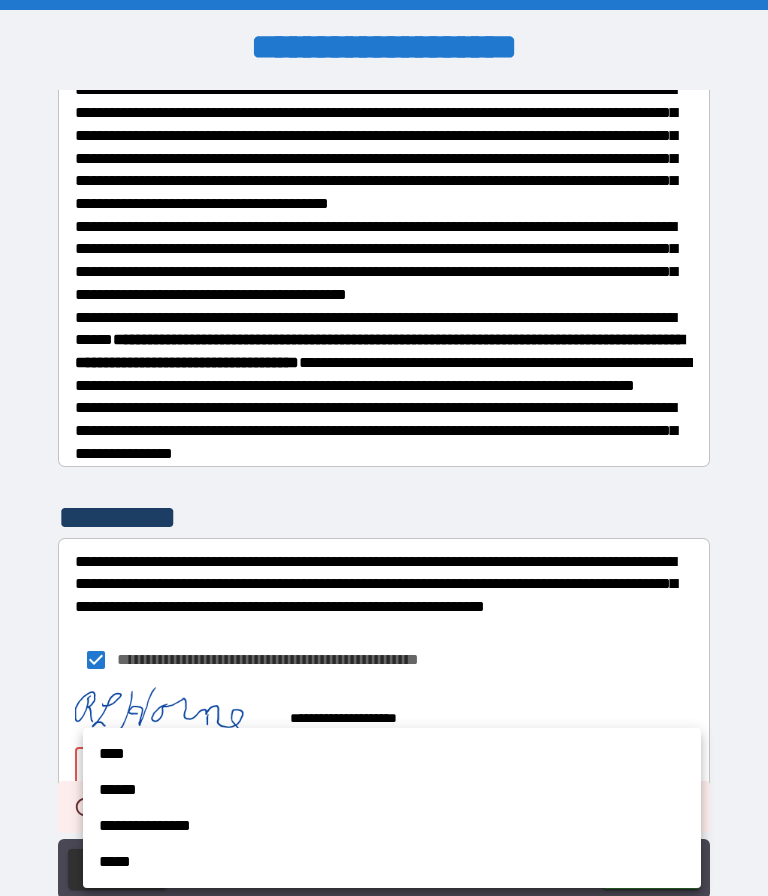 click at bounding box center (384, 448) 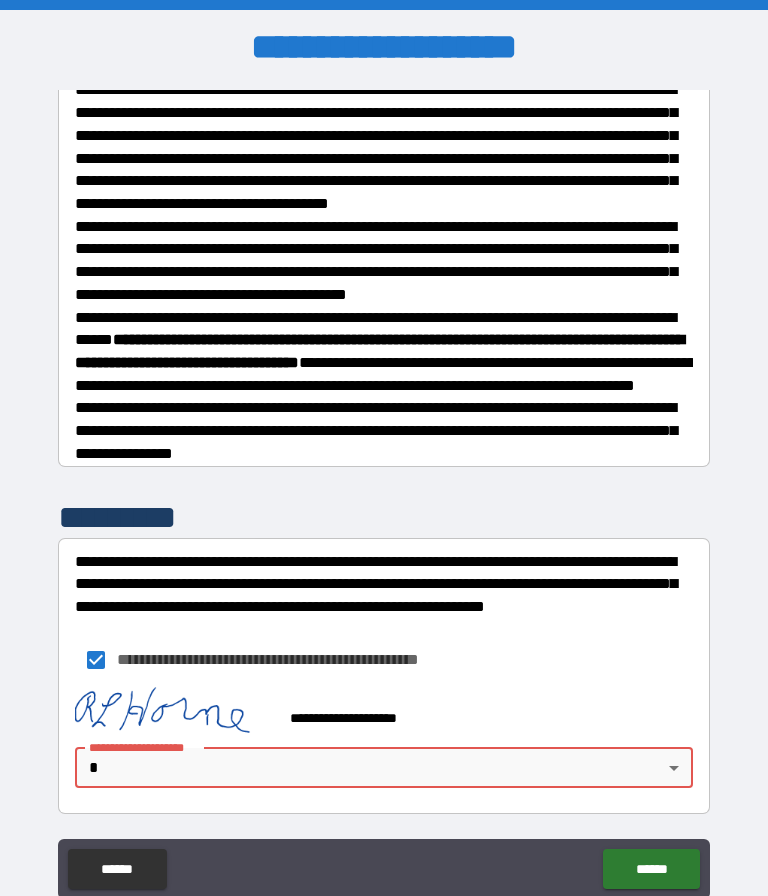 scroll, scrollTop: 654, scrollLeft: 0, axis: vertical 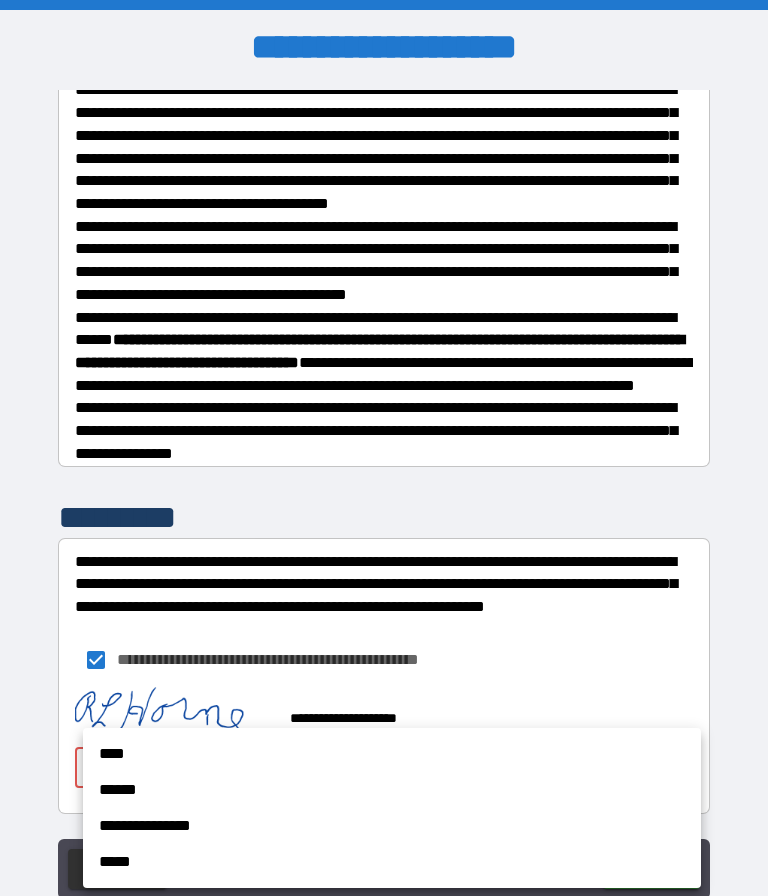 click on "****" at bounding box center [392, 754] 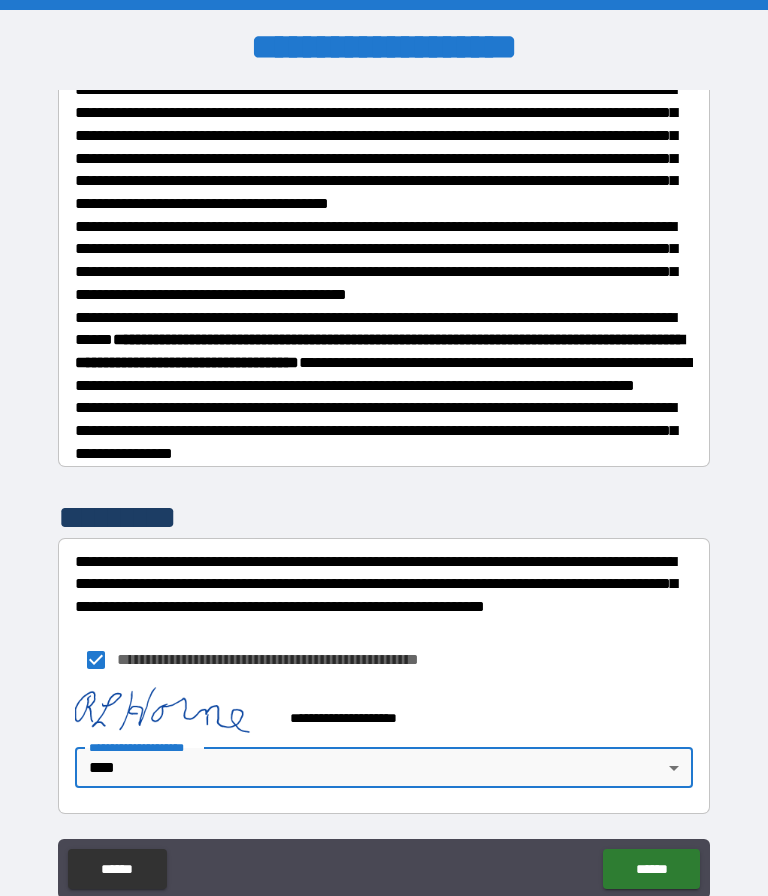 click on "******" at bounding box center (651, 869) 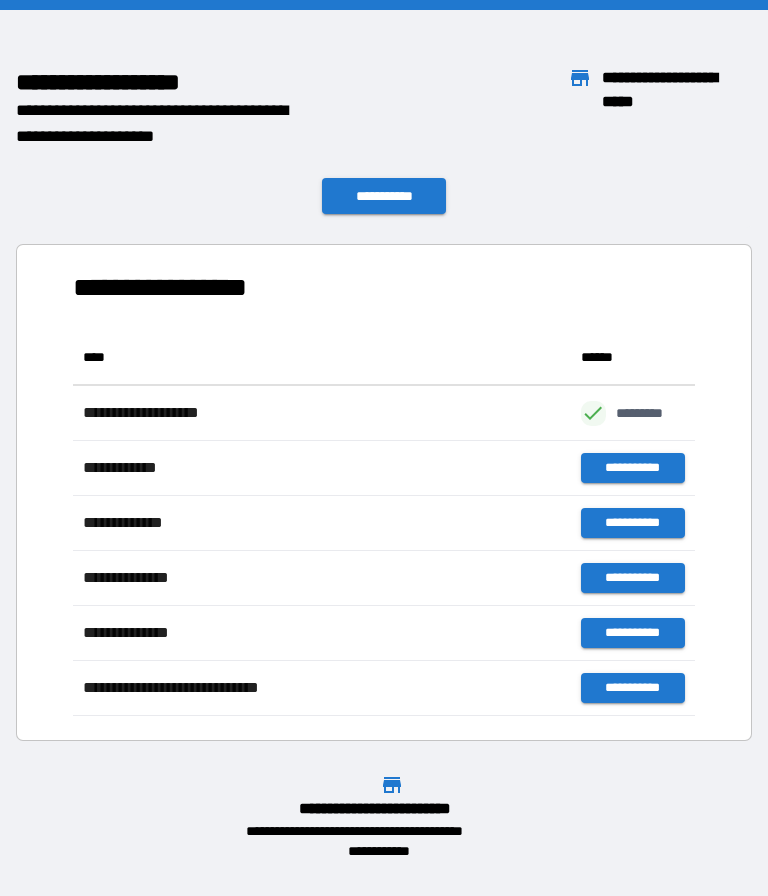 scroll, scrollTop: 1, scrollLeft: 1, axis: both 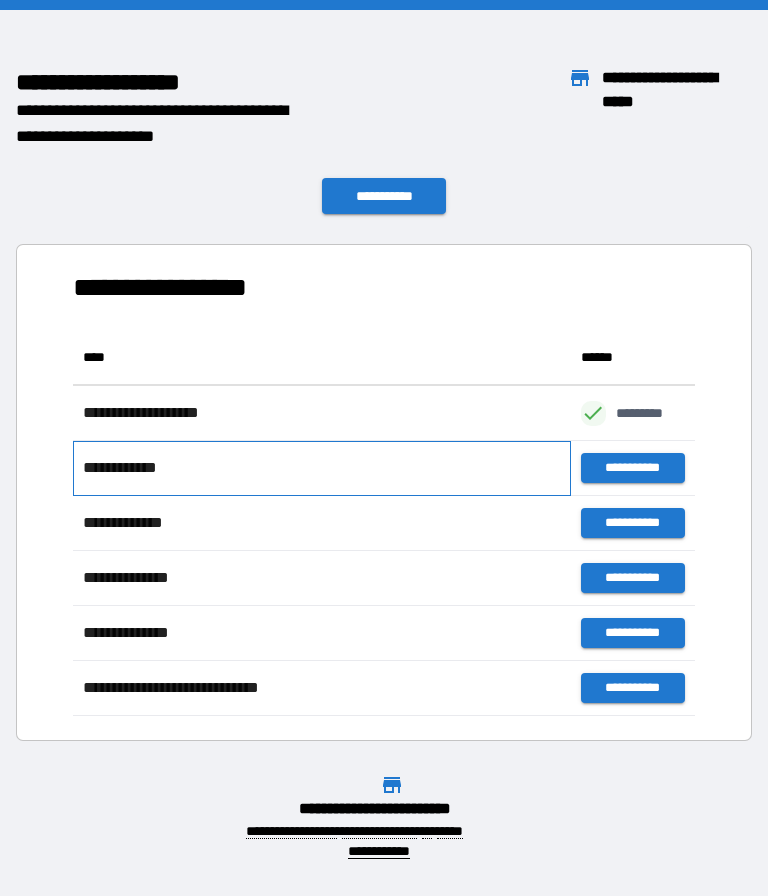 click on "**********" at bounding box center [125, 468] 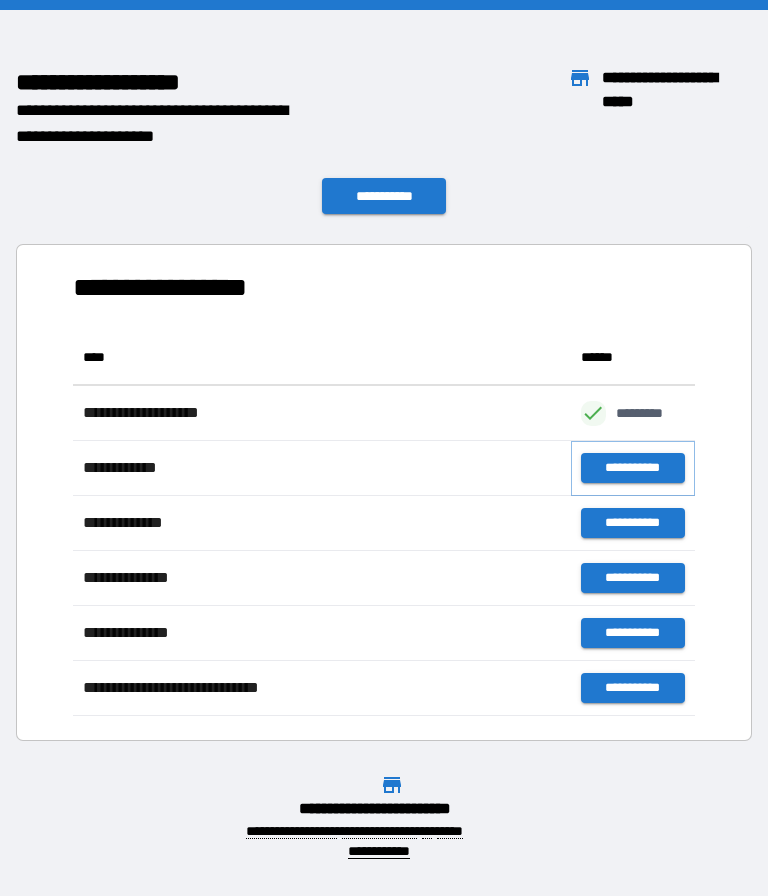 click on "**********" at bounding box center [633, 468] 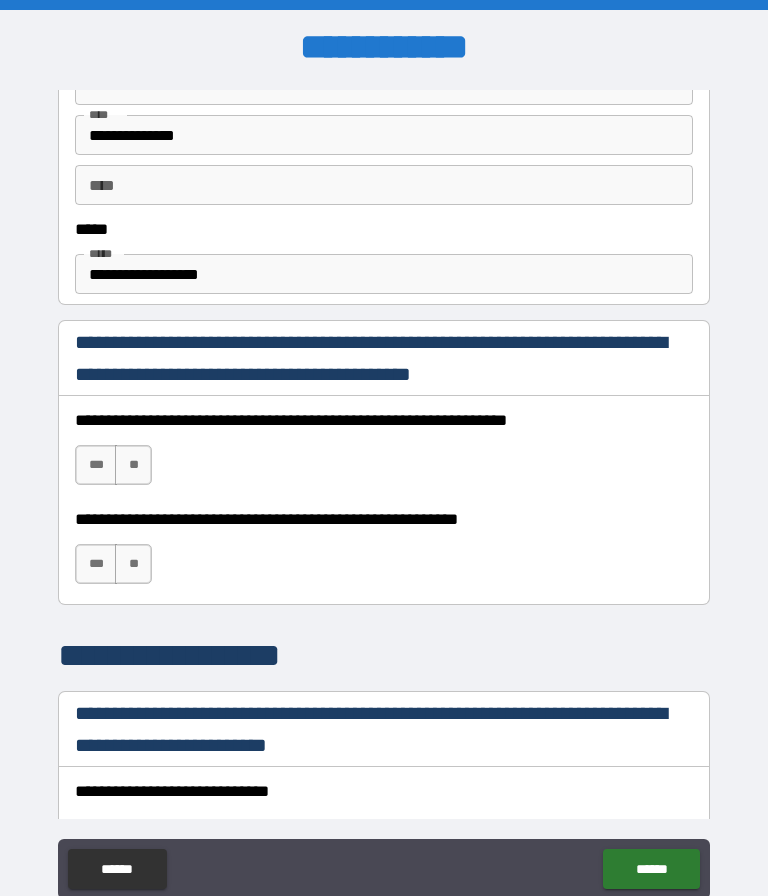scroll, scrollTop: 1128, scrollLeft: 0, axis: vertical 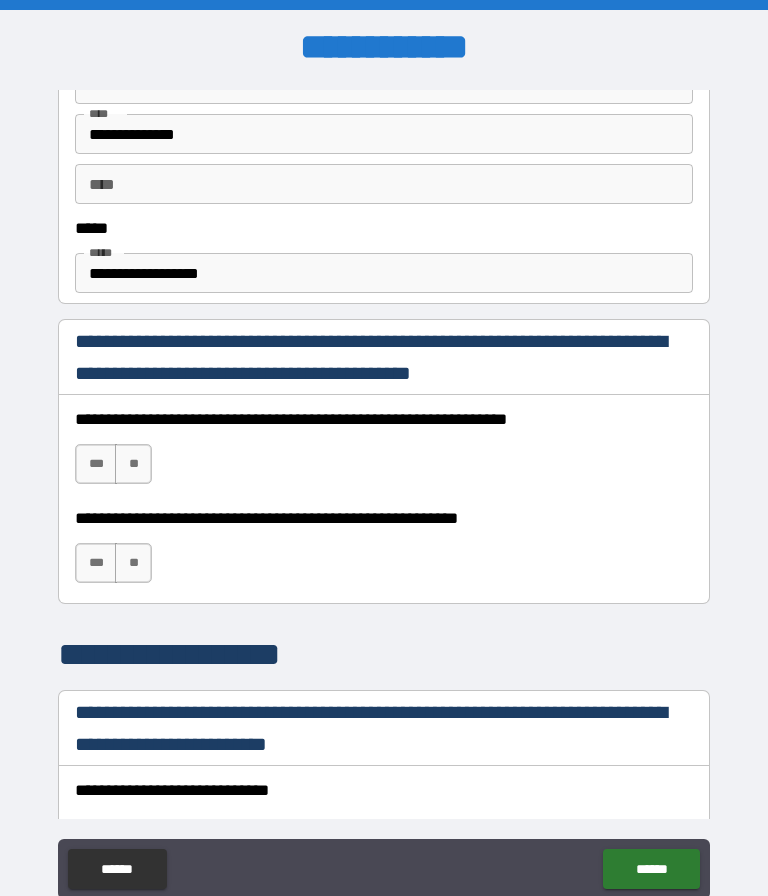 click on "***" at bounding box center (96, 563) 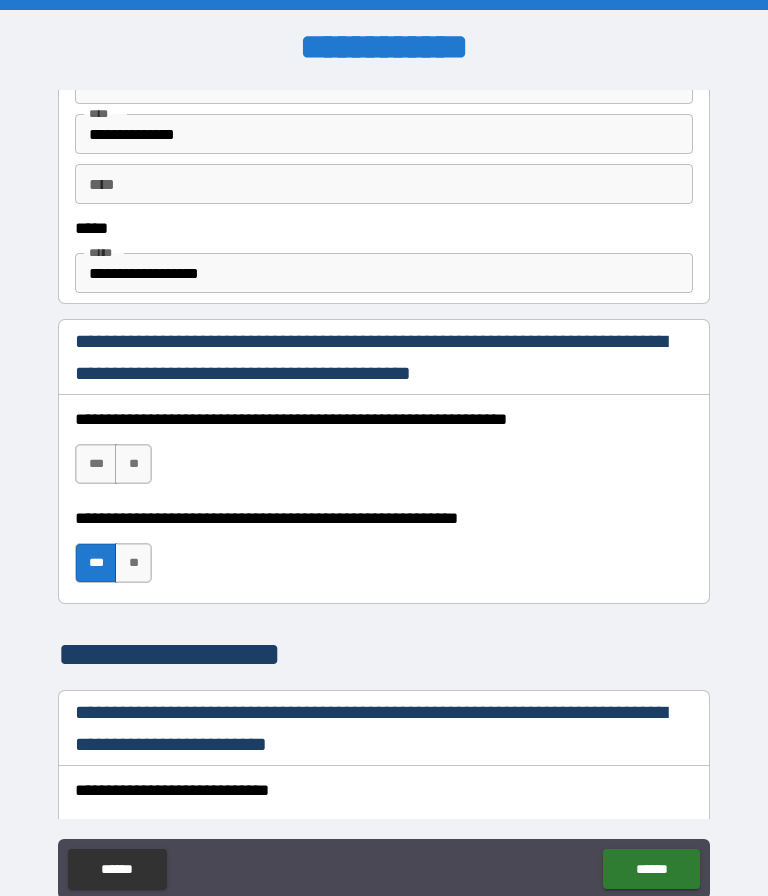 click on "***" at bounding box center (96, 464) 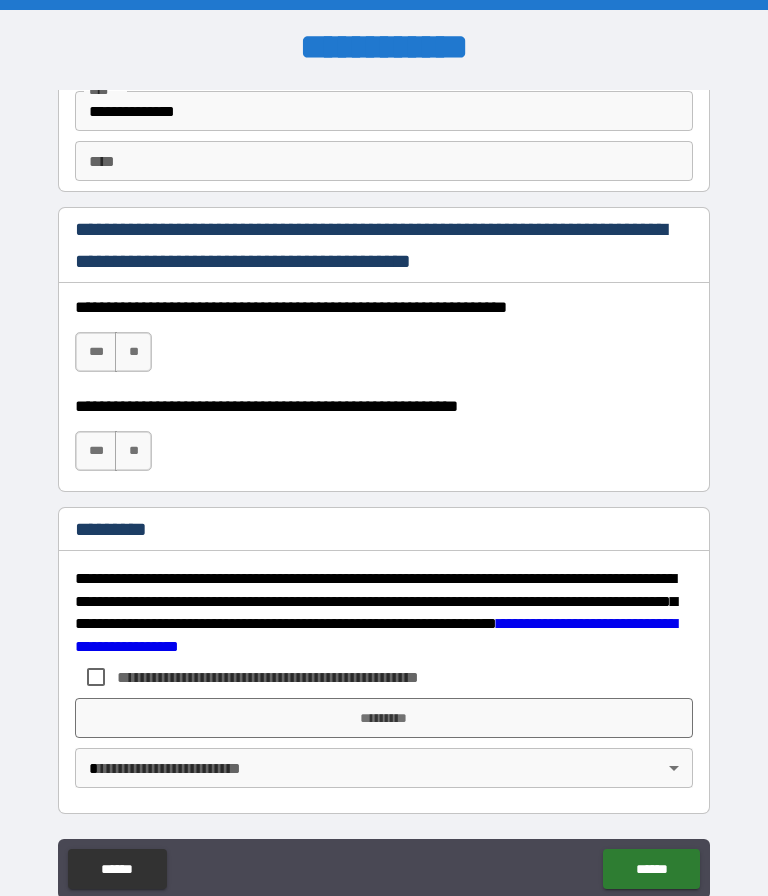 scroll, scrollTop: 2877, scrollLeft: 0, axis: vertical 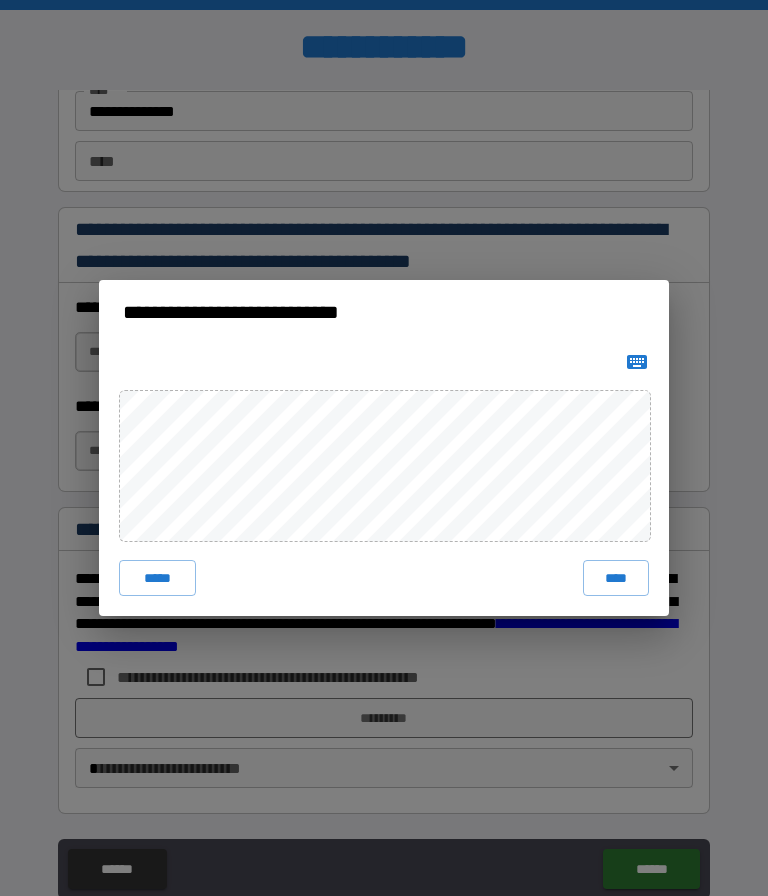 click on "****" at bounding box center [616, 578] 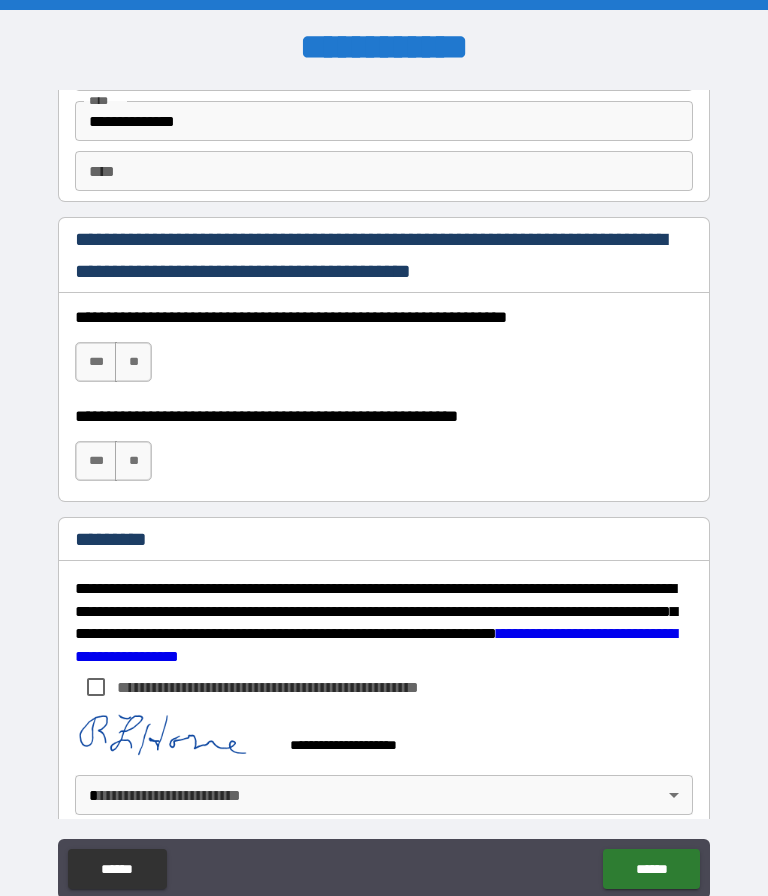 click on "******" at bounding box center [651, 869] 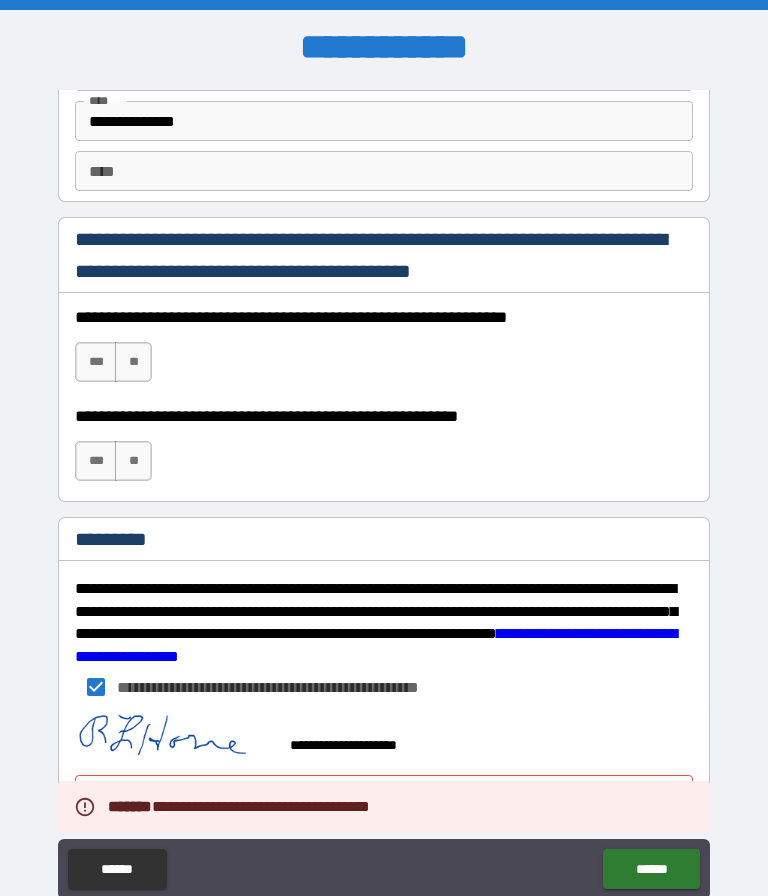 click on "******" at bounding box center [651, 869] 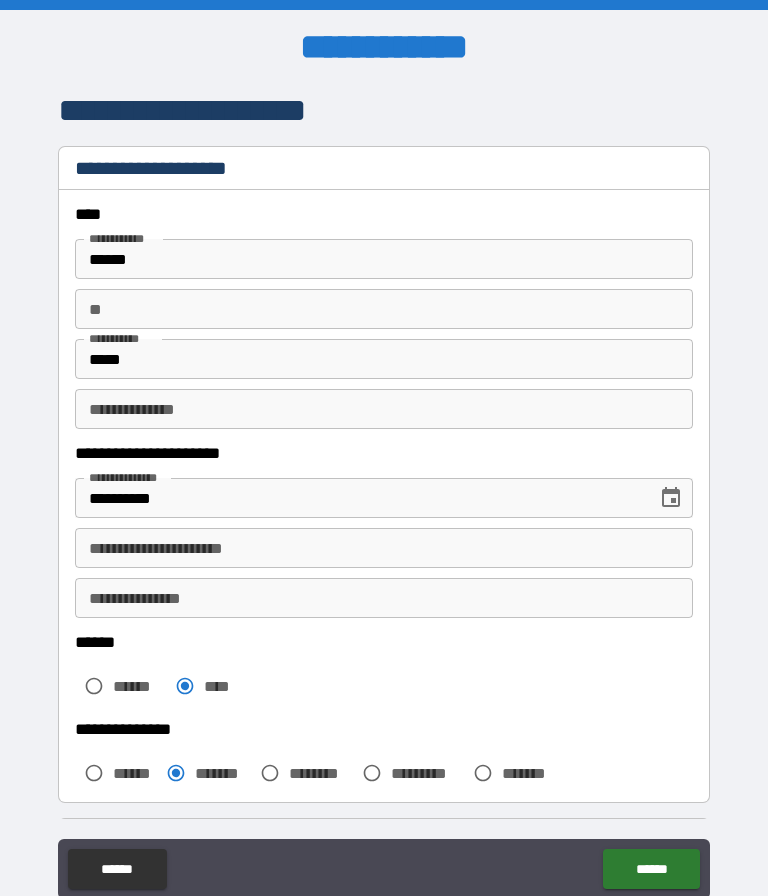 scroll, scrollTop: 0, scrollLeft: 0, axis: both 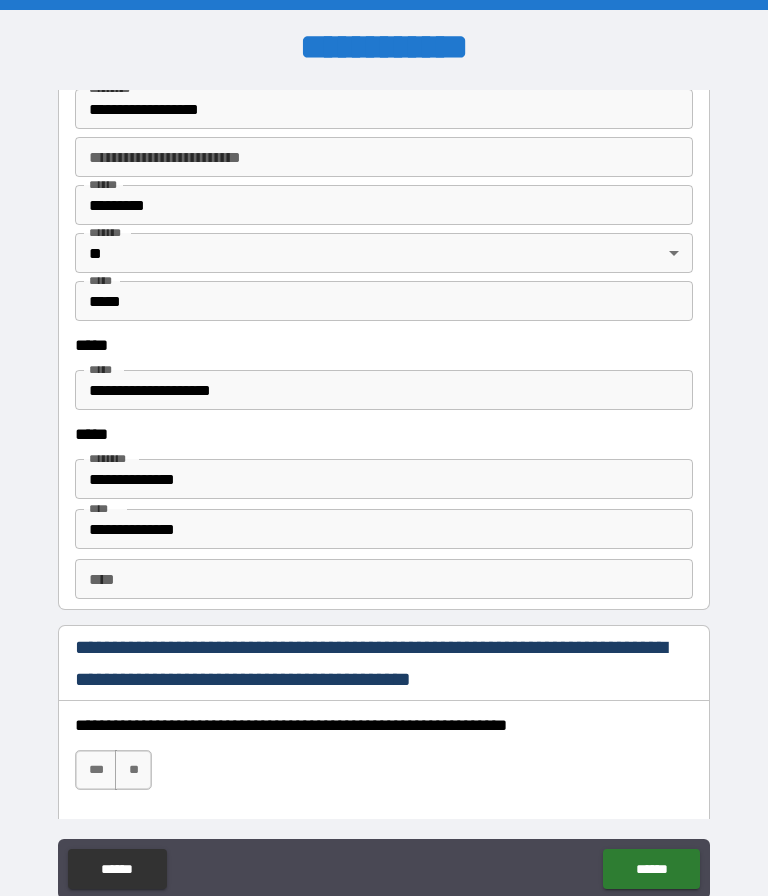 click on "******" at bounding box center (651, 869) 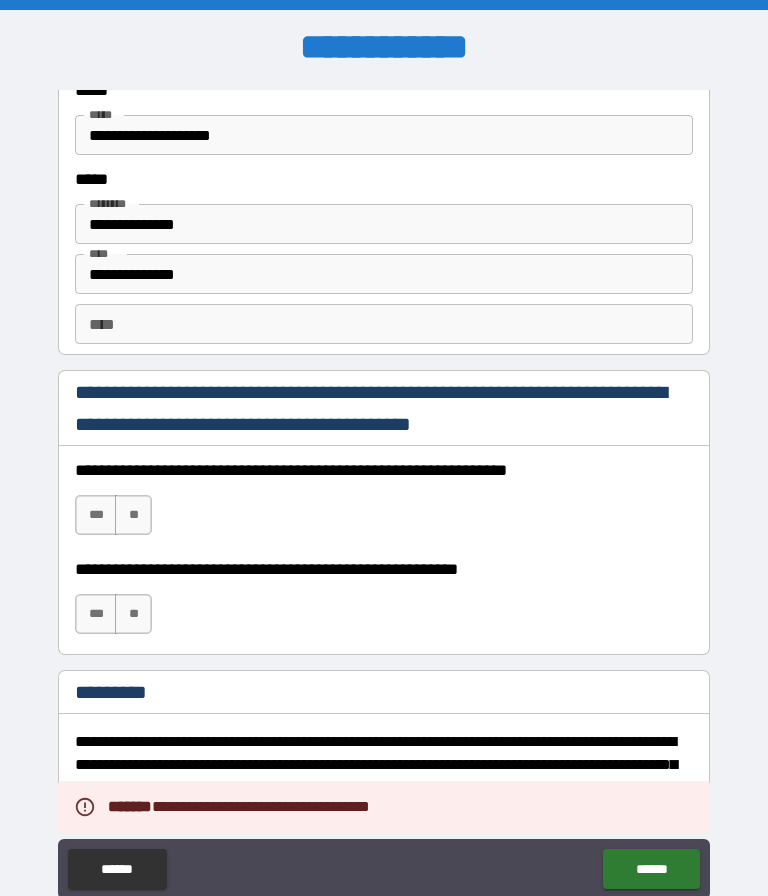 scroll, scrollTop: 2717, scrollLeft: 0, axis: vertical 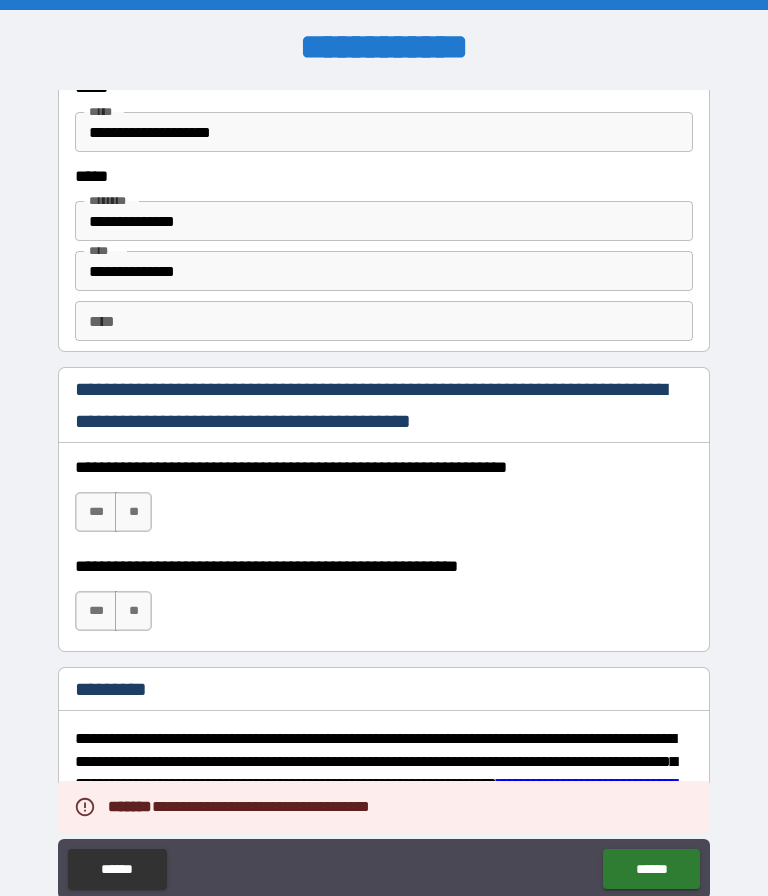 click on "**********" at bounding box center (384, 871) 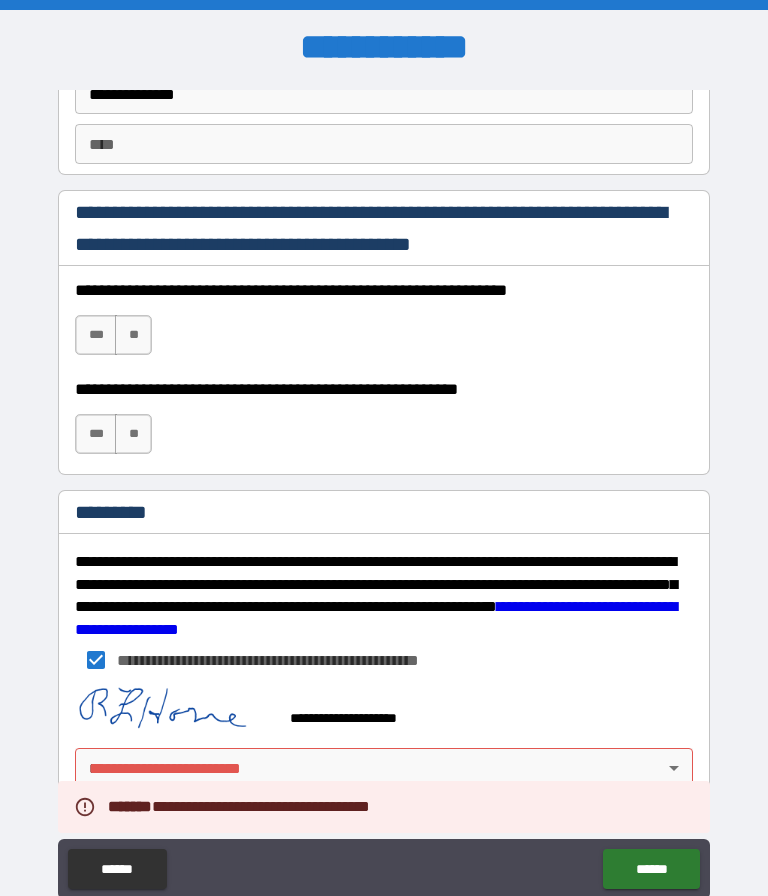 scroll, scrollTop: 2894, scrollLeft: 0, axis: vertical 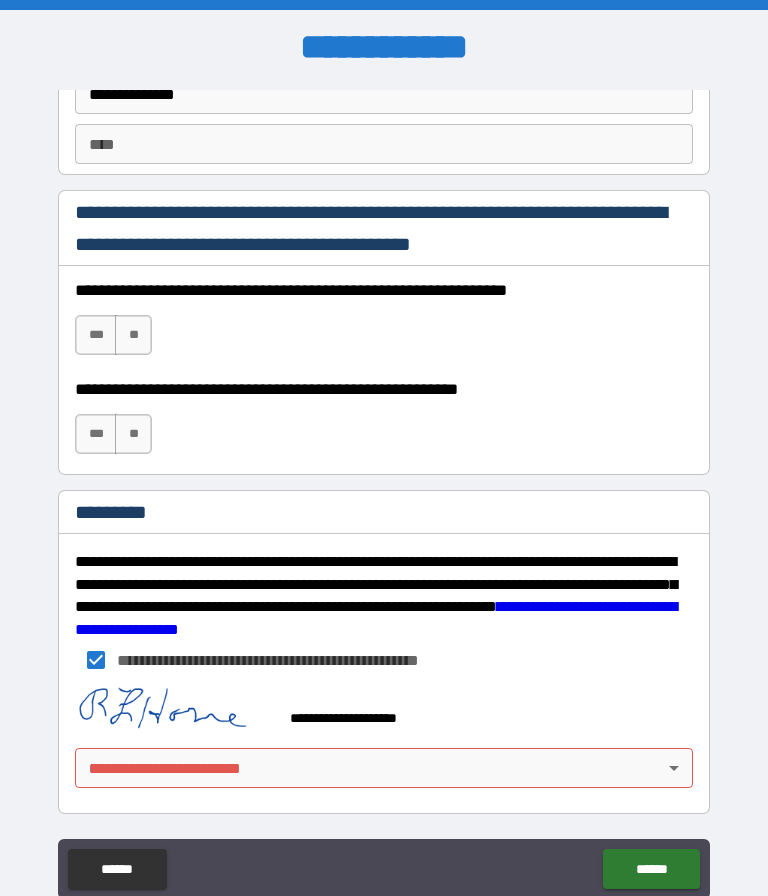 click on "**********" at bounding box center (384, 490) 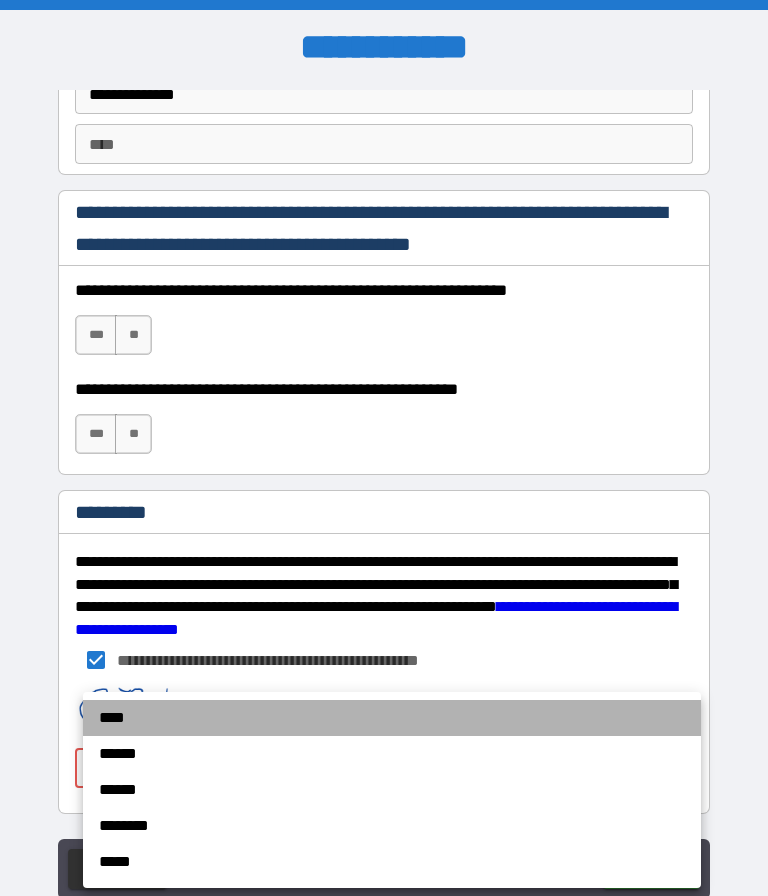 click on "****" at bounding box center (392, 718) 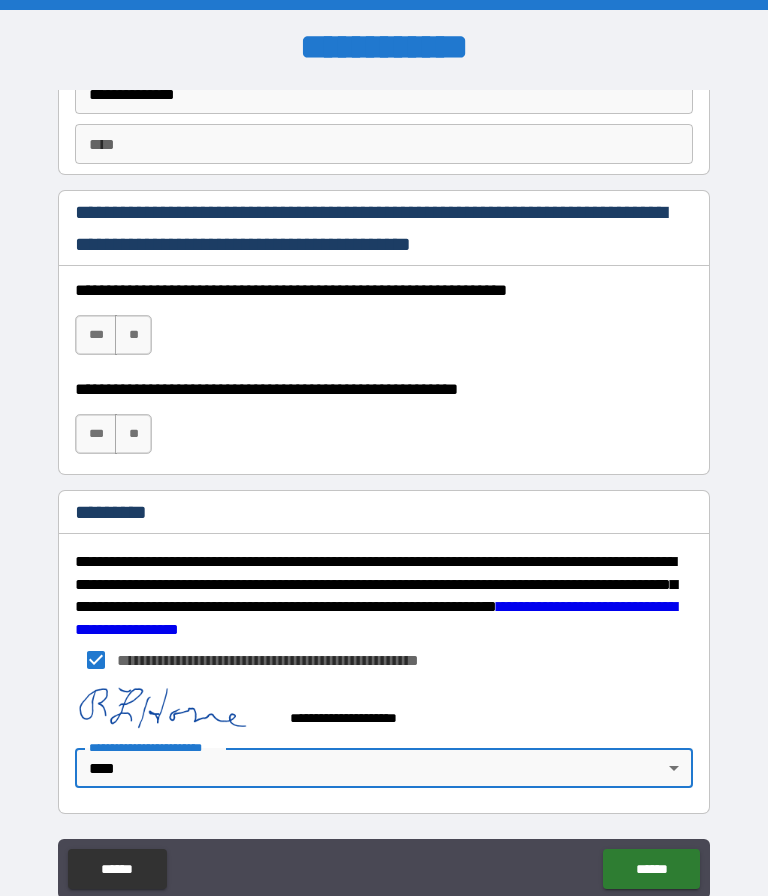 type on "*" 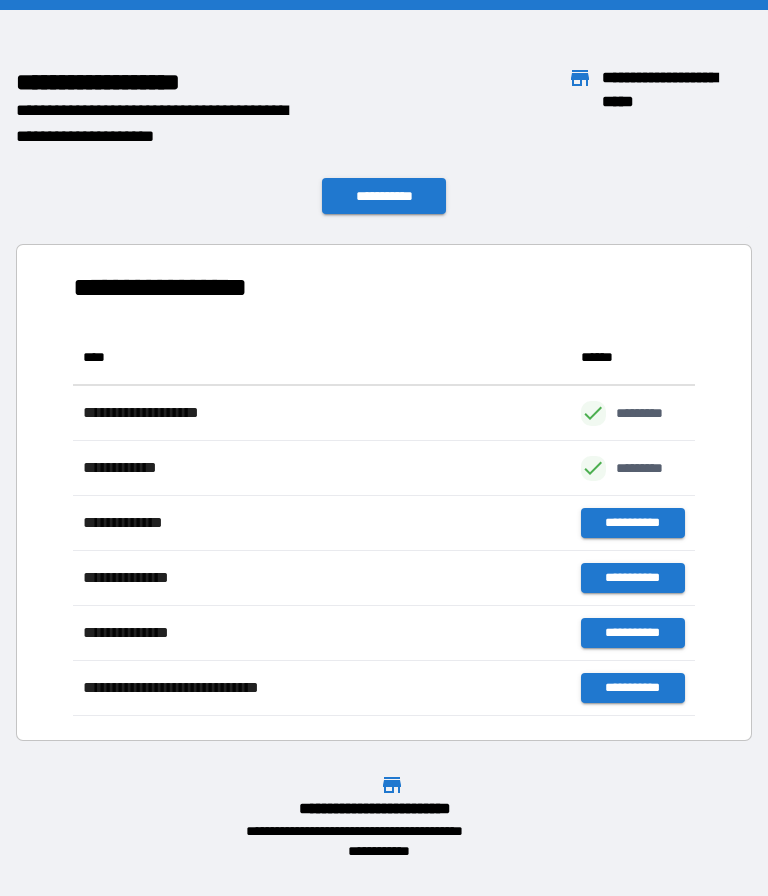 scroll, scrollTop: 386, scrollLeft: 622, axis: both 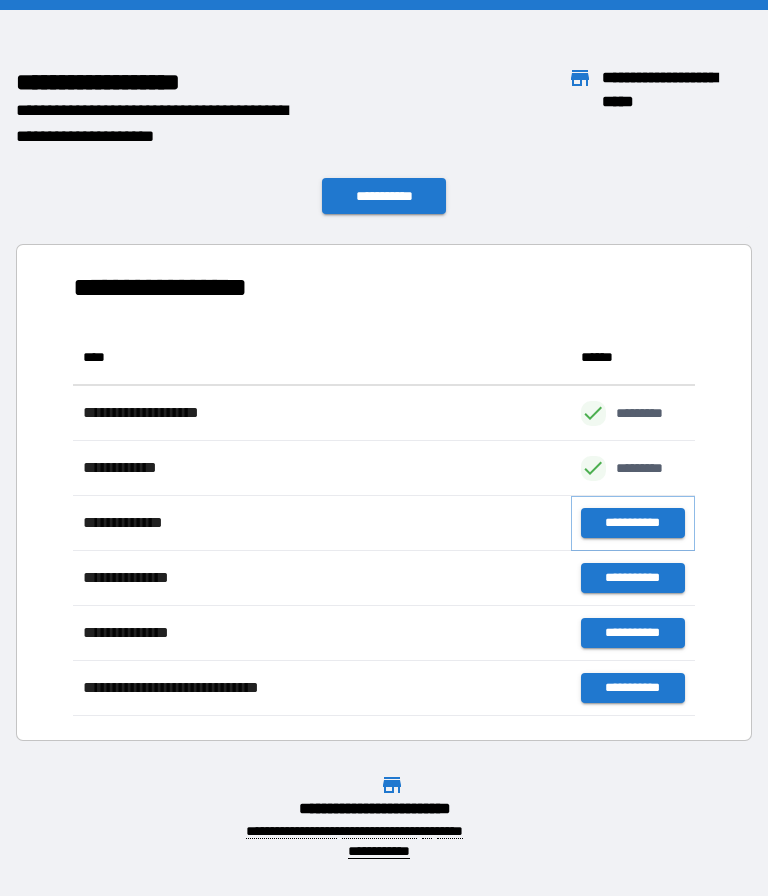 click on "**********" at bounding box center [633, 523] 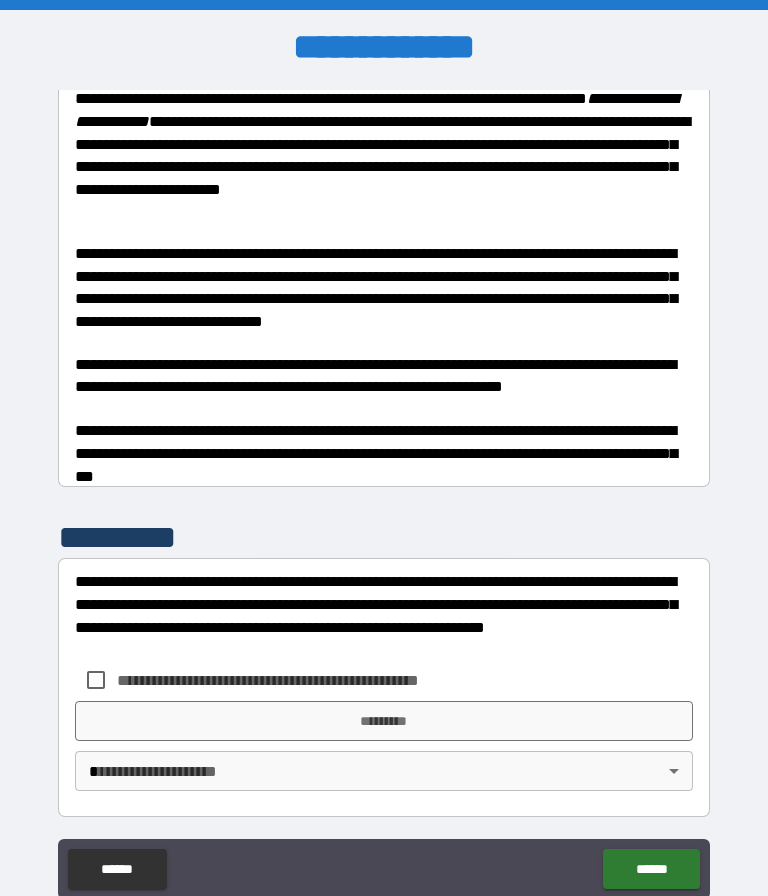 scroll, scrollTop: 527, scrollLeft: 0, axis: vertical 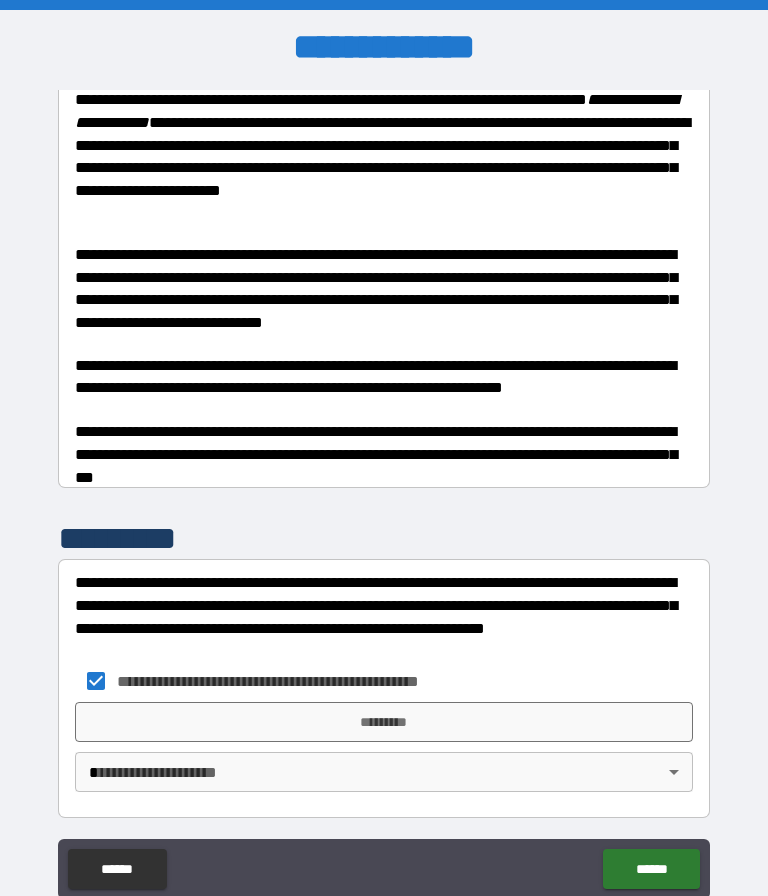 click on "*********" at bounding box center [384, 722] 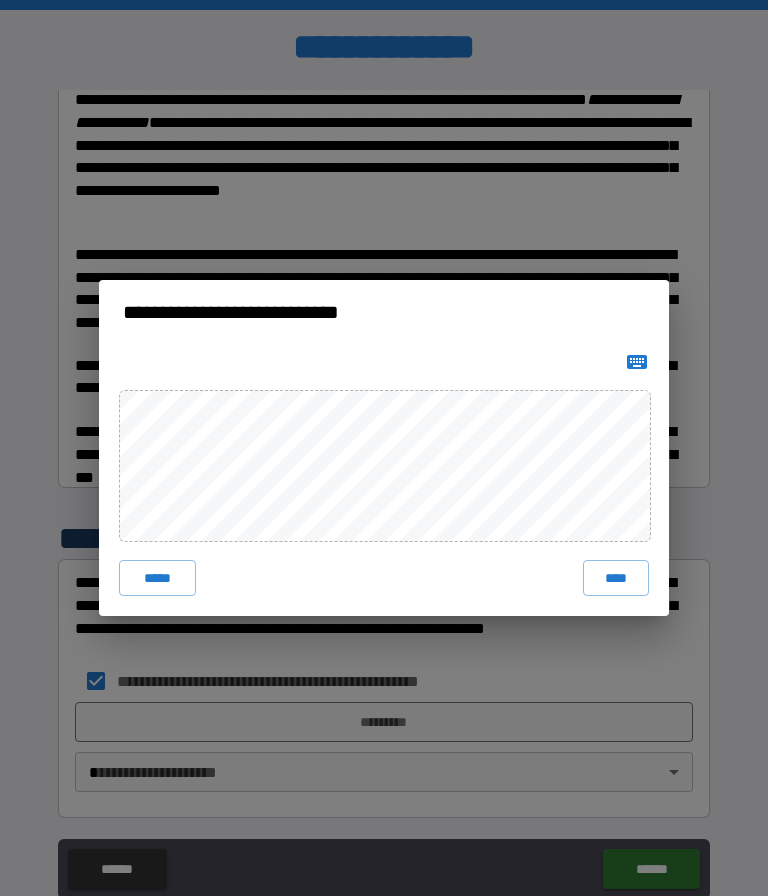 click on "****" at bounding box center [616, 578] 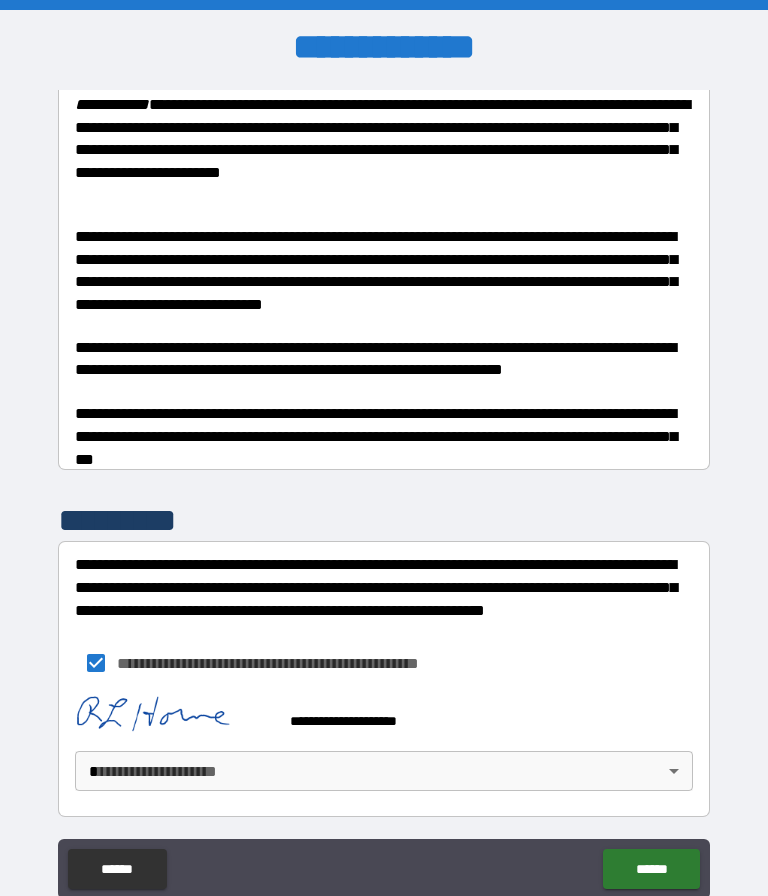 scroll, scrollTop: 544, scrollLeft: 0, axis: vertical 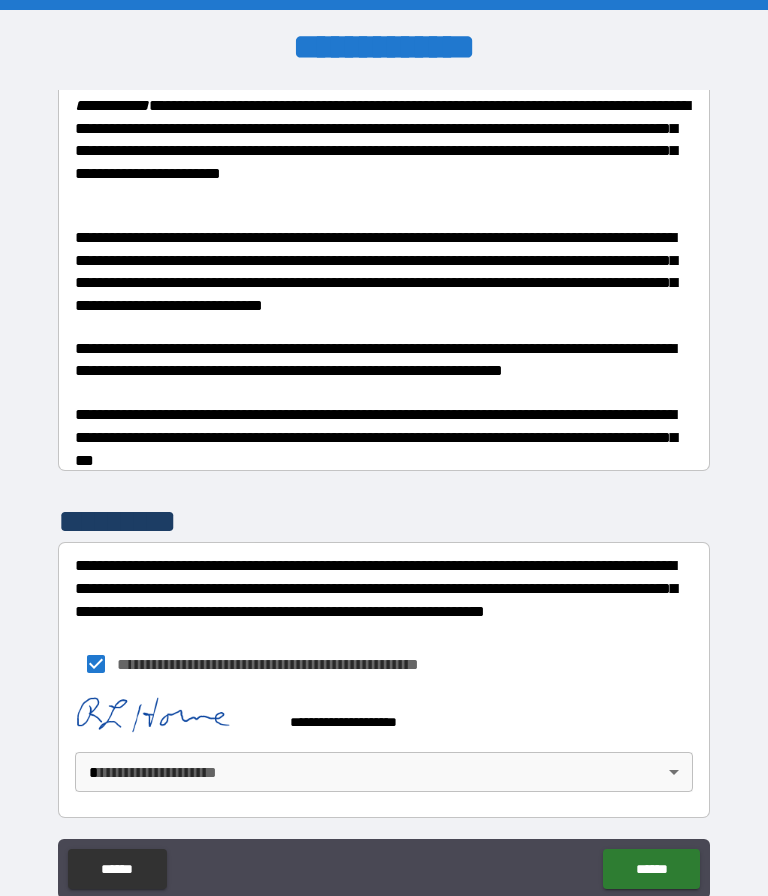 click on "**********" at bounding box center (384, 490) 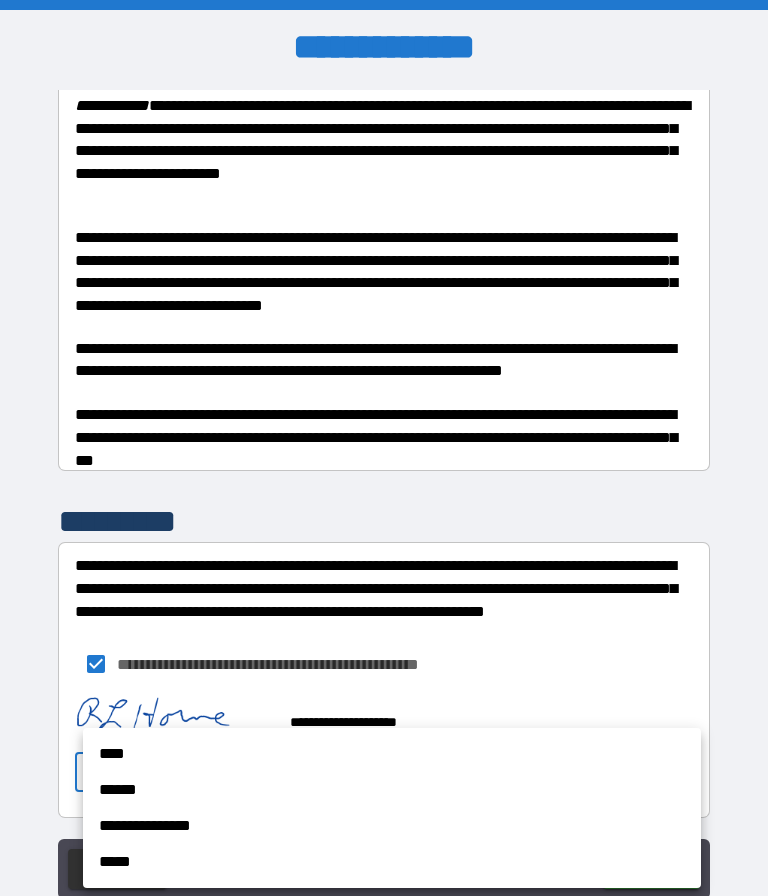 click on "****" at bounding box center [392, 754] 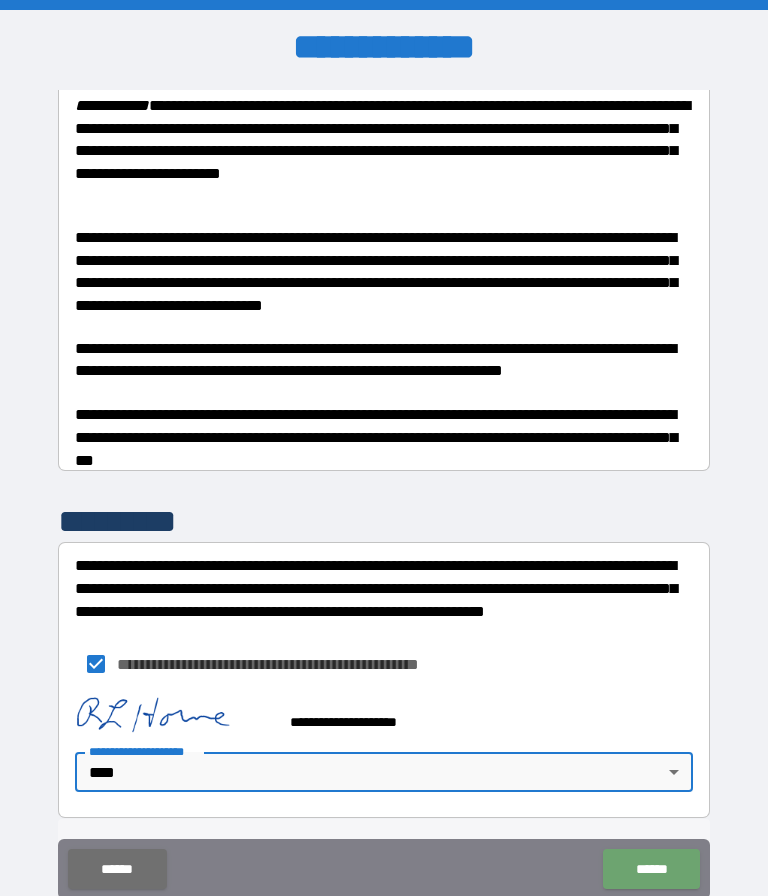 click on "******" at bounding box center (651, 869) 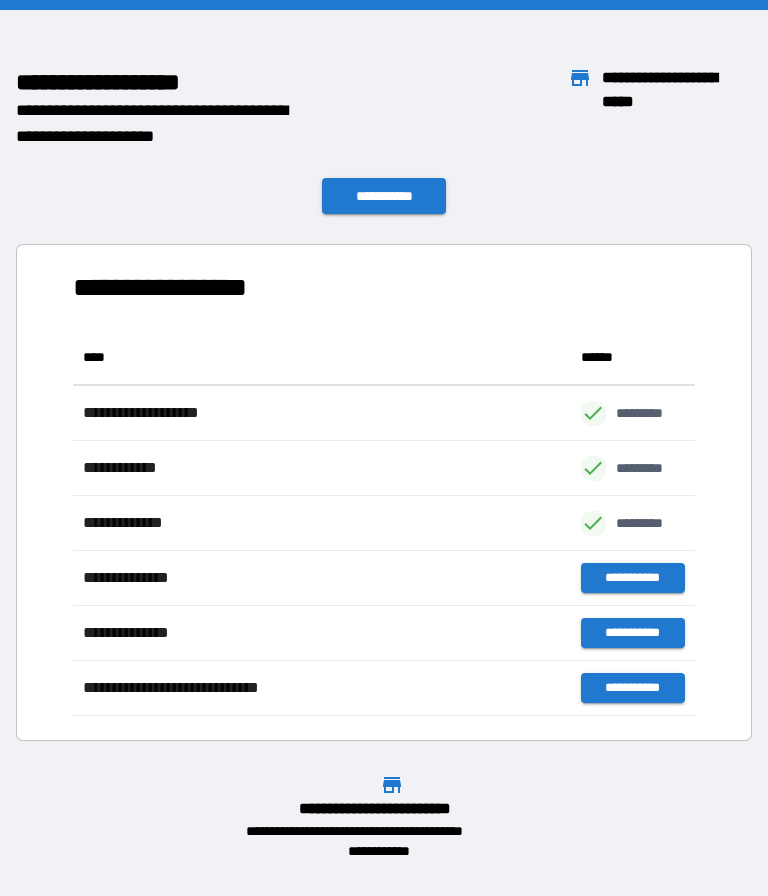 scroll, scrollTop: 386, scrollLeft: 622, axis: both 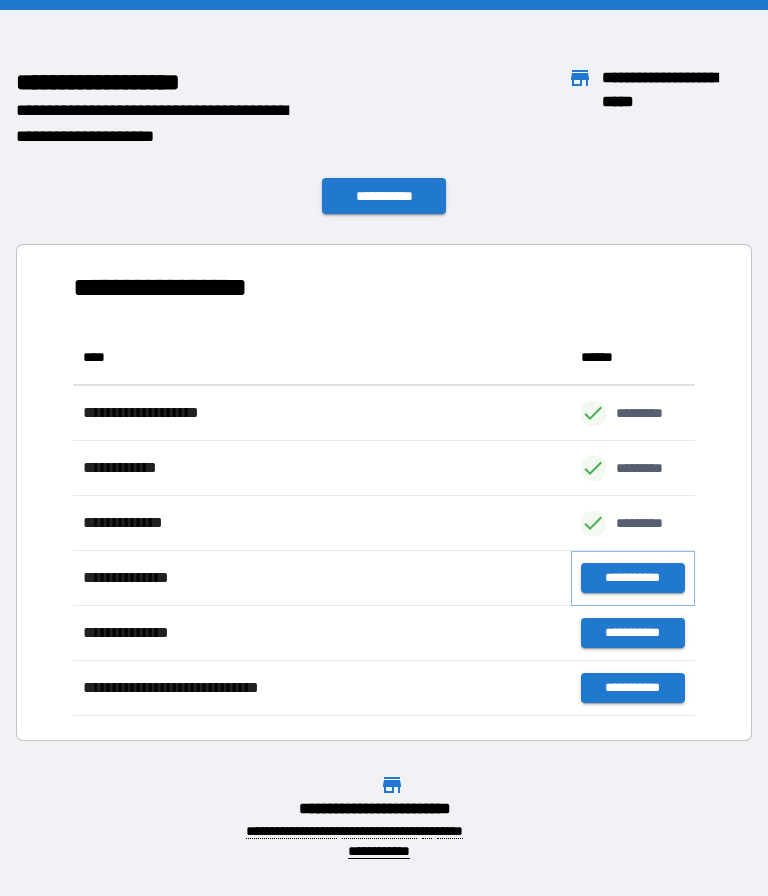 click on "**********" at bounding box center (633, 578) 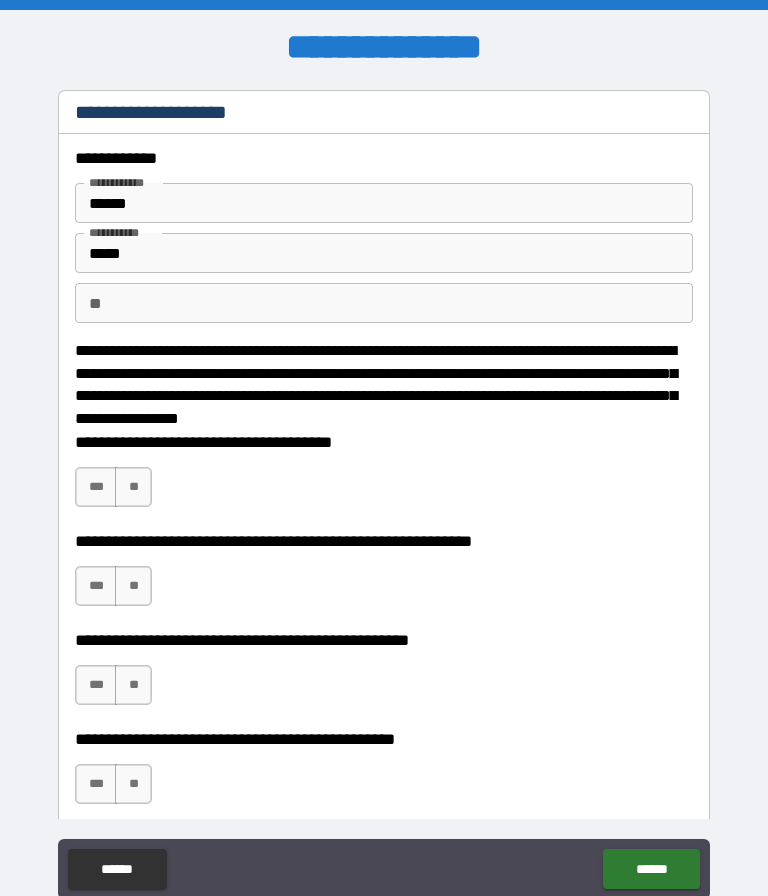 click on "**" at bounding box center (133, 487) 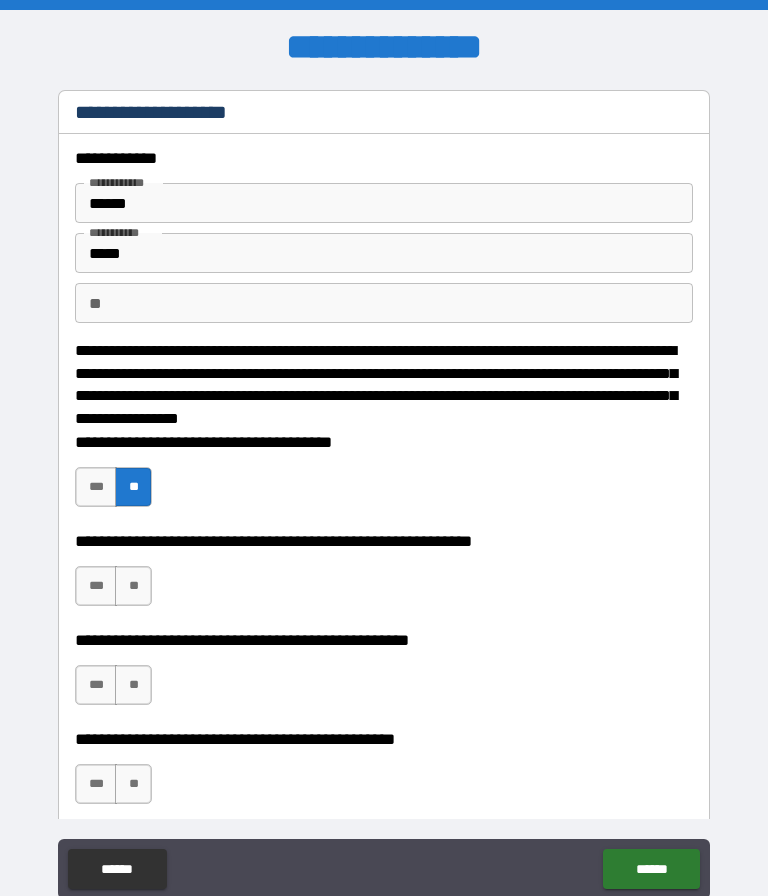 click on "***" at bounding box center (96, 487) 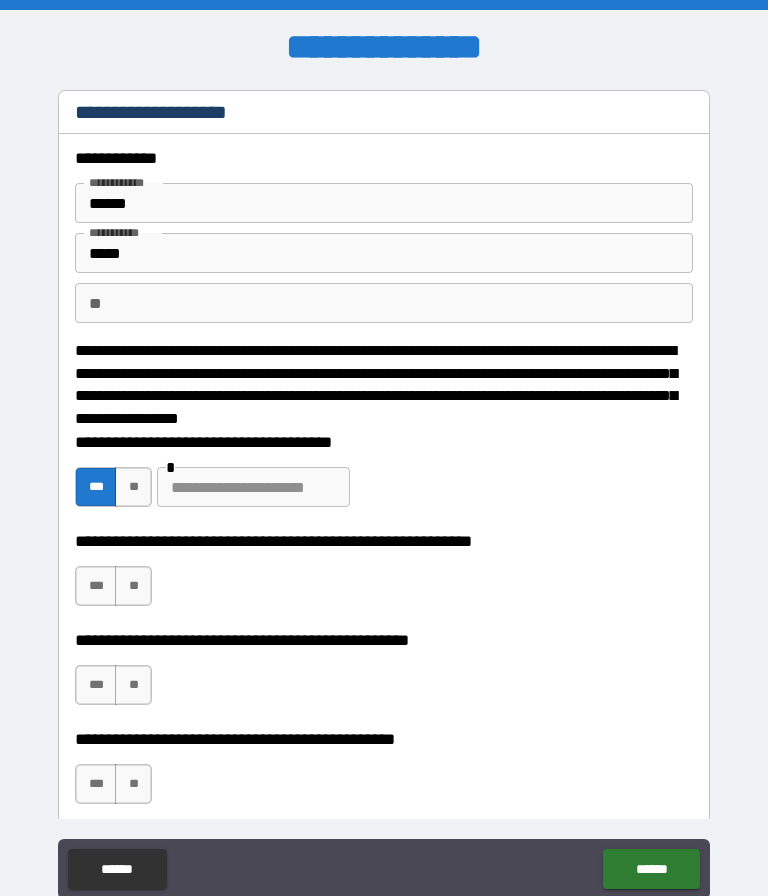 click on "**" at bounding box center [133, 487] 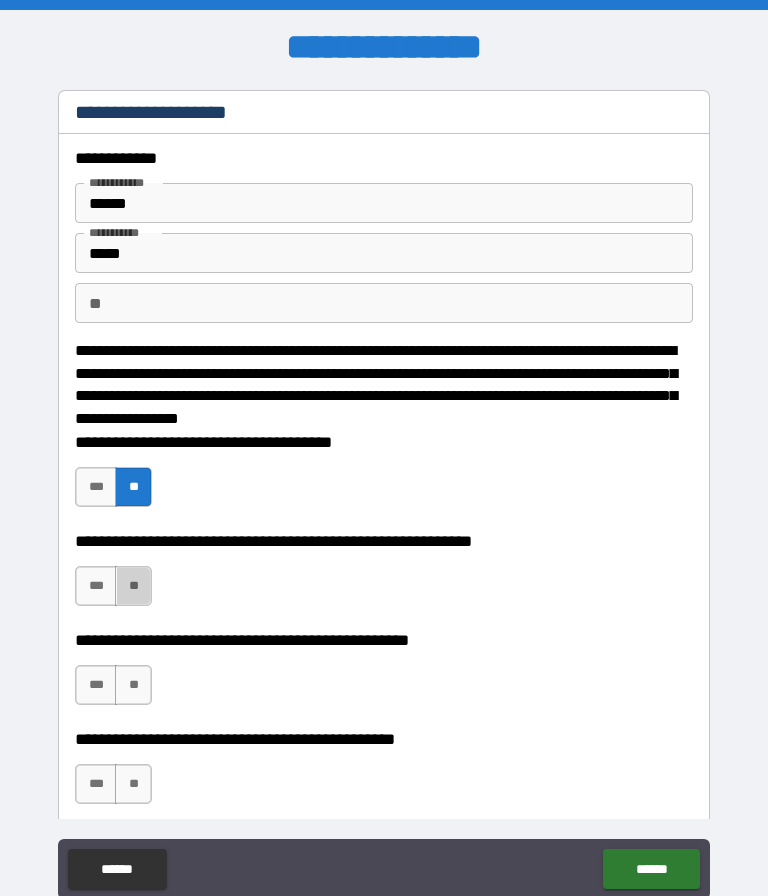 click on "**" at bounding box center (133, 586) 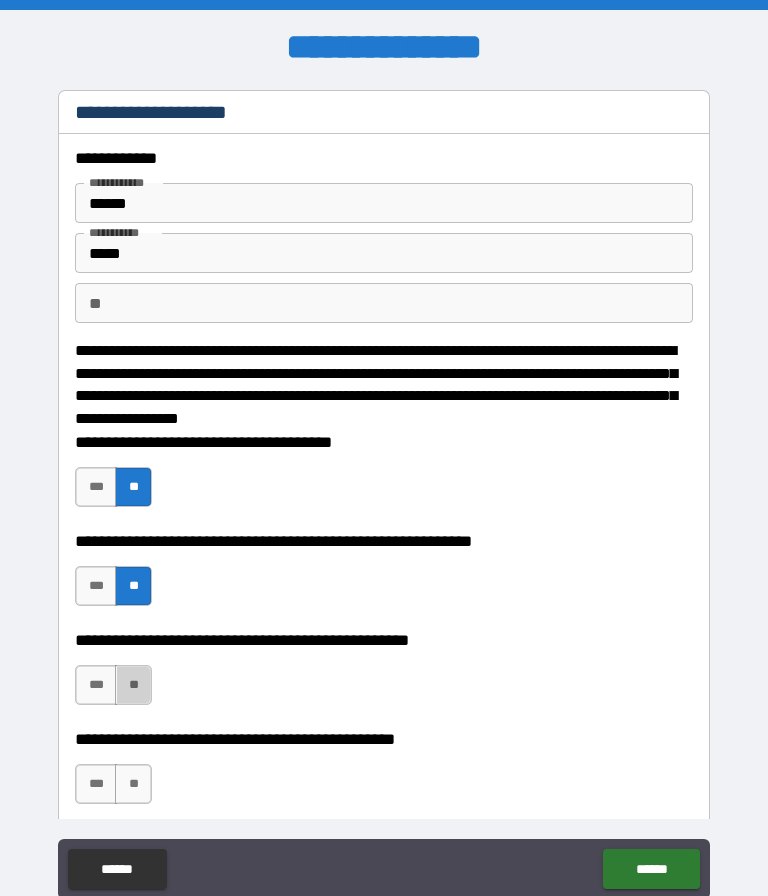 click on "**" at bounding box center [133, 685] 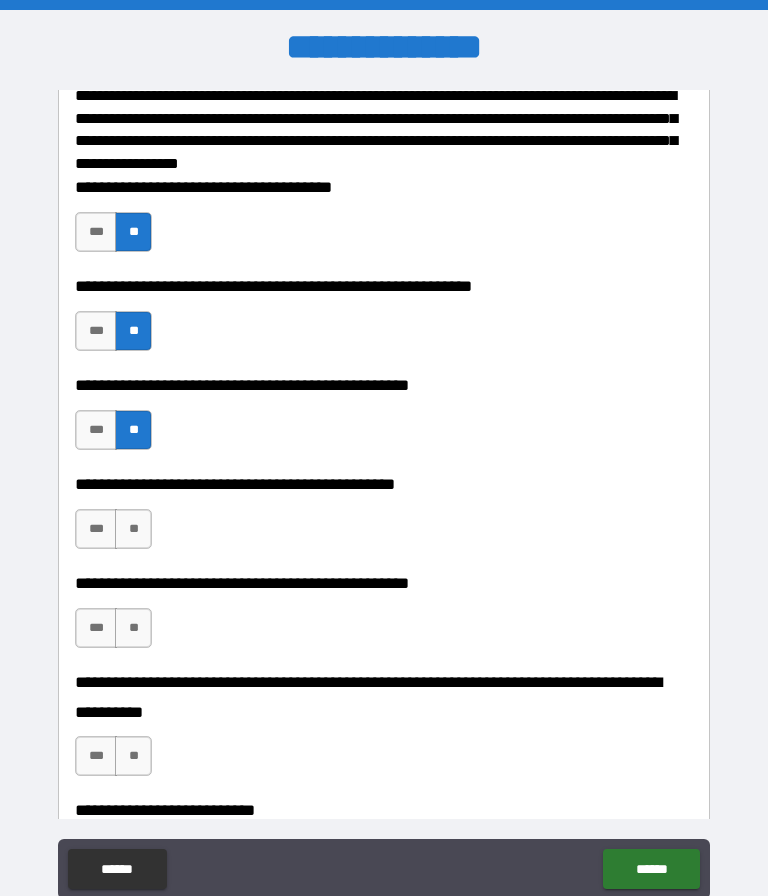 scroll, scrollTop: 259, scrollLeft: 0, axis: vertical 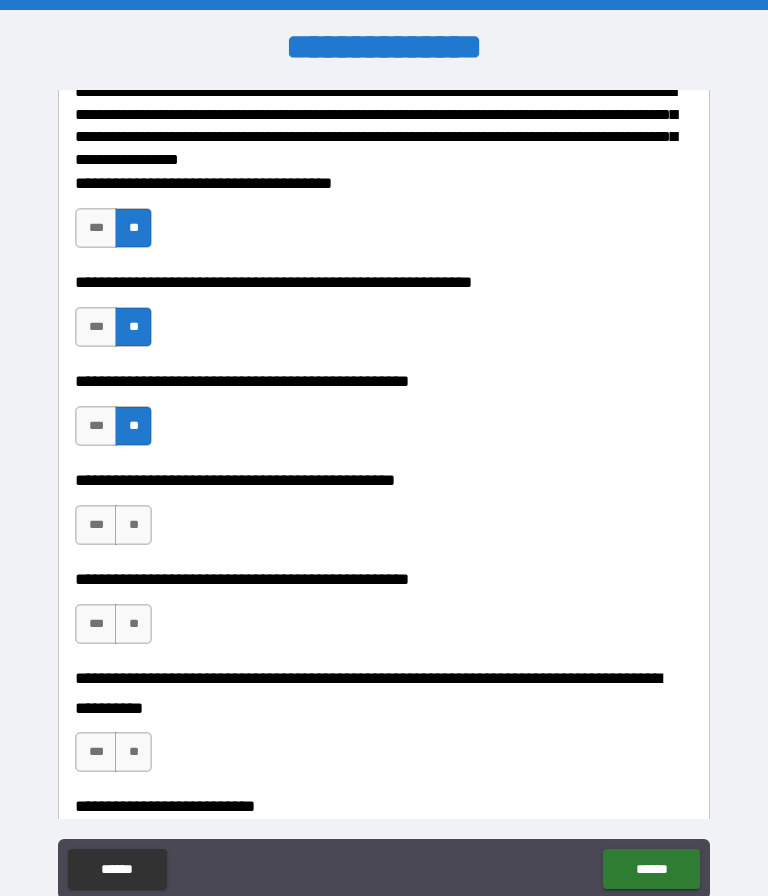 click on "***" at bounding box center (96, 525) 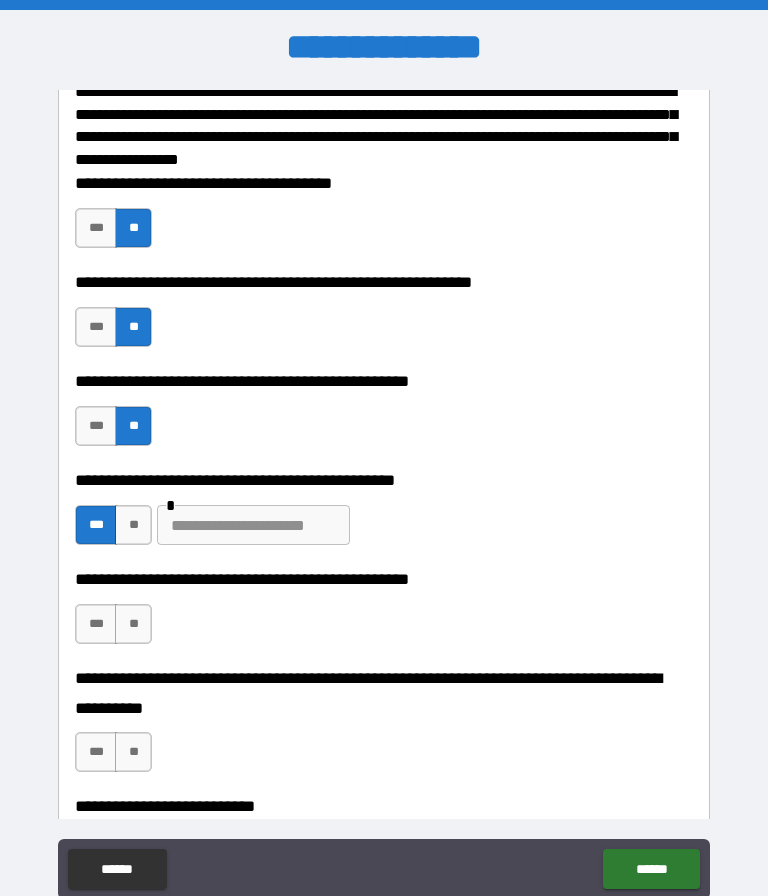 click at bounding box center [253, 525] 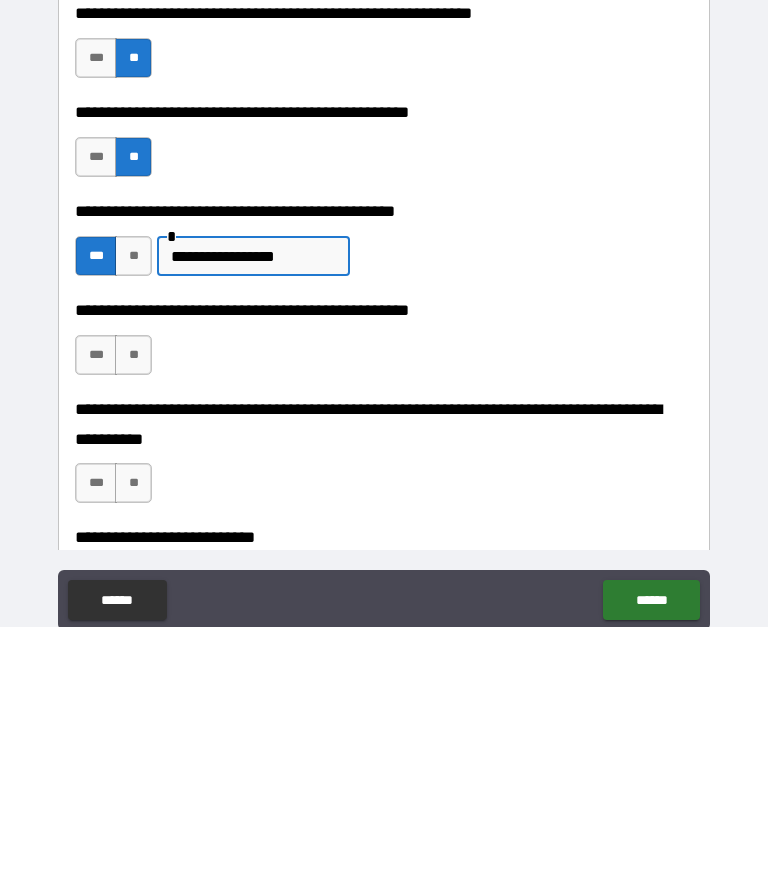 type on "**********" 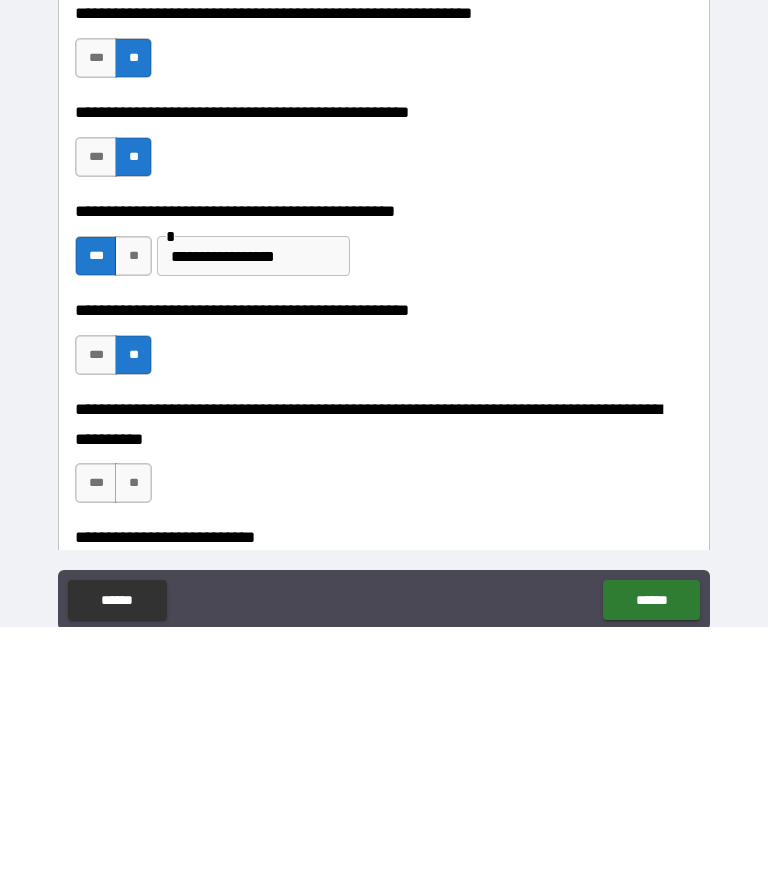 scroll, scrollTop: 84, scrollLeft: 0, axis: vertical 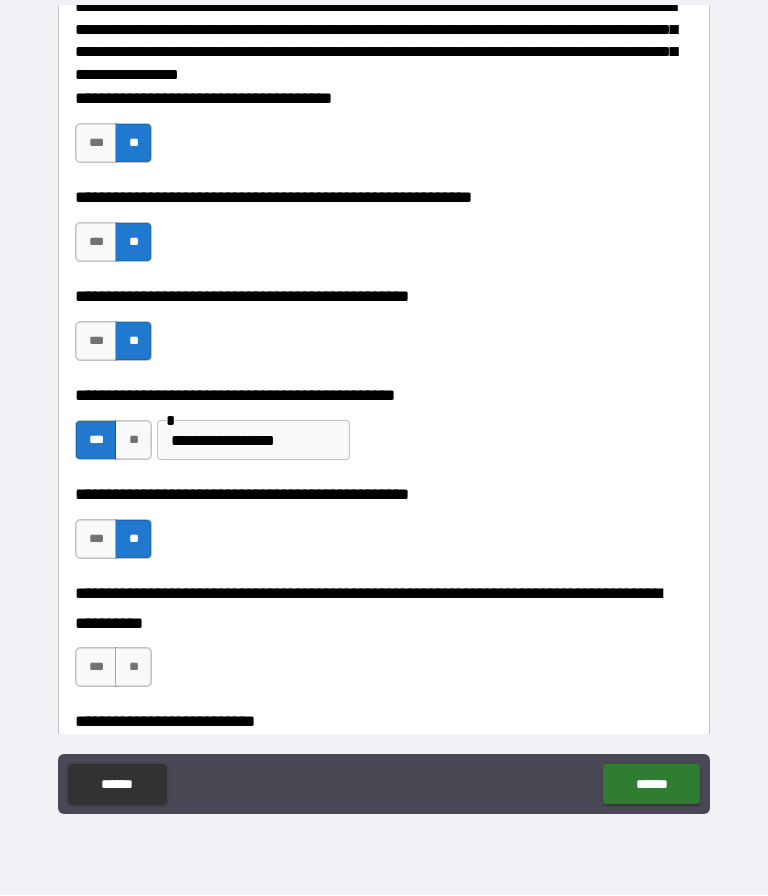 click on "**" at bounding box center (133, 668) 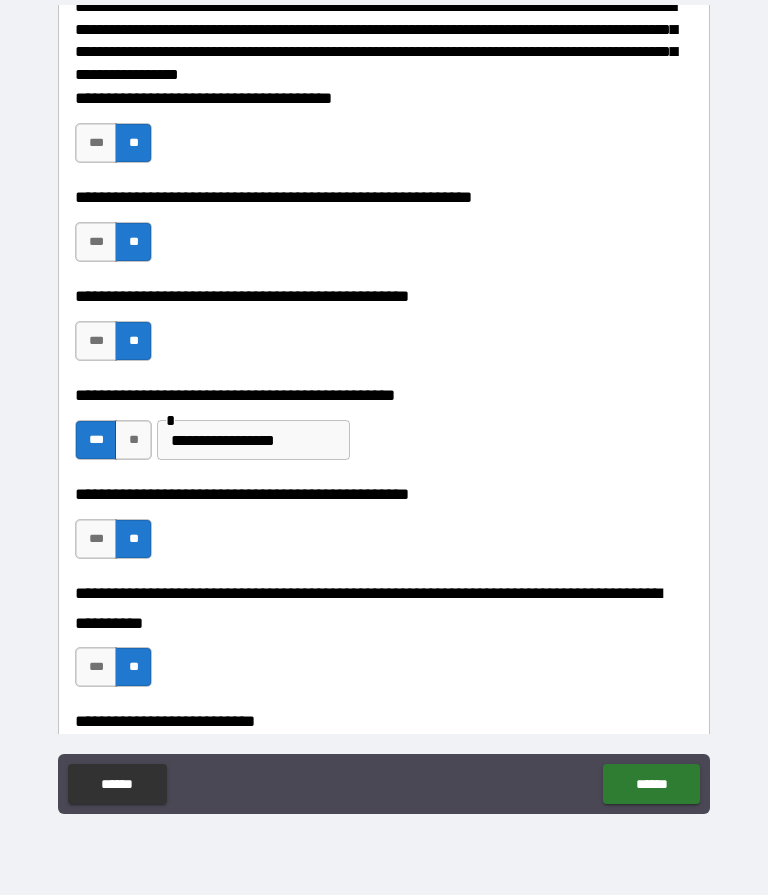 click on "******" at bounding box center [651, 785] 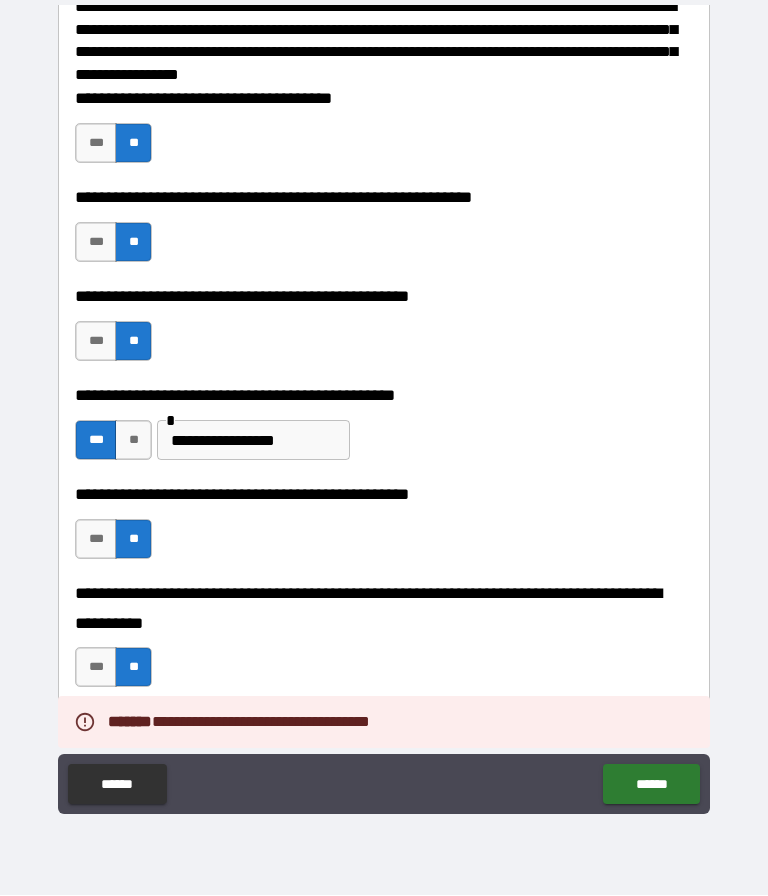 click on "**********" at bounding box center [384, 722] 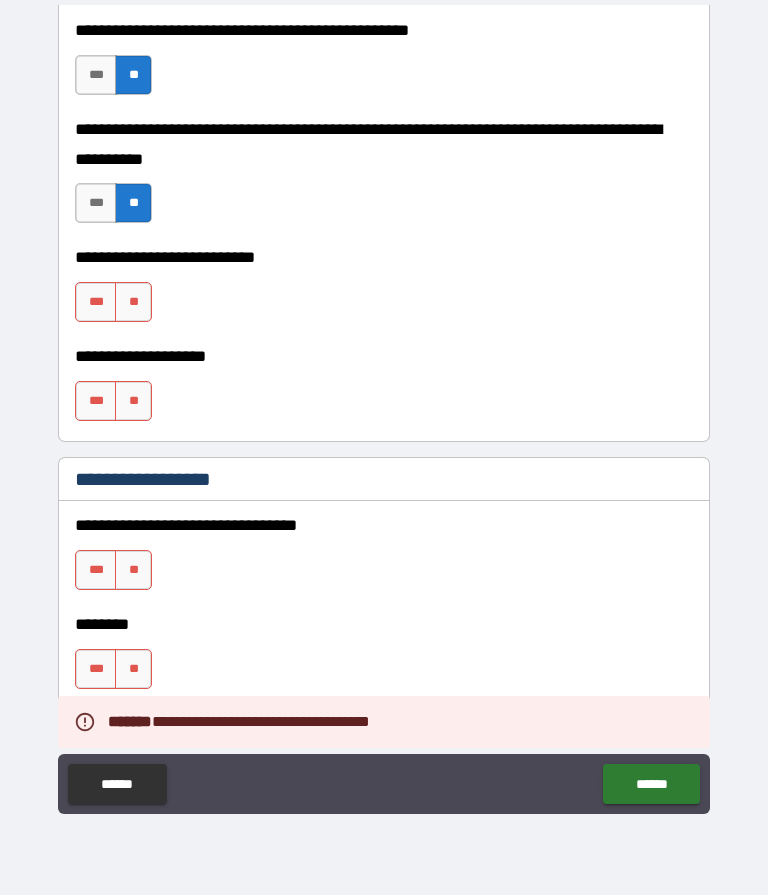 scroll, scrollTop: 753, scrollLeft: 0, axis: vertical 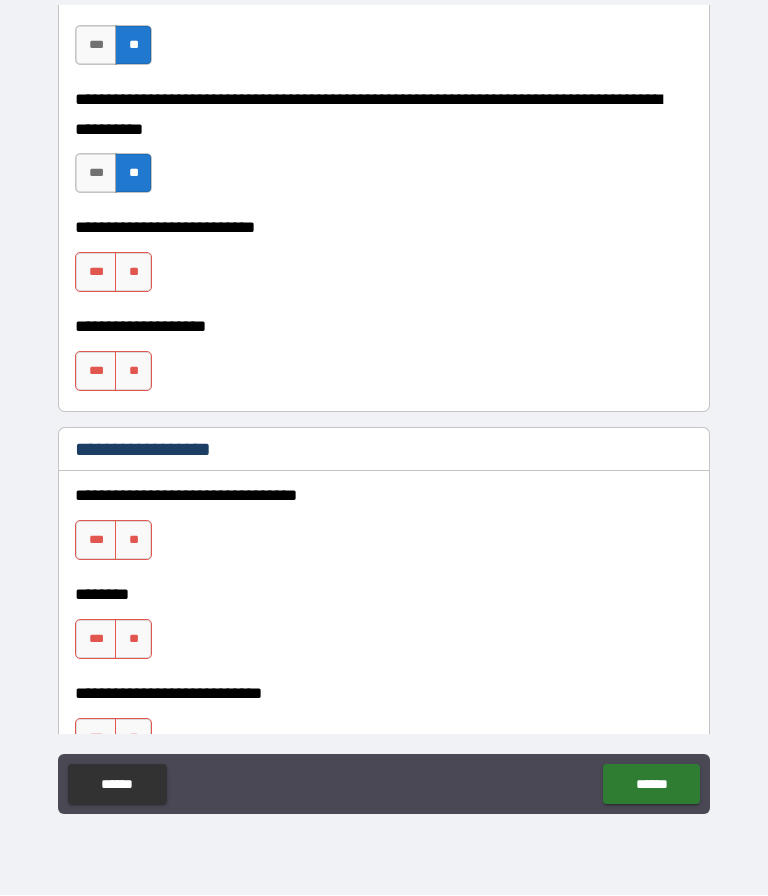 click on "**" at bounding box center [133, 273] 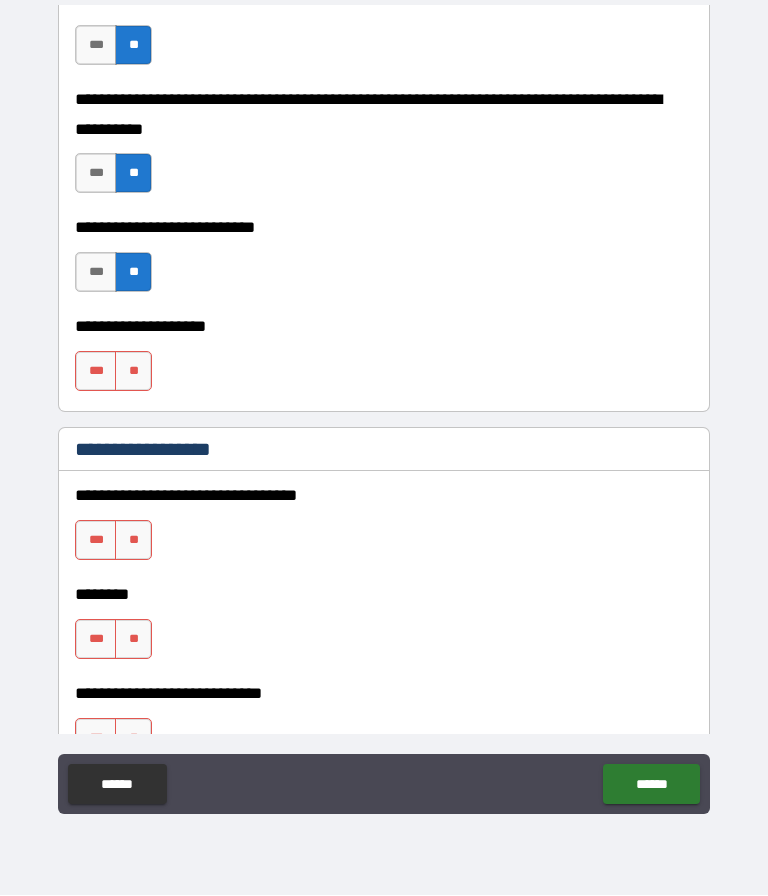 click on "**" at bounding box center [133, 372] 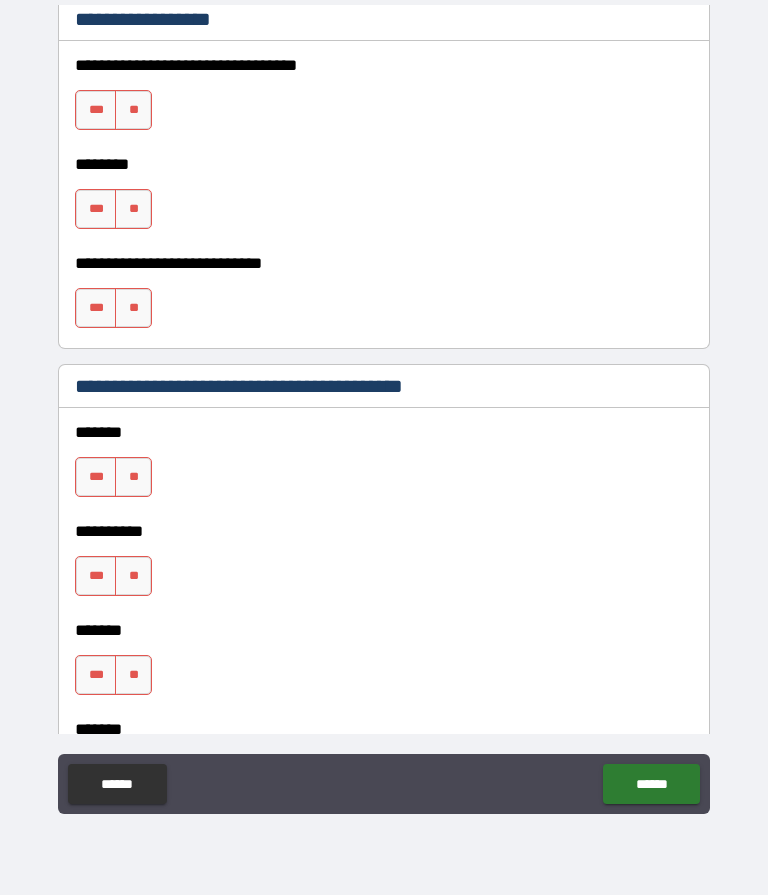 scroll, scrollTop: 1207, scrollLeft: 0, axis: vertical 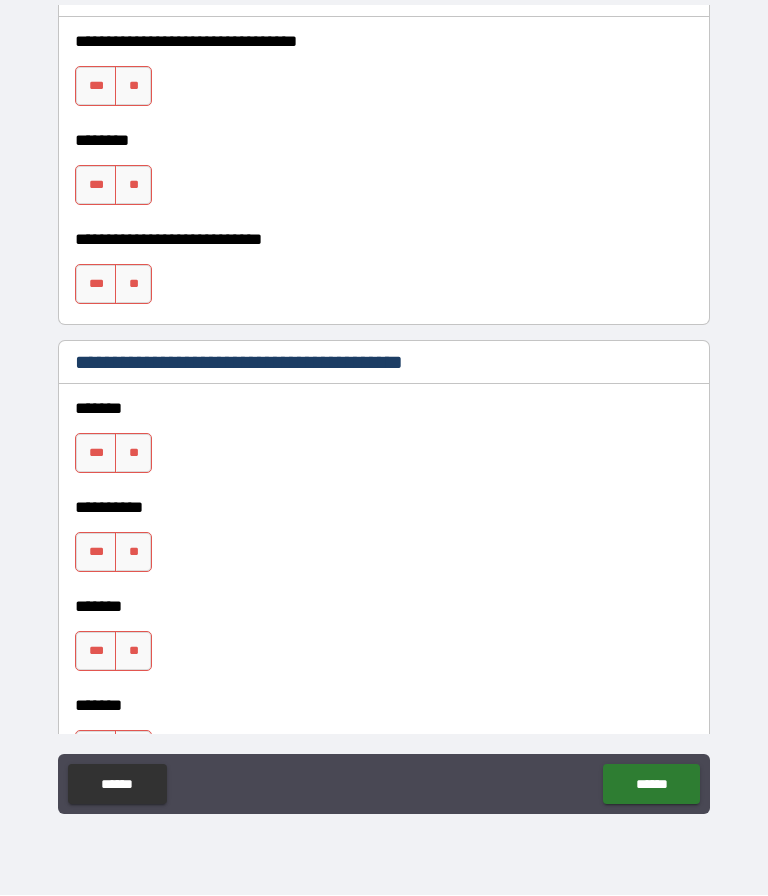 click on "**" at bounding box center (133, 454) 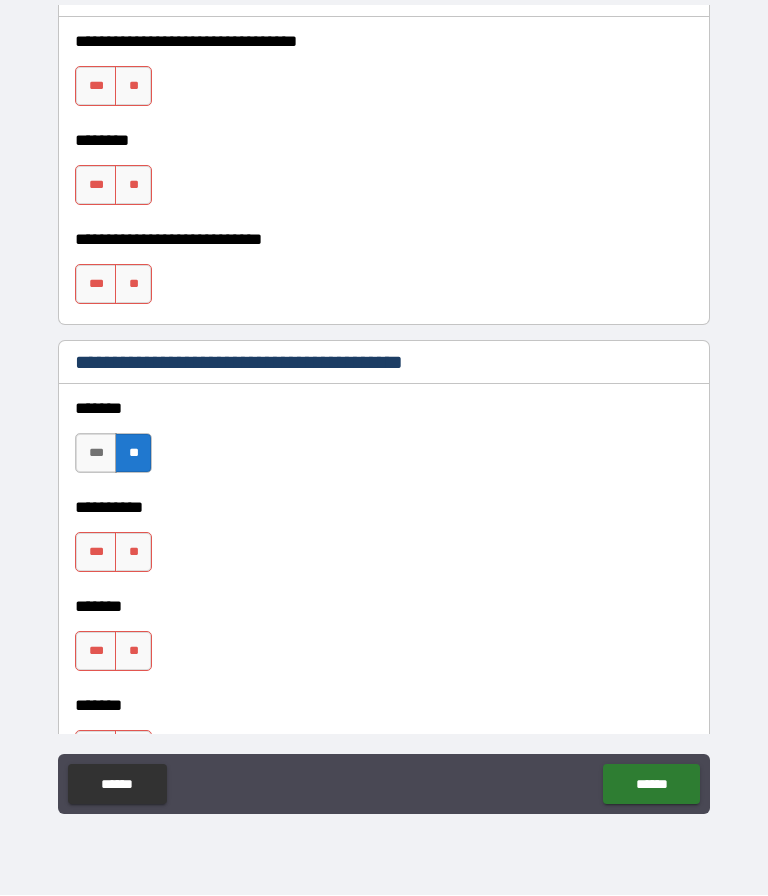 click on "**" at bounding box center [133, 553] 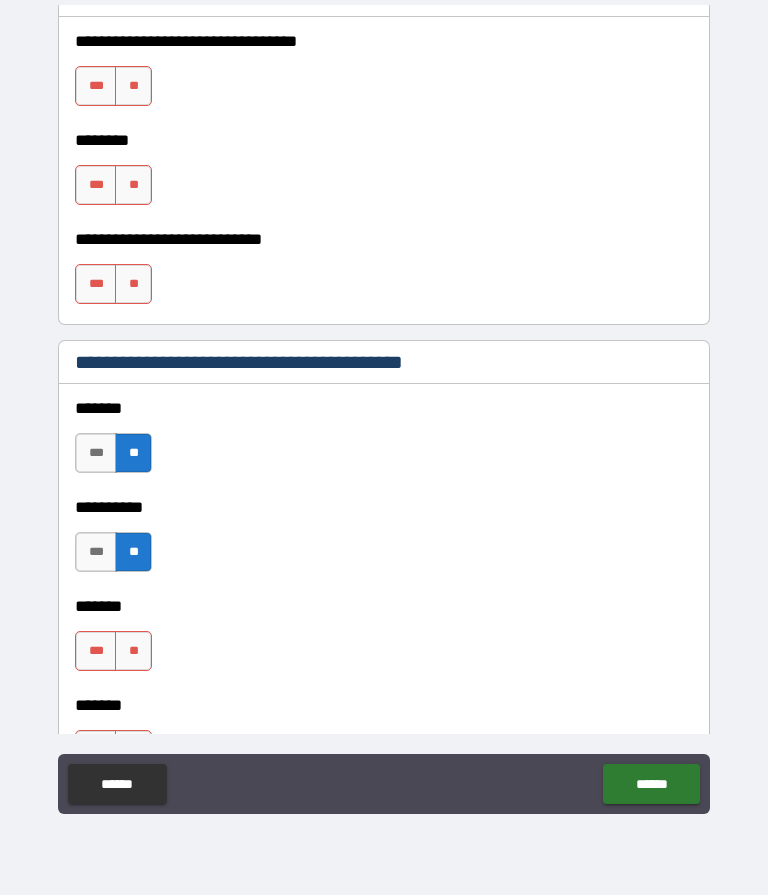 click on "**" at bounding box center [133, 652] 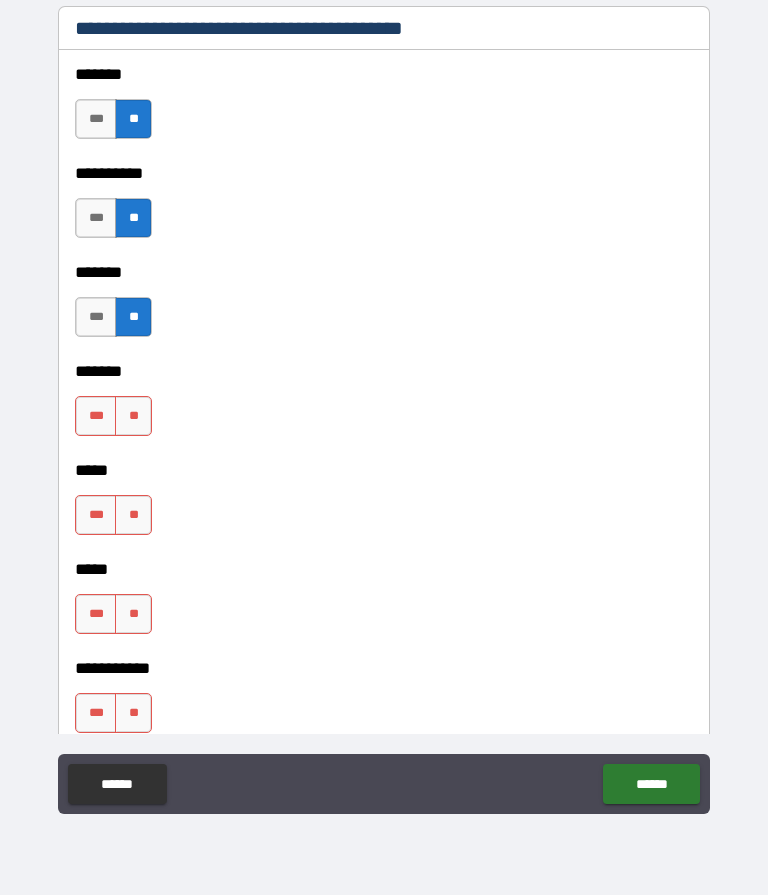 scroll, scrollTop: 1543, scrollLeft: 0, axis: vertical 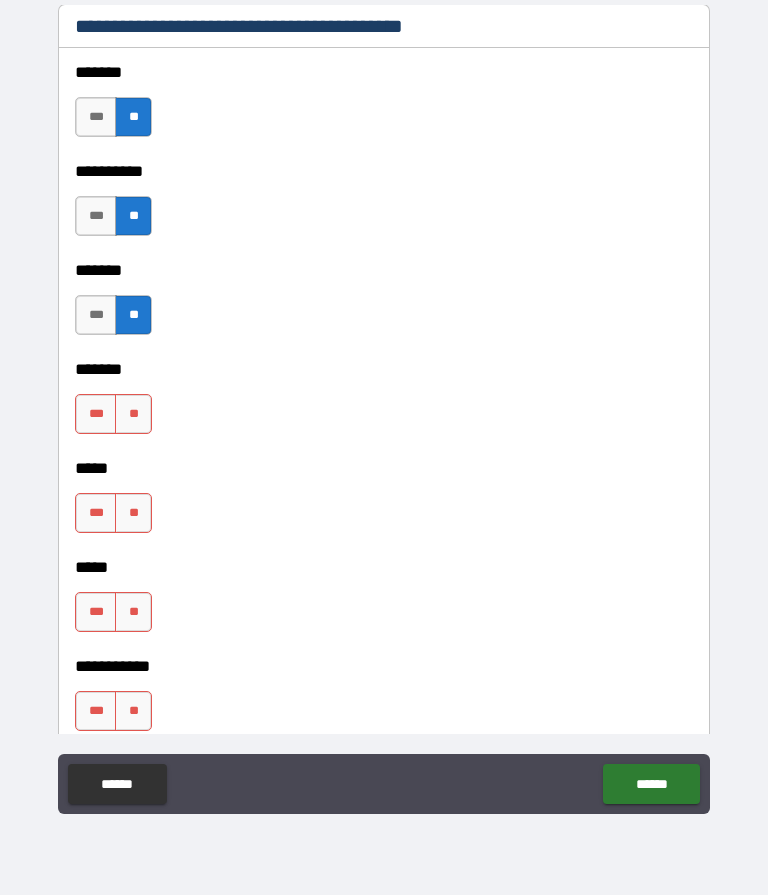 click on "**" at bounding box center [133, 415] 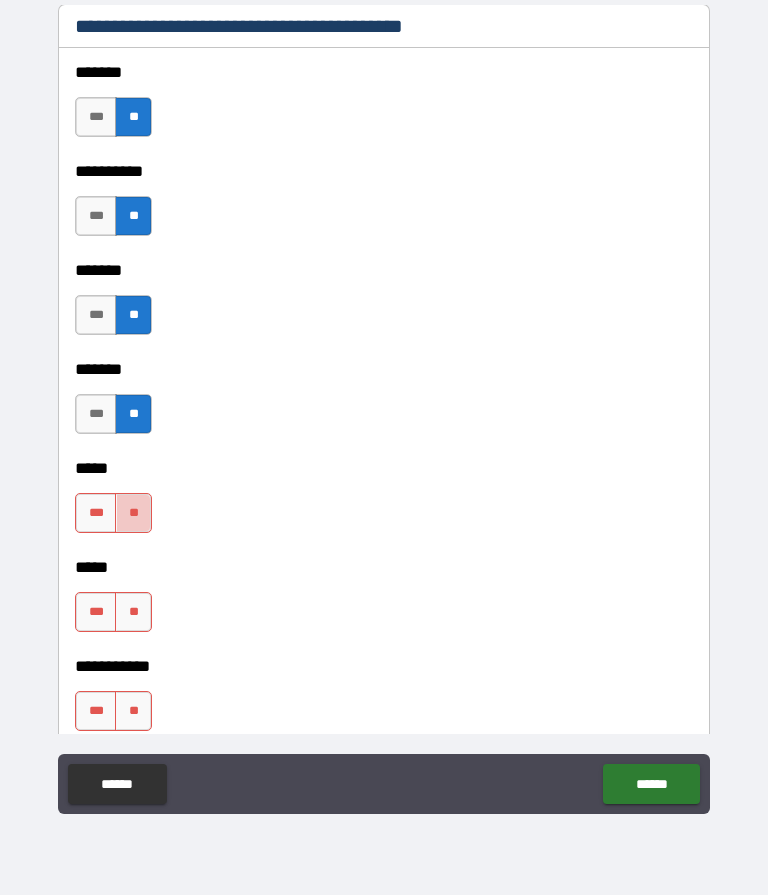 click on "**" at bounding box center (133, 514) 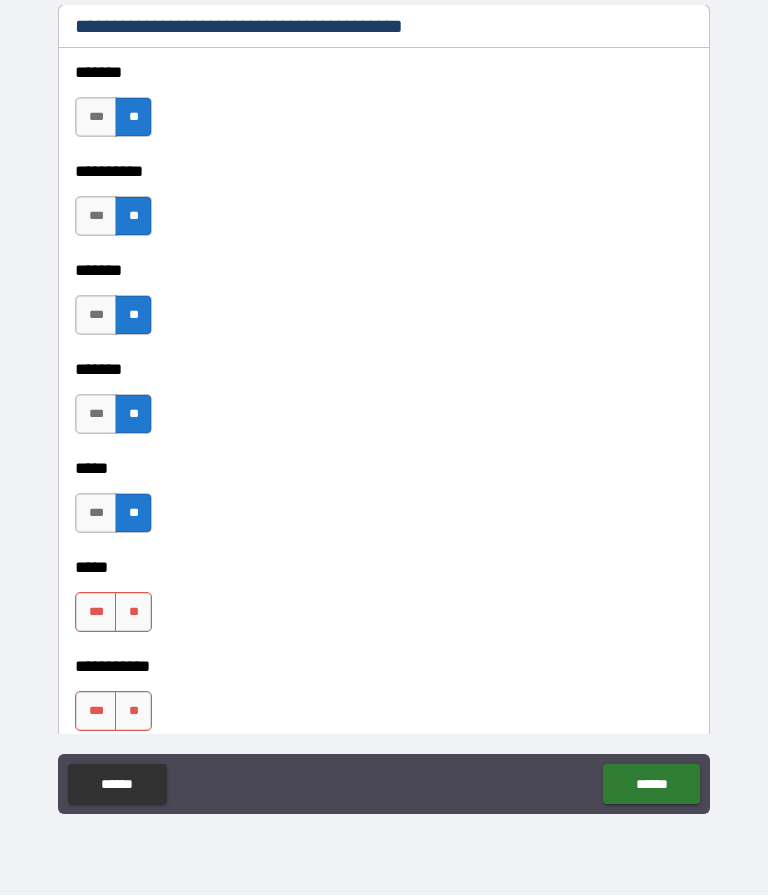 click on "**" at bounding box center [133, 613] 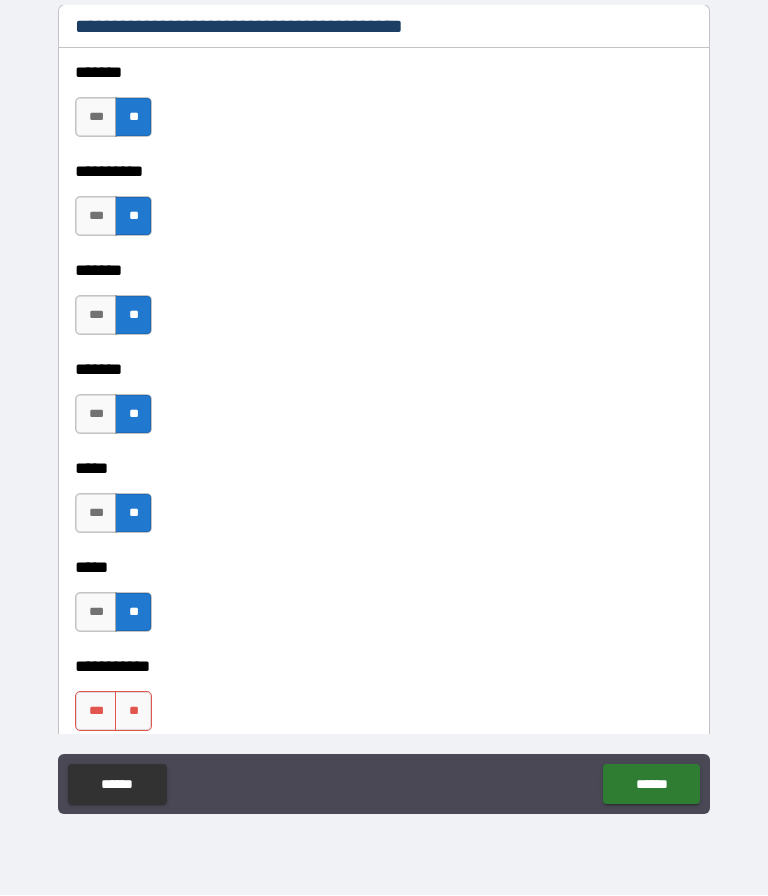 click on "**" at bounding box center (133, 712) 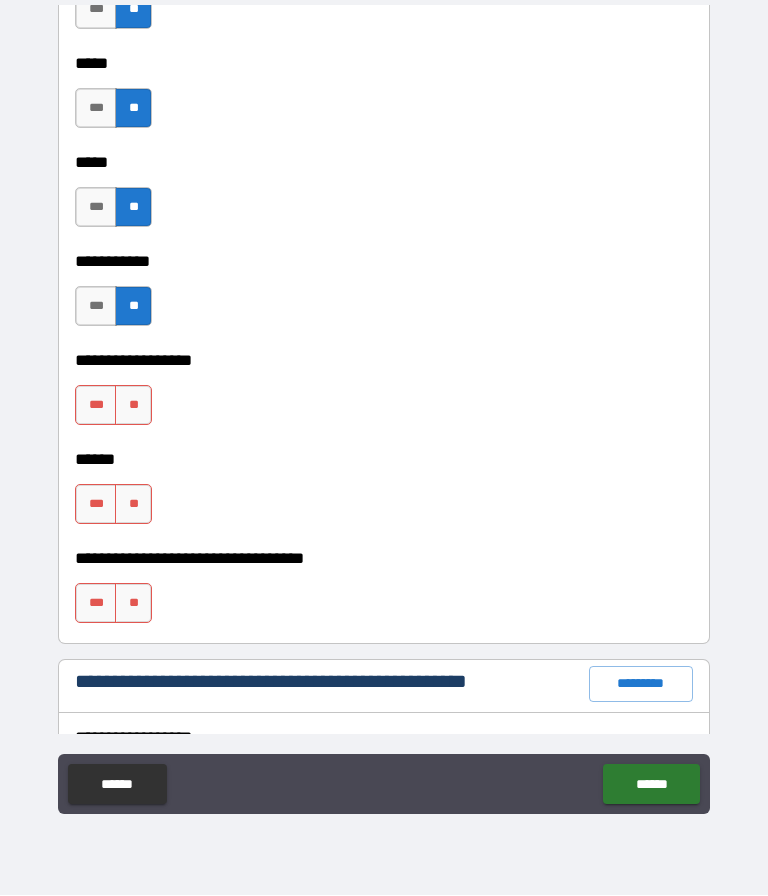 scroll, scrollTop: 1950, scrollLeft: 0, axis: vertical 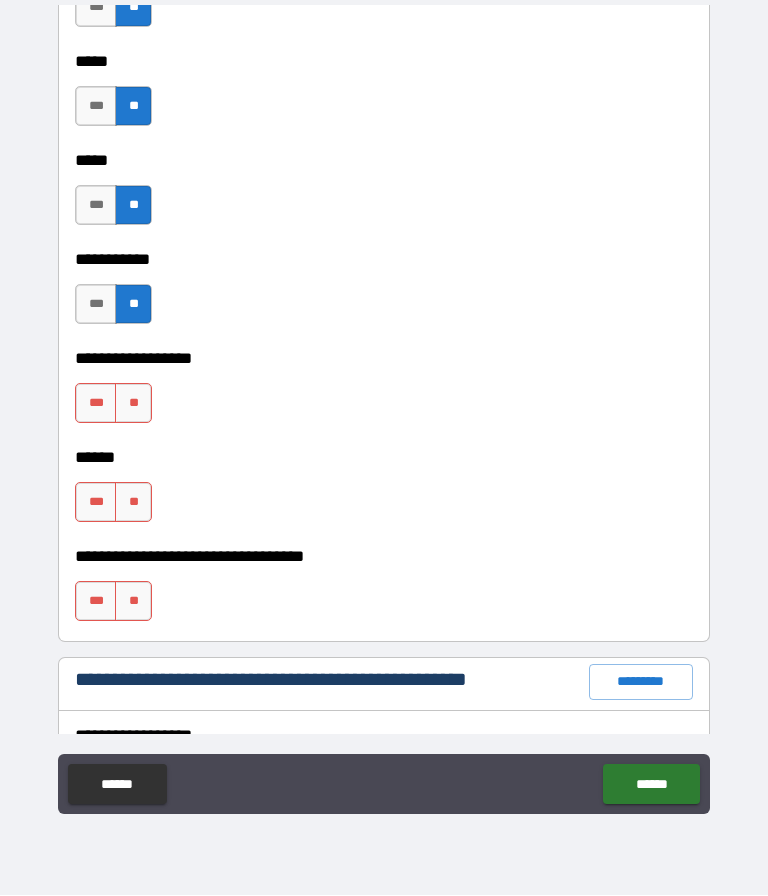click on "**" at bounding box center [133, 404] 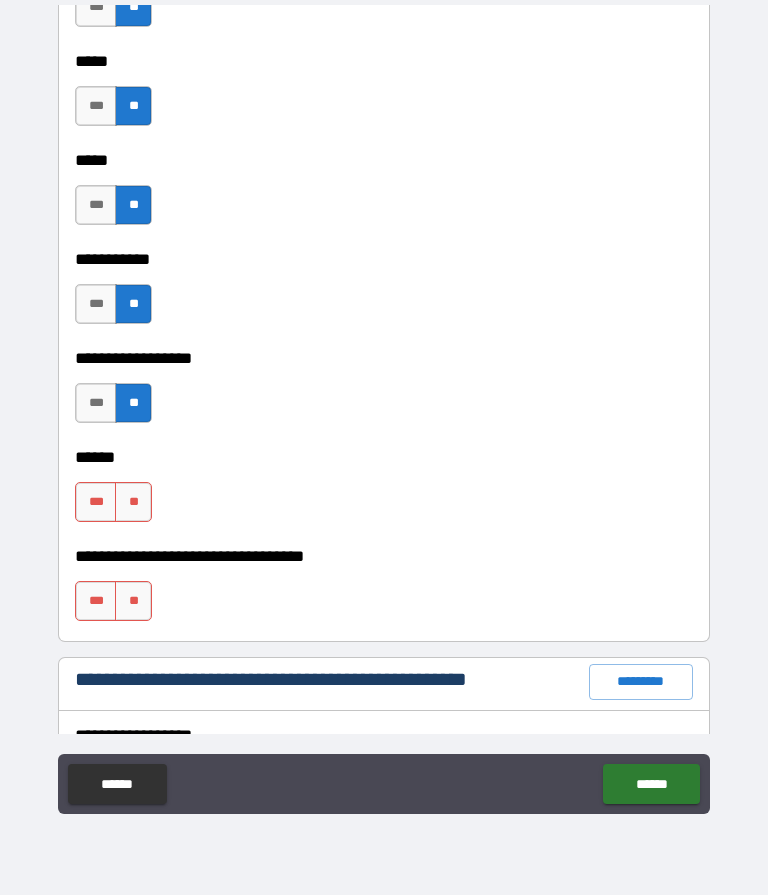 click on "**" at bounding box center [133, 503] 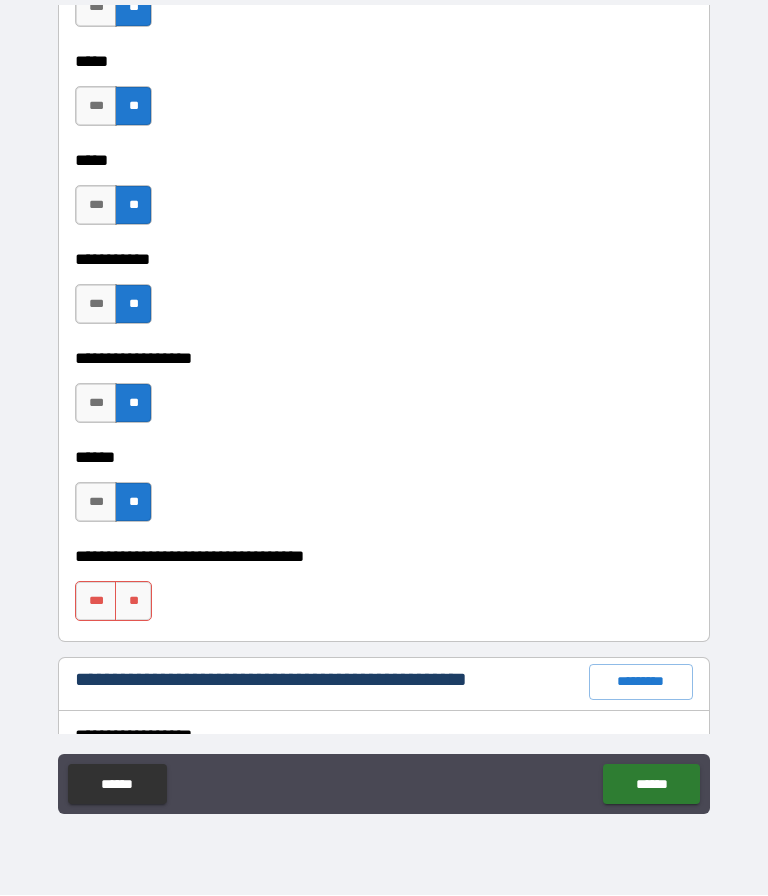click on "**" at bounding box center (133, 602) 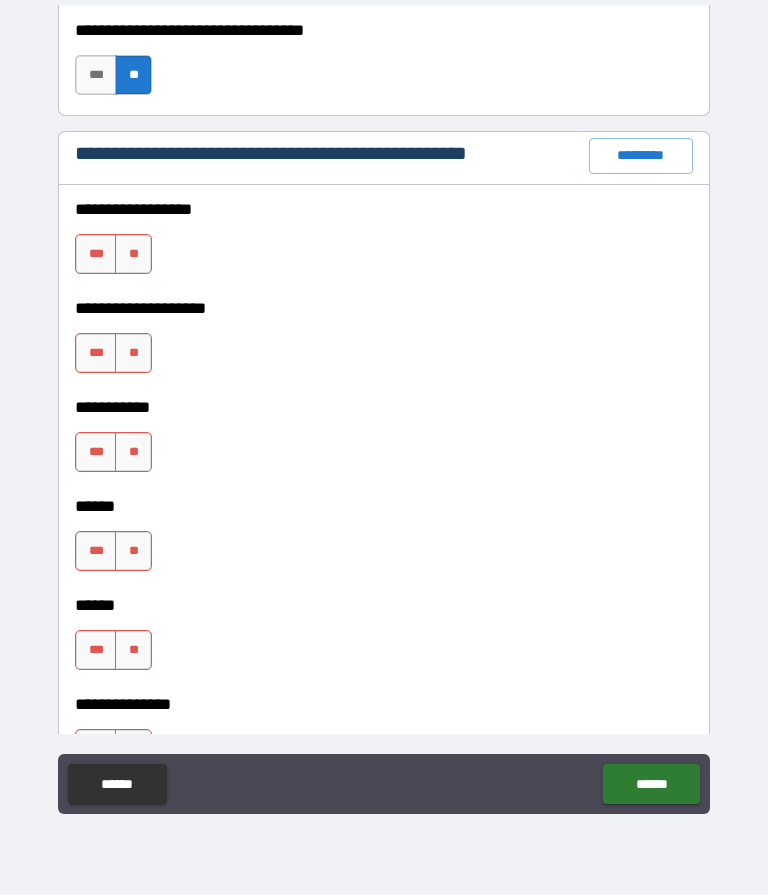 scroll, scrollTop: 2479, scrollLeft: 0, axis: vertical 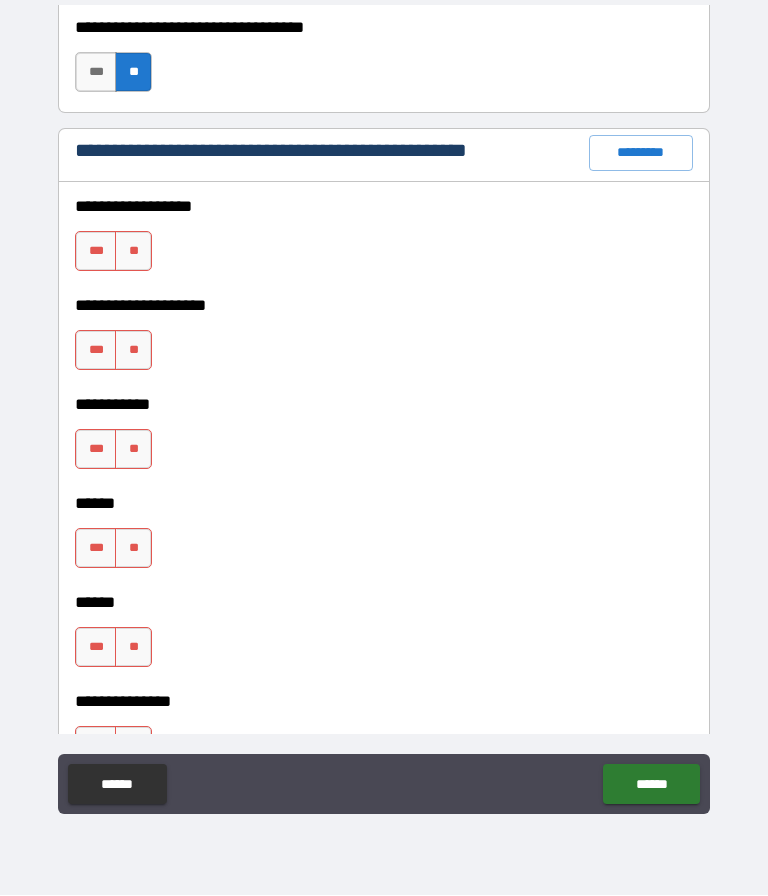 click on "**" at bounding box center (133, 252) 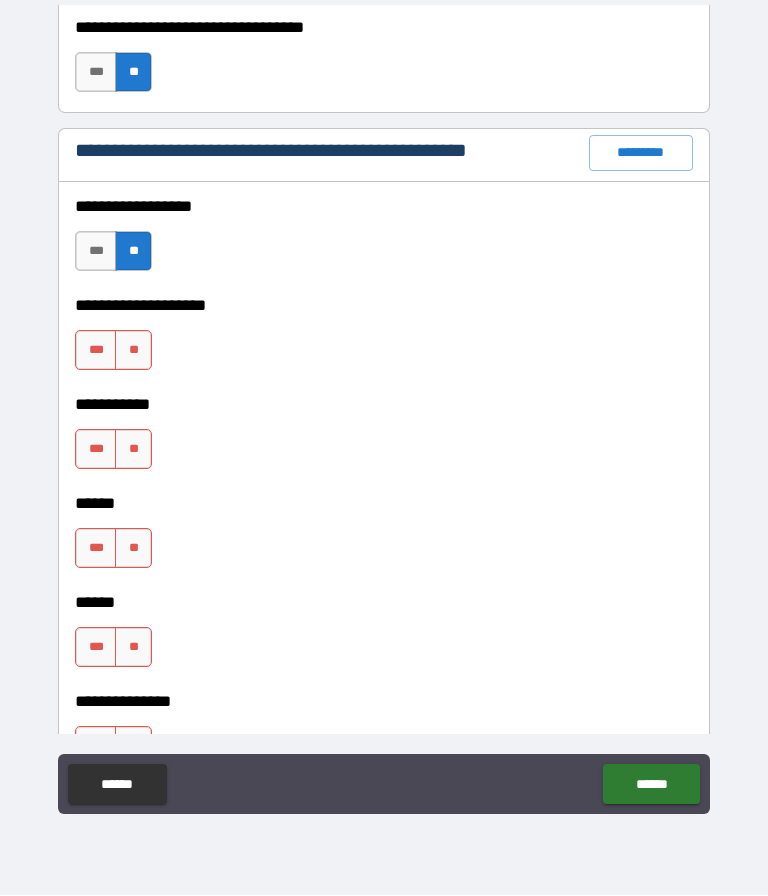 click on "**" at bounding box center [133, 351] 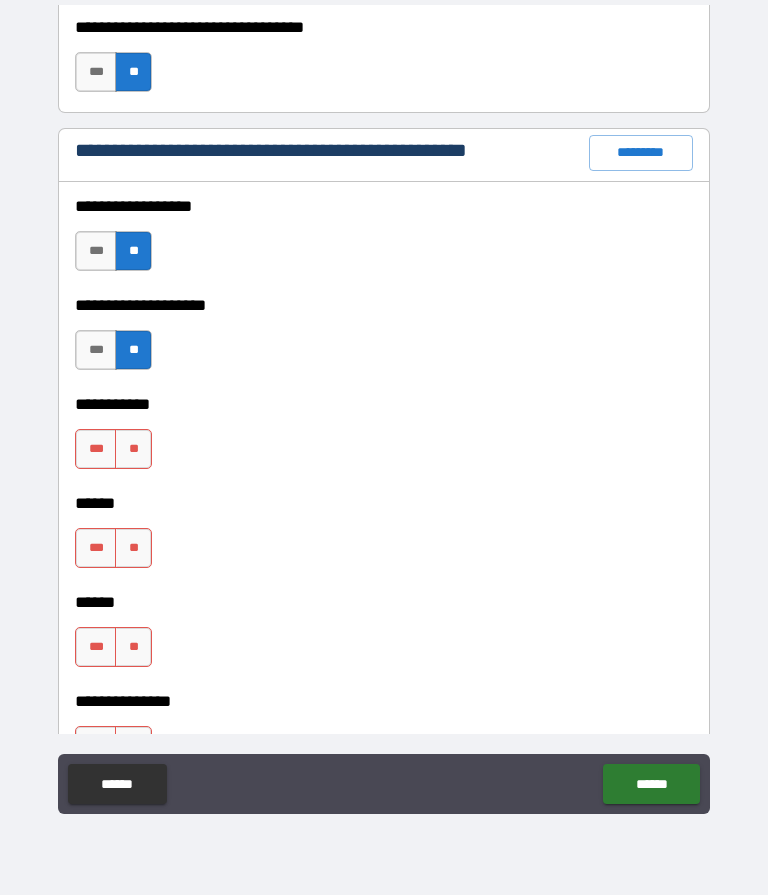 click on "**" at bounding box center [133, 450] 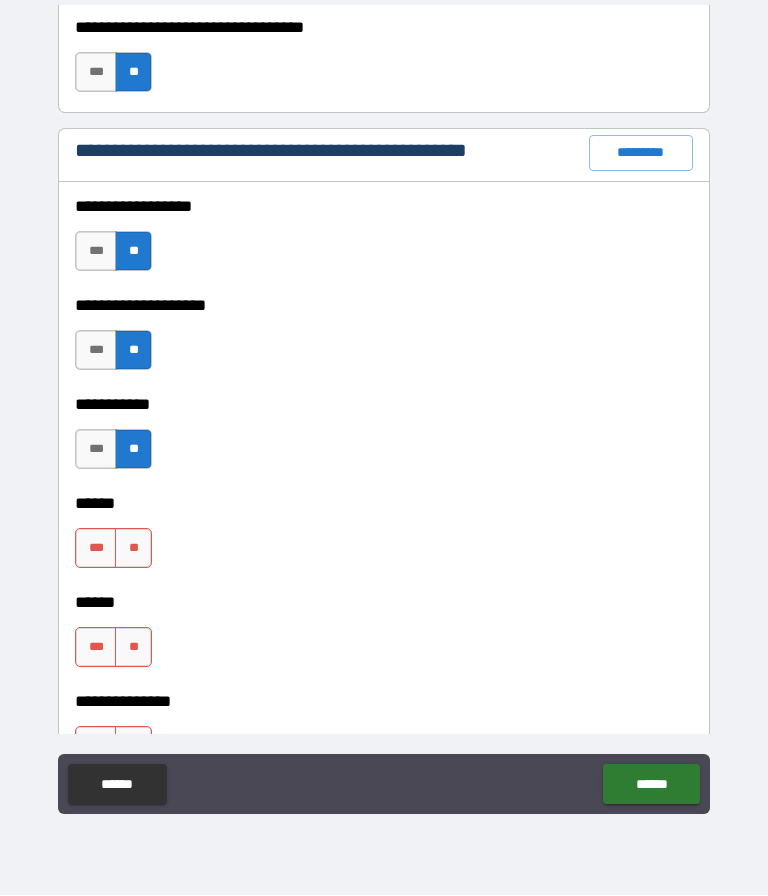click on "**" at bounding box center (133, 549) 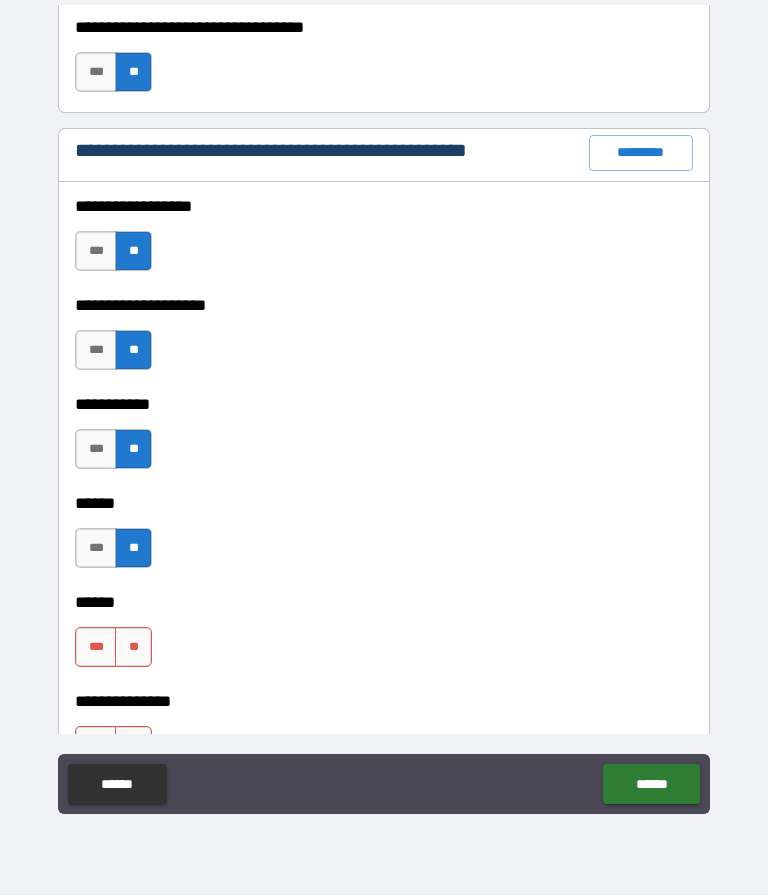 click on "**" at bounding box center (133, 648) 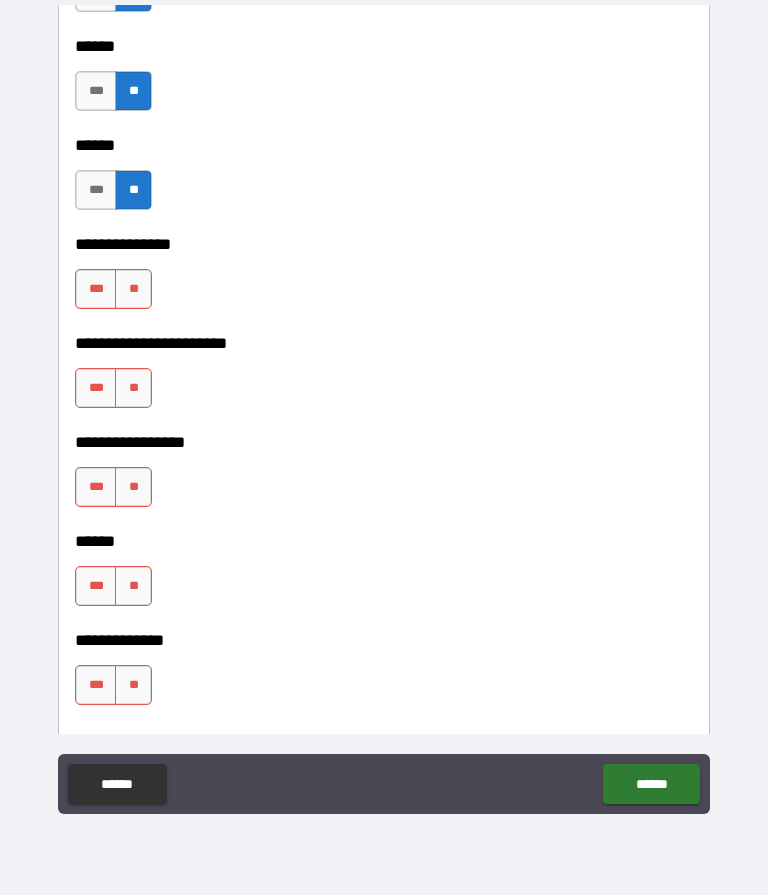 scroll, scrollTop: 2941, scrollLeft: 0, axis: vertical 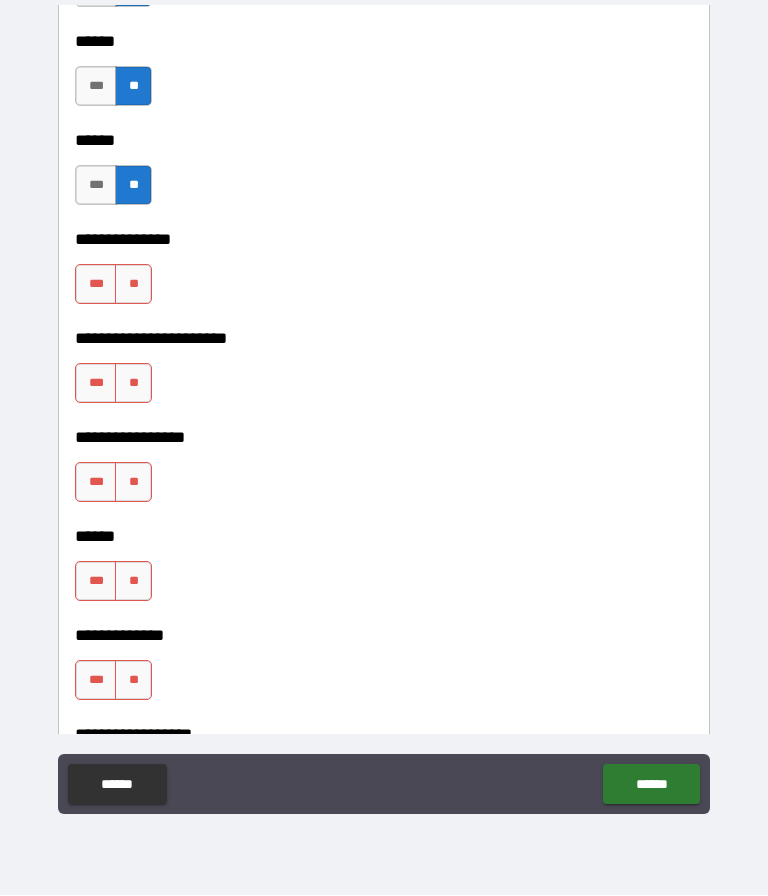 click on "**" at bounding box center [133, 285] 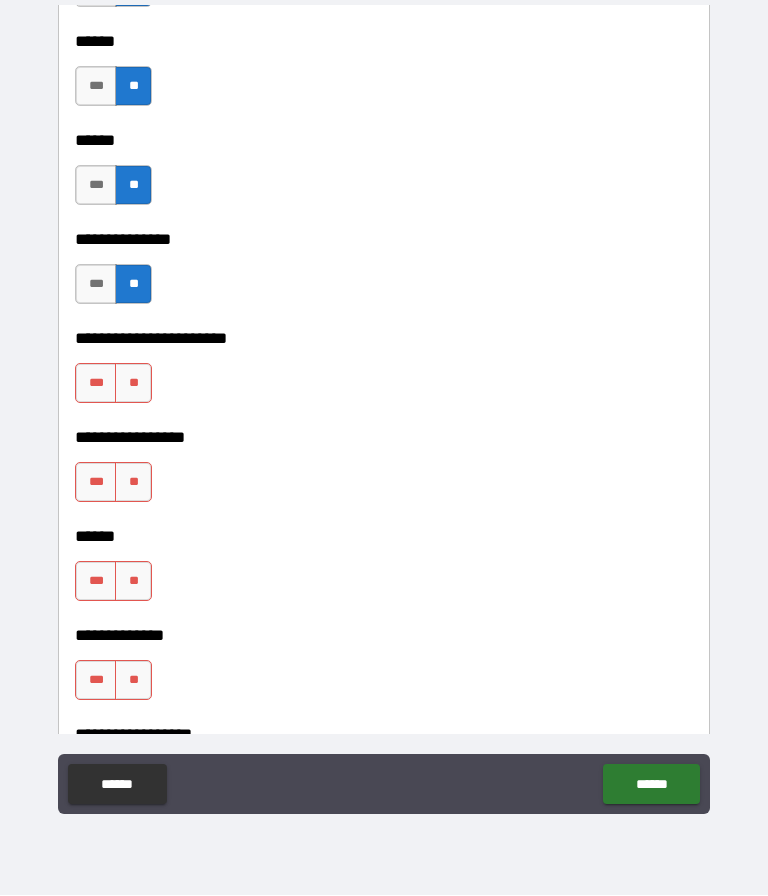 click on "**" at bounding box center (133, 384) 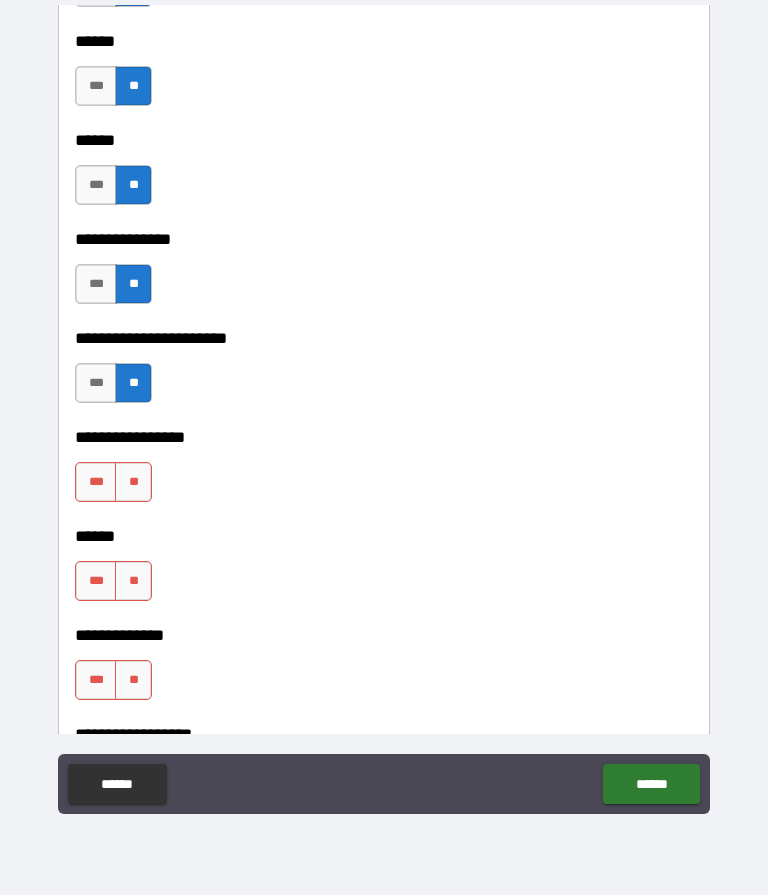 click on "**" at bounding box center [133, 483] 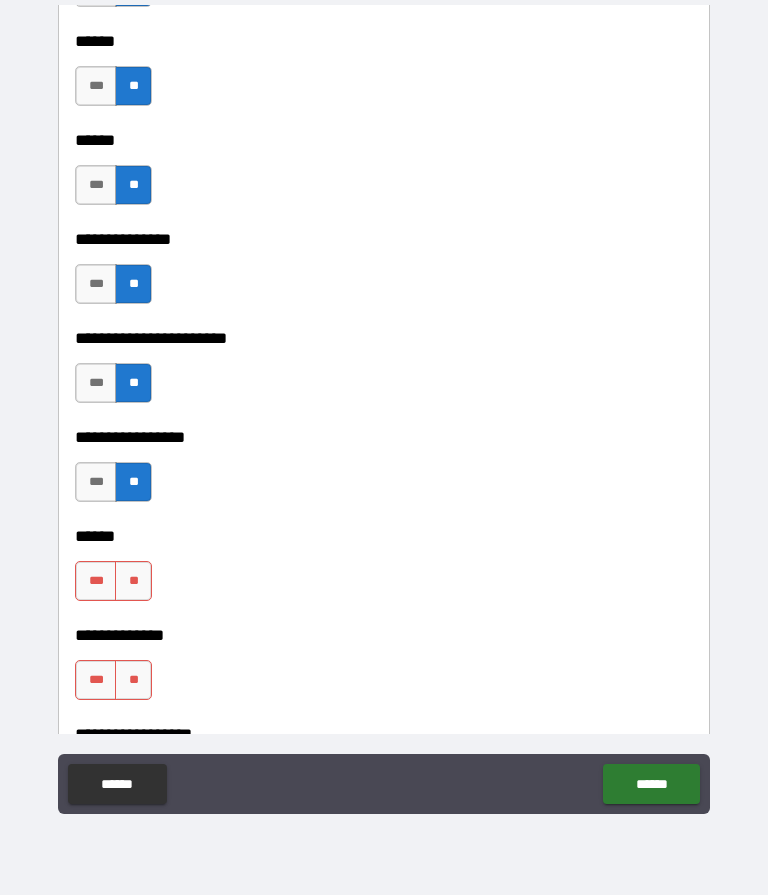 click on "**" at bounding box center (133, 582) 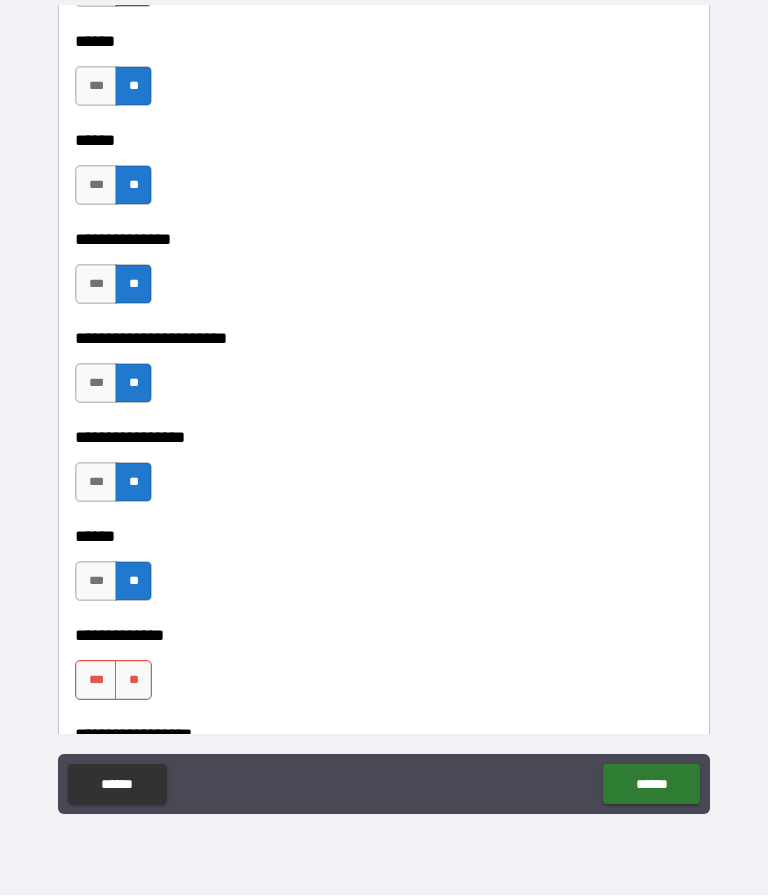 click on "**" at bounding box center [133, 681] 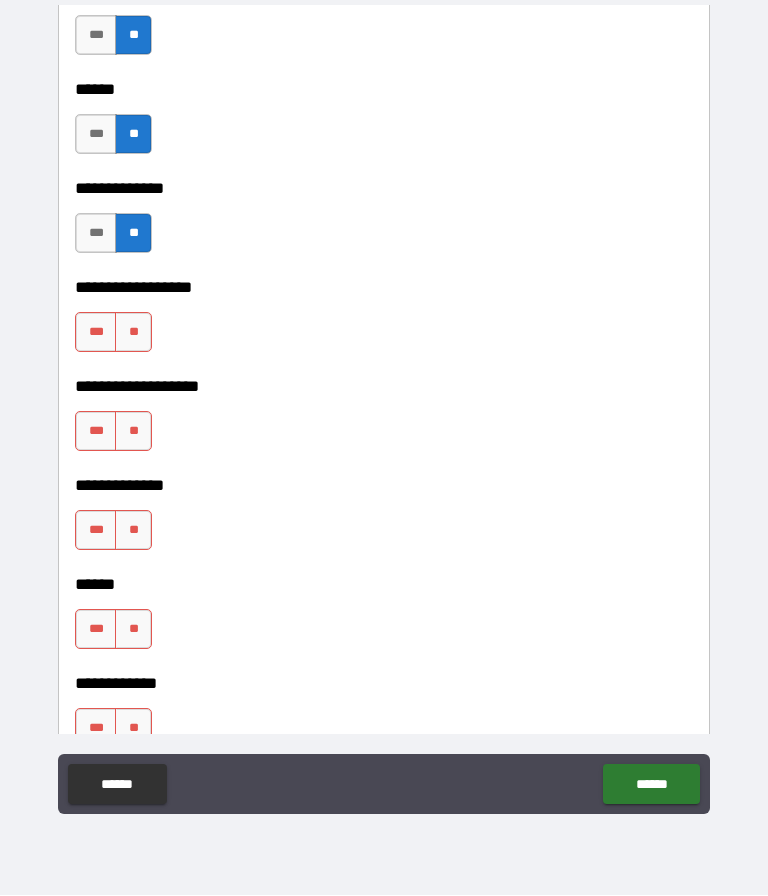 scroll, scrollTop: 3389, scrollLeft: 0, axis: vertical 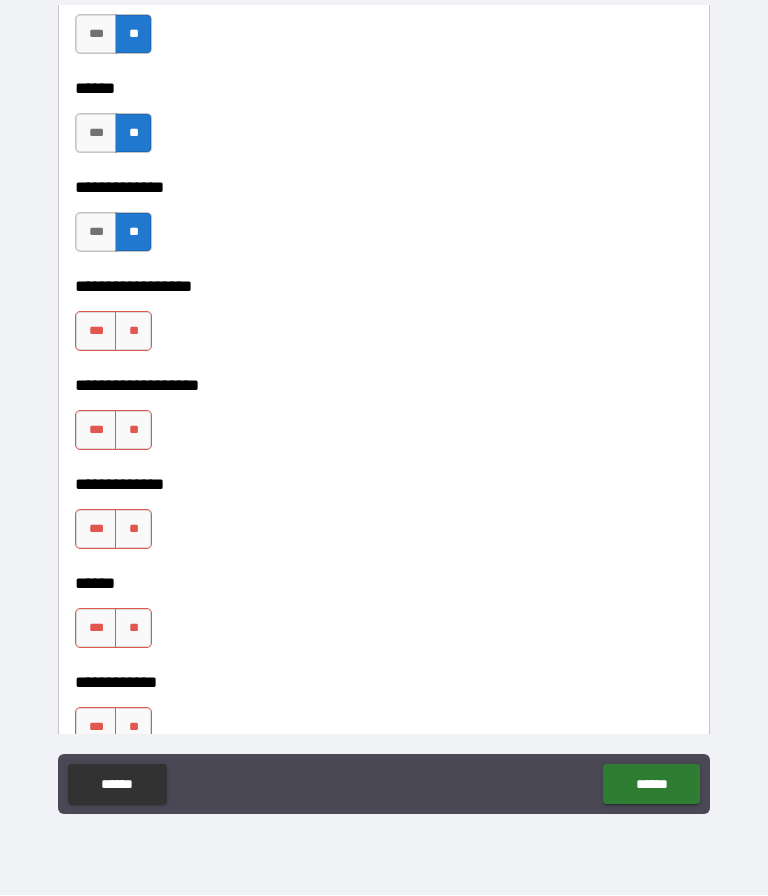 click on "**" at bounding box center [133, 332] 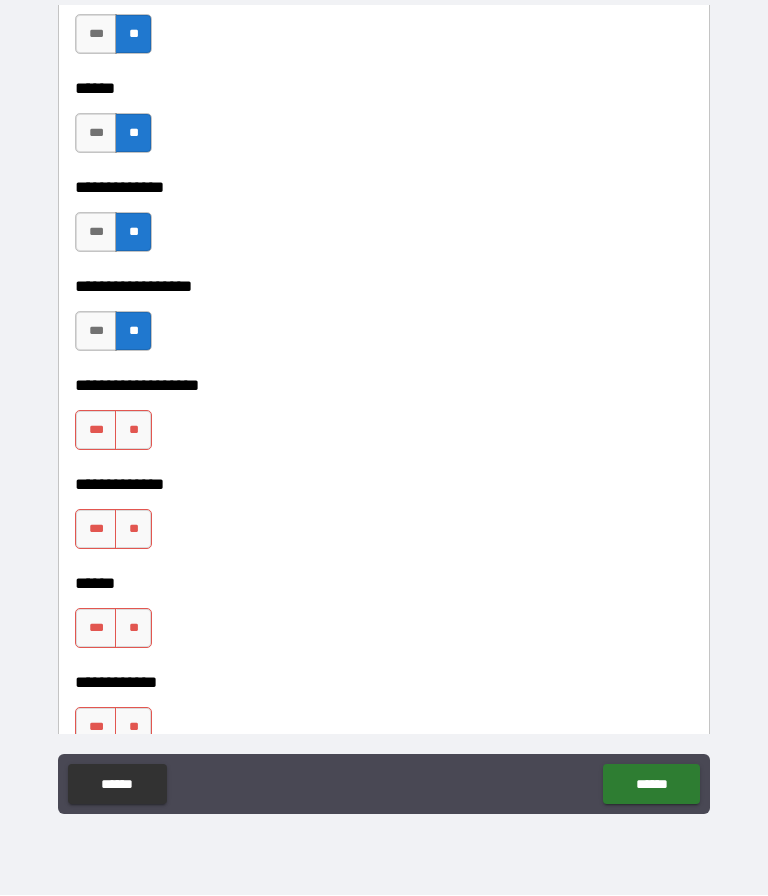 click on "**" at bounding box center [133, 431] 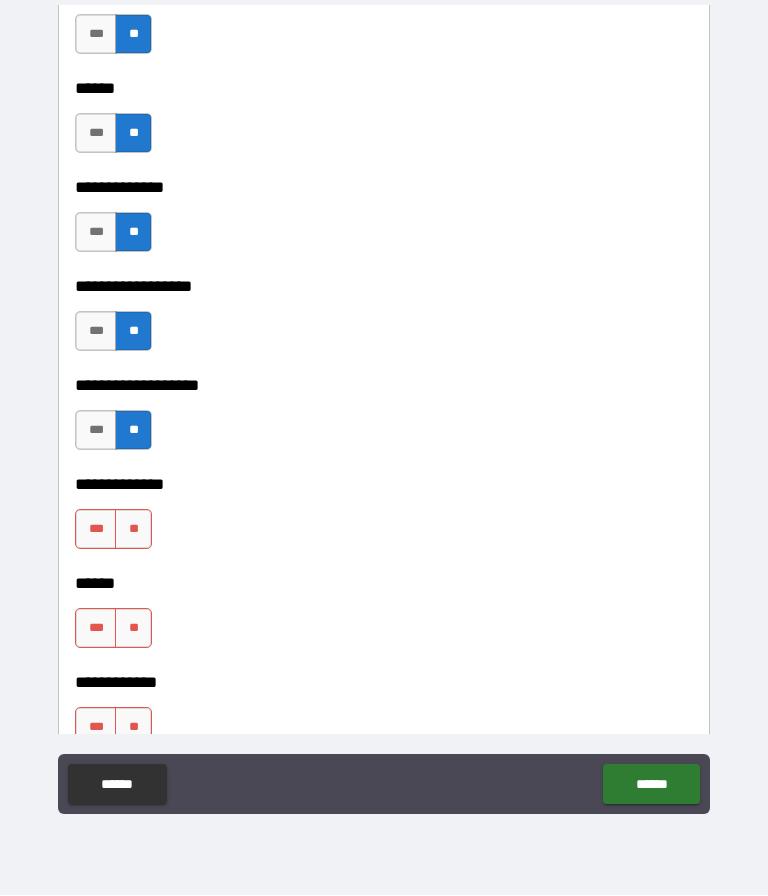 click on "**" at bounding box center [133, 530] 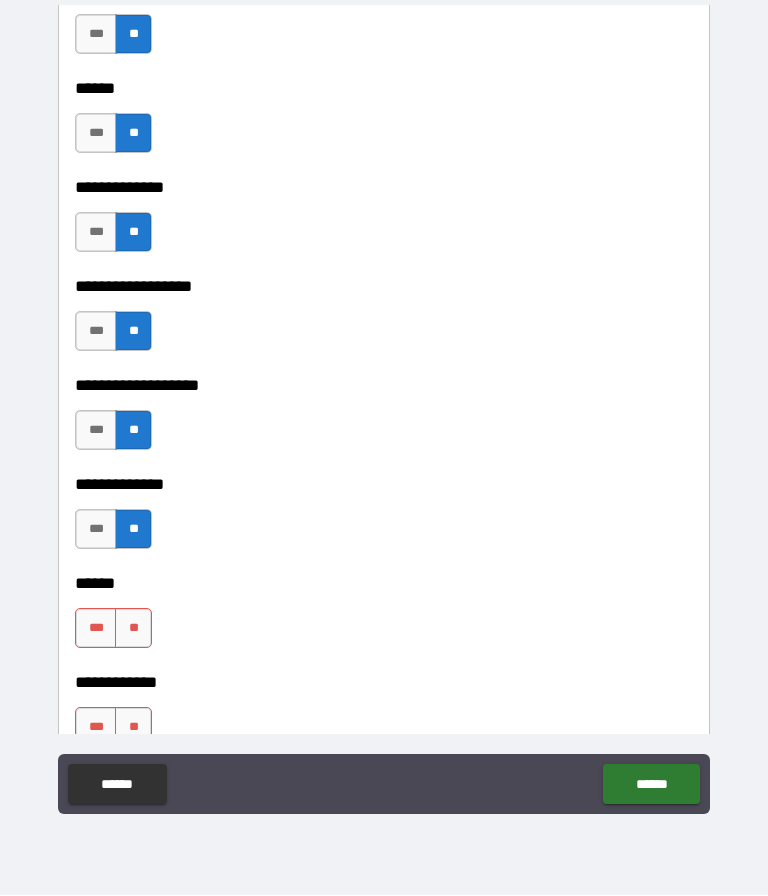 click on "**" at bounding box center [133, 629] 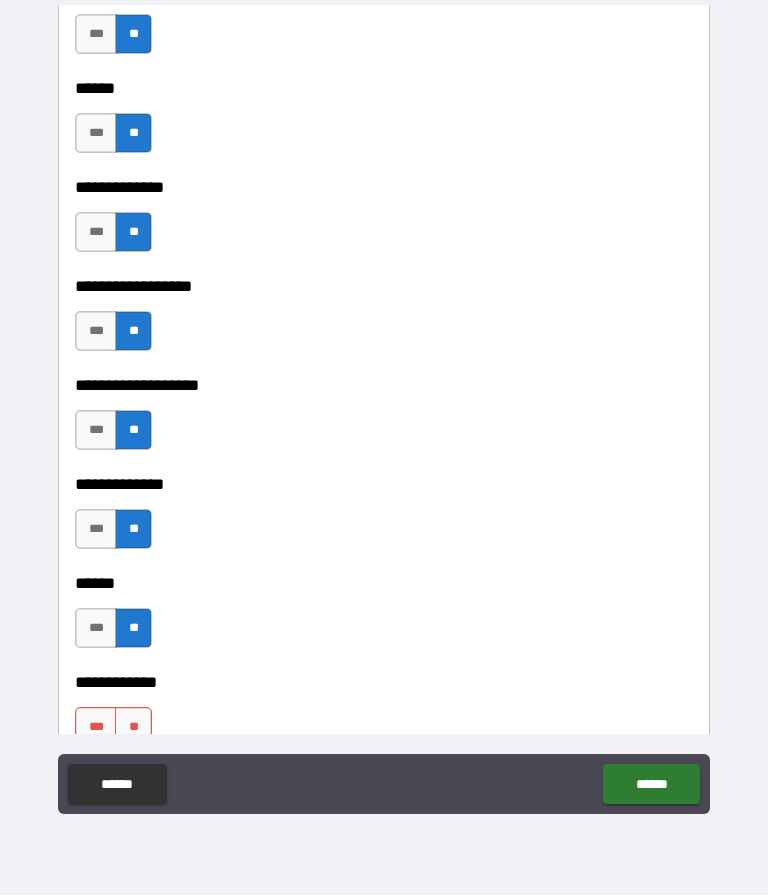 click on "**" at bounding box center (133, 728) 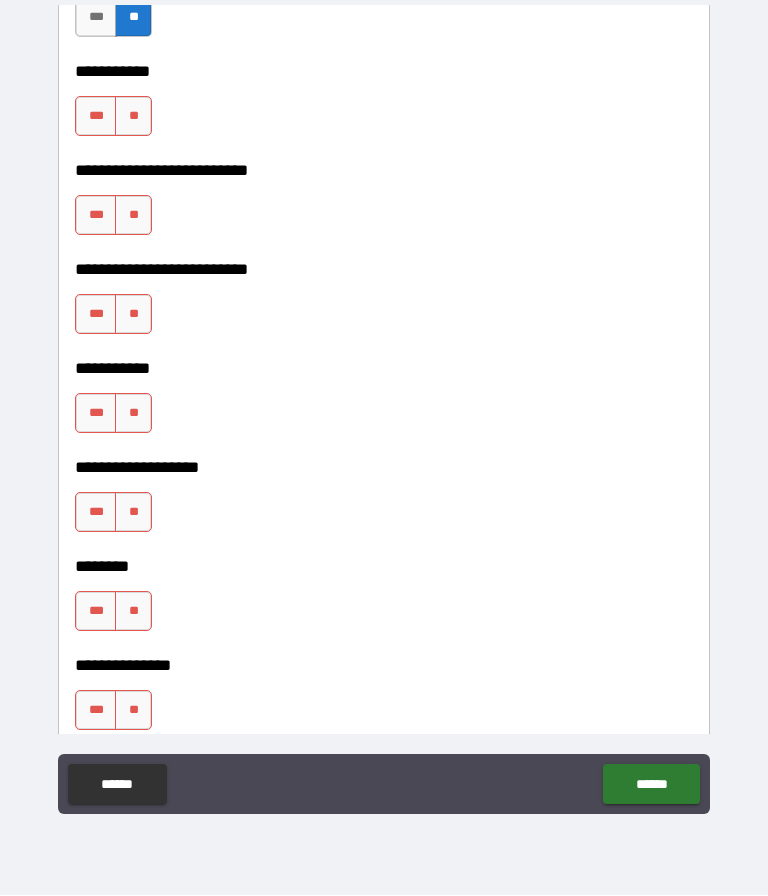 scroll, scrollTop: 4121, scrollLeft: 0, axis: vertical 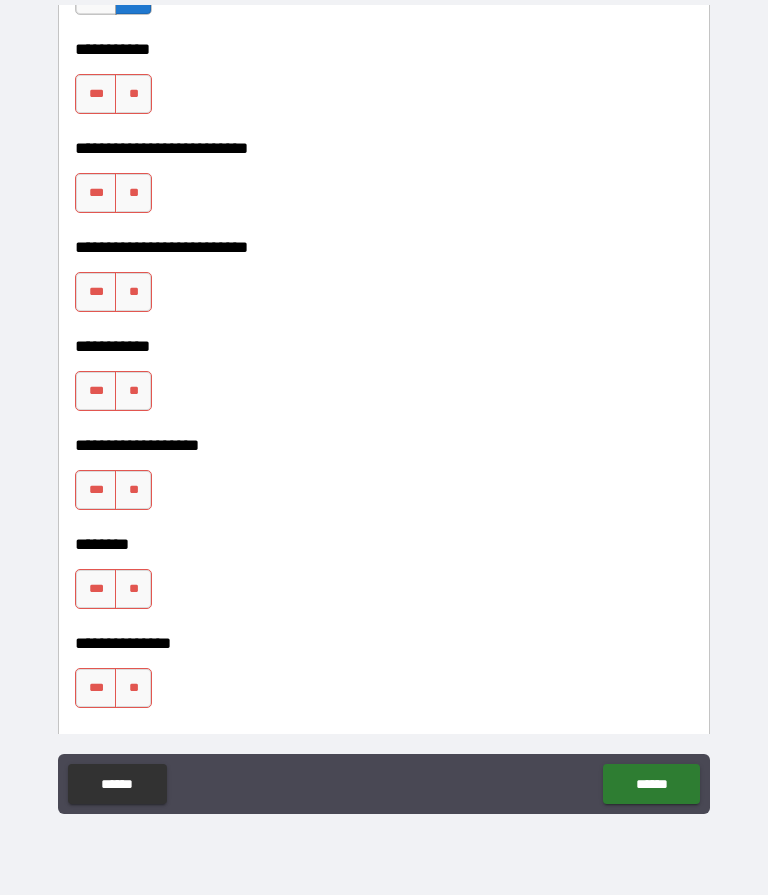 click on "**" at bounding box center [133, 95] 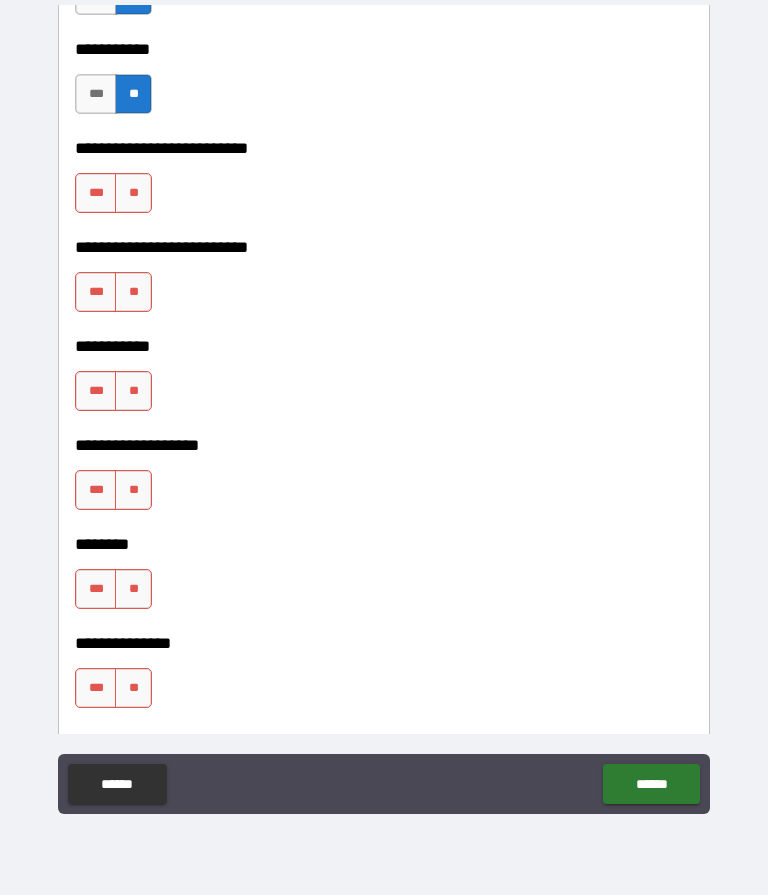 click on "**" at bounding box center (133, 194) 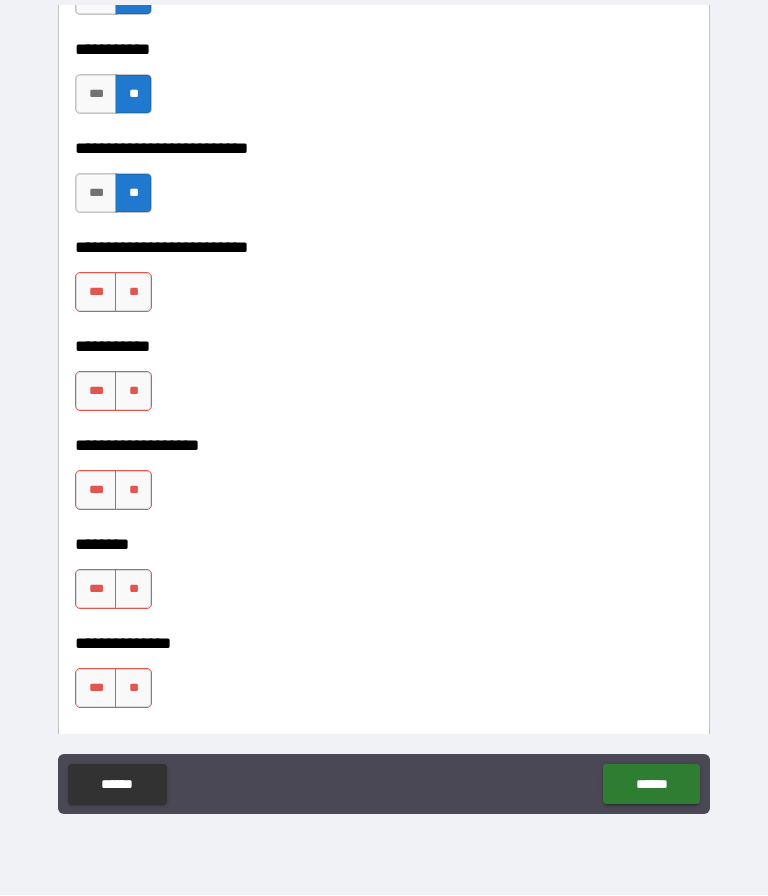 click on "**" at bounding box center [133, 293] 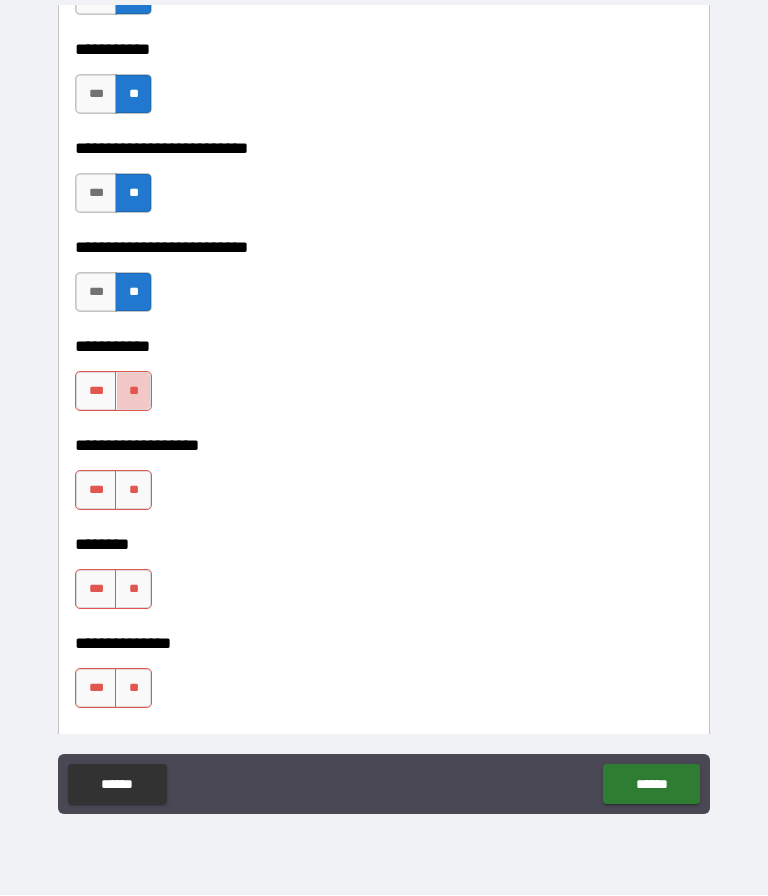 click on "**" at bounding box center (133, 392) 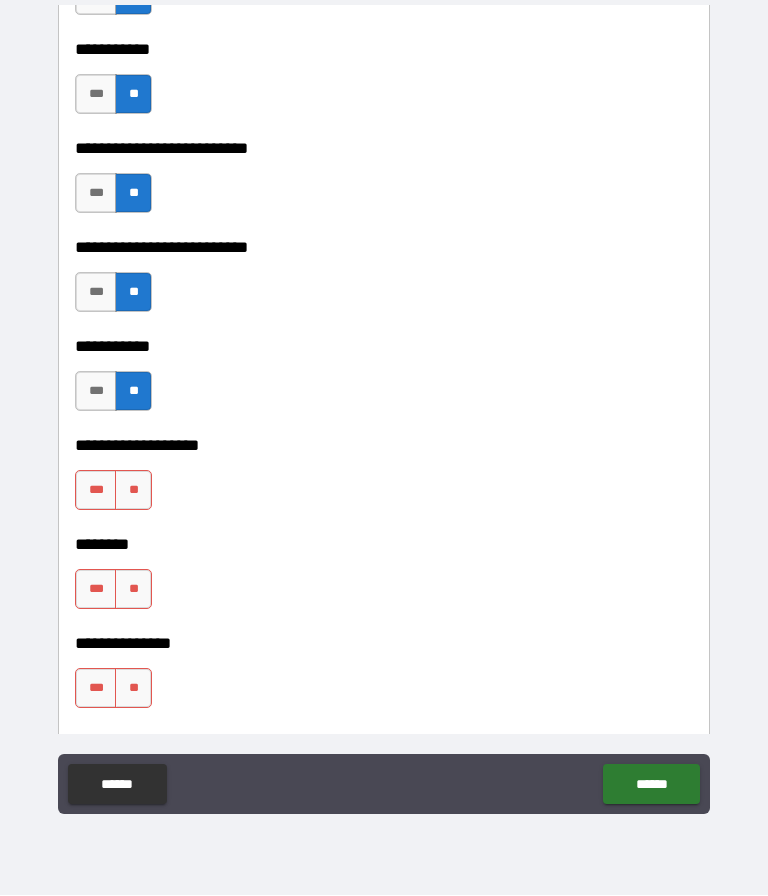 click on "**" at bounding box center (133, 689) 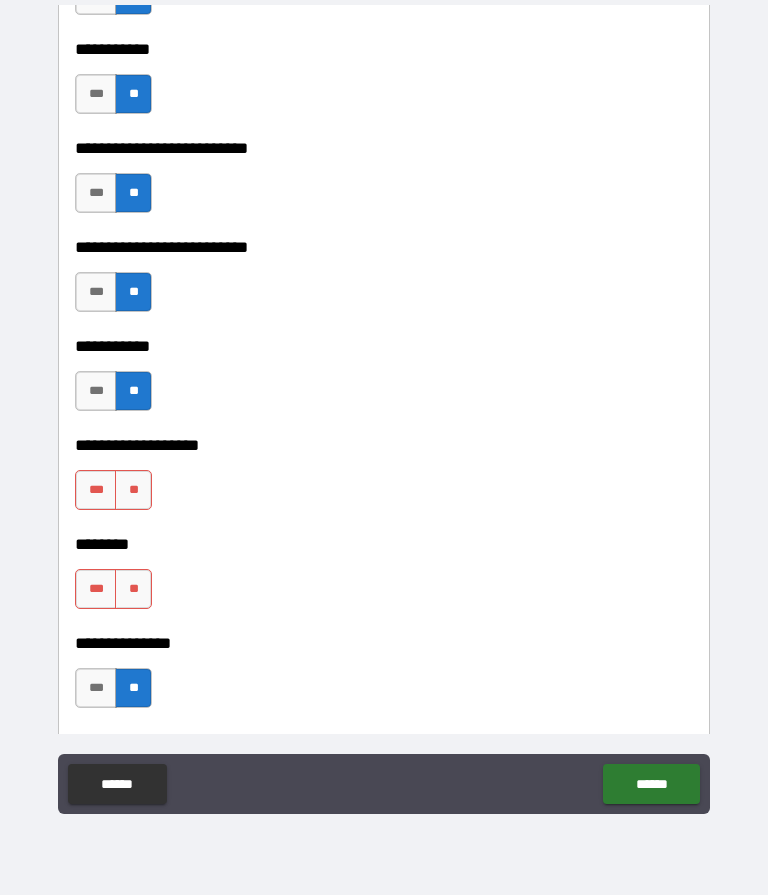 click on "**" at bounding box center (133, 590) 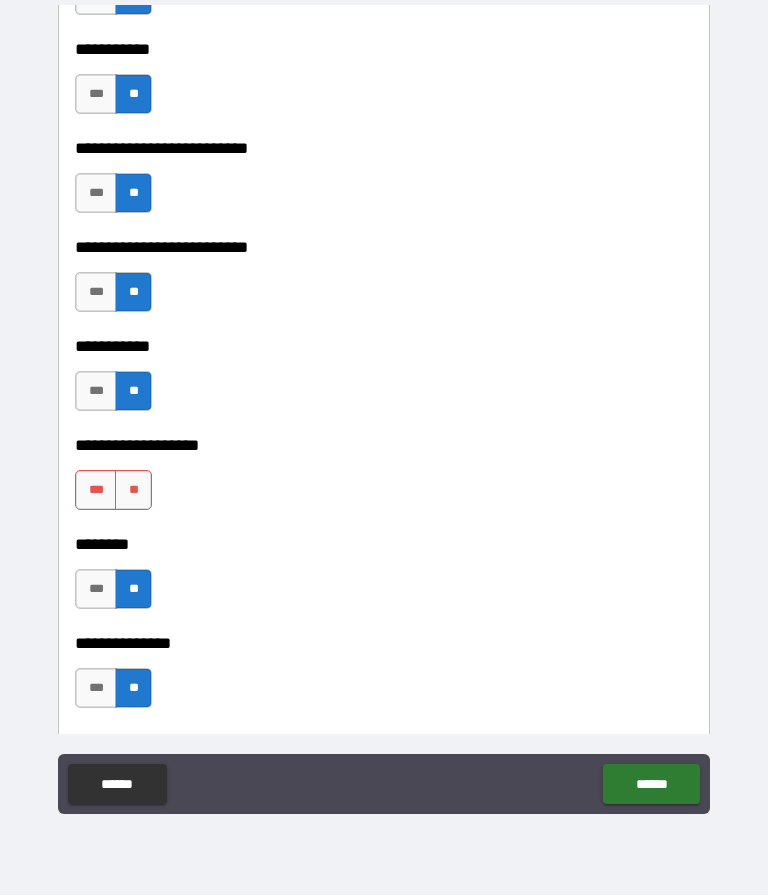 click on "**" at bounding box center (133, 491) 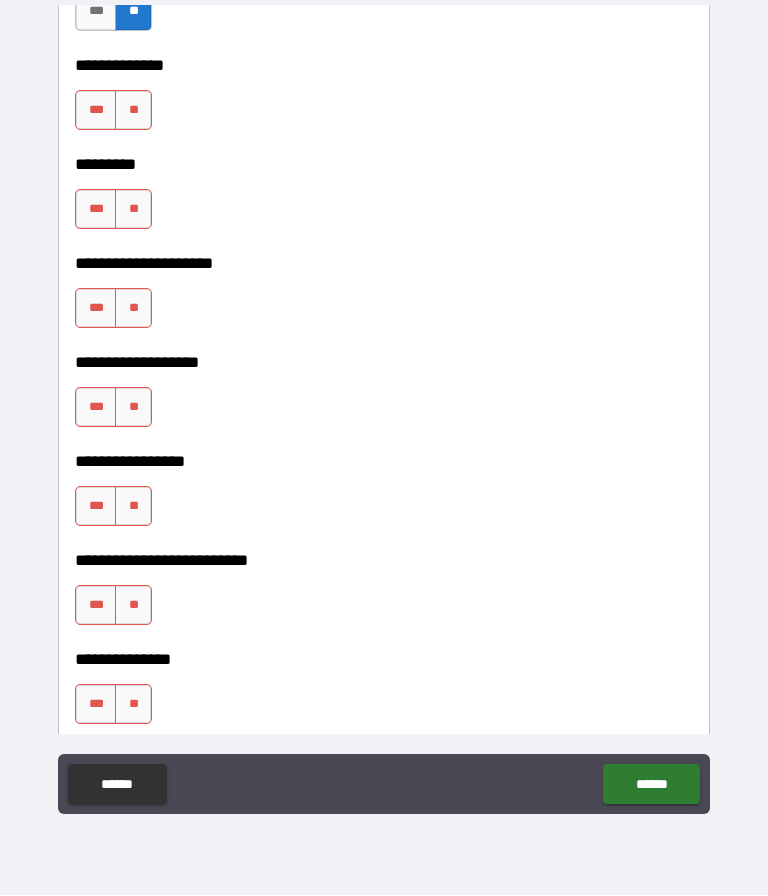 scroll, scrollTop: 4797, scrollLeft: 0, axis: vertical 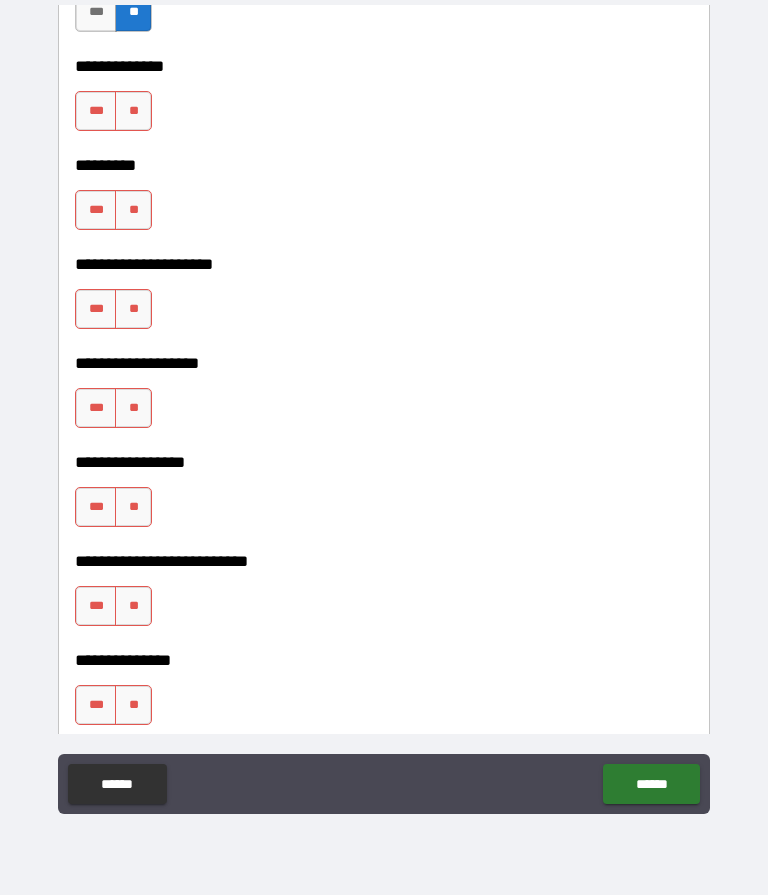 click on "**" at bounding box center (133, 706) 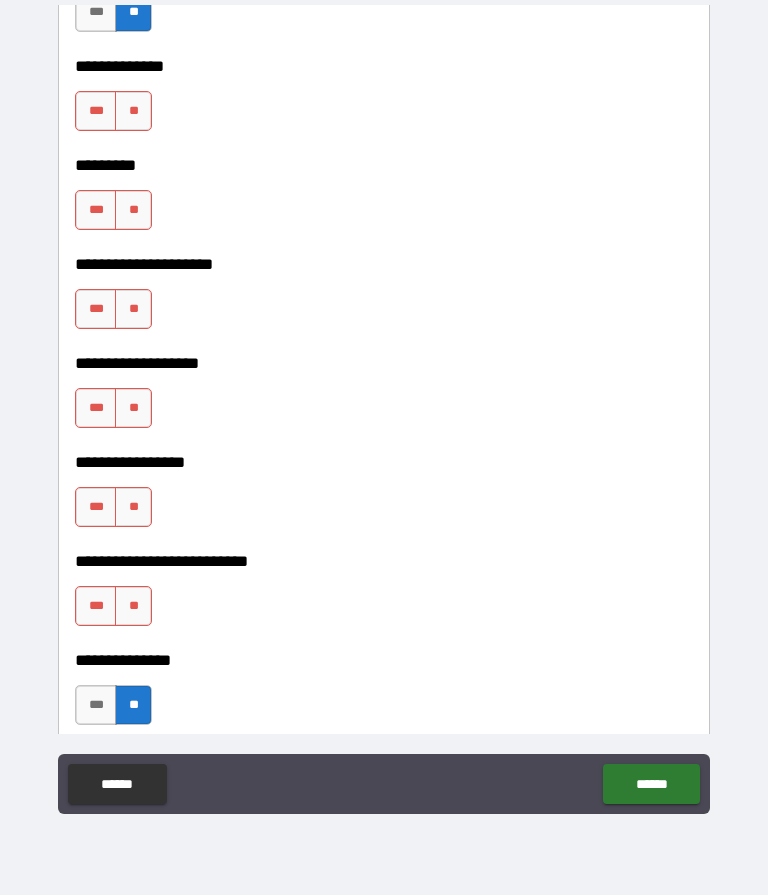 click on "**" at bounding box center (133, 607) 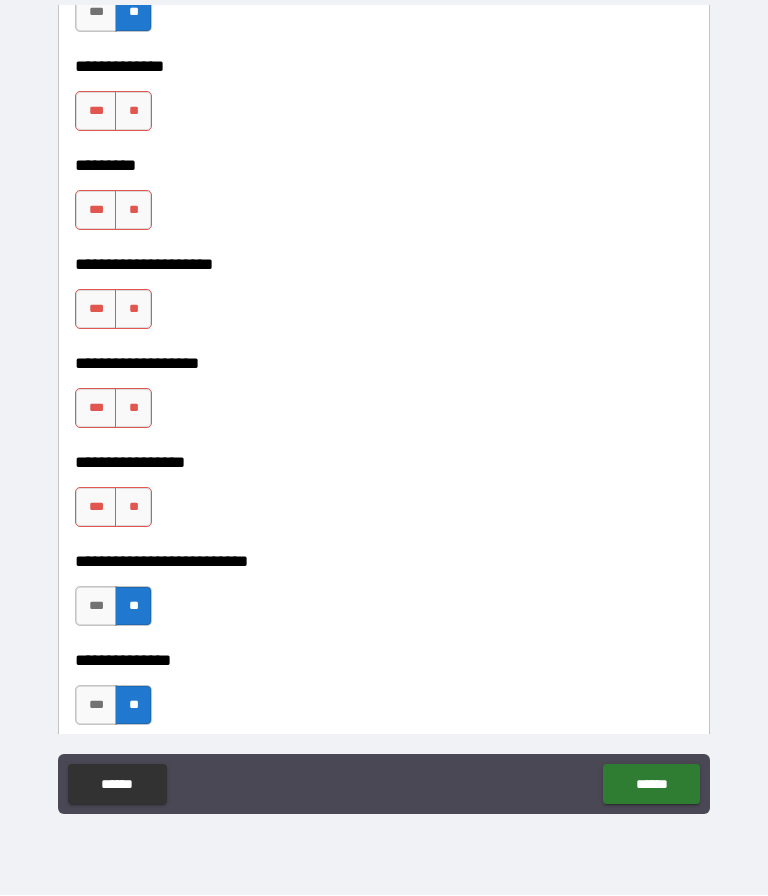 click on "**" at bounding box center [133, 508] 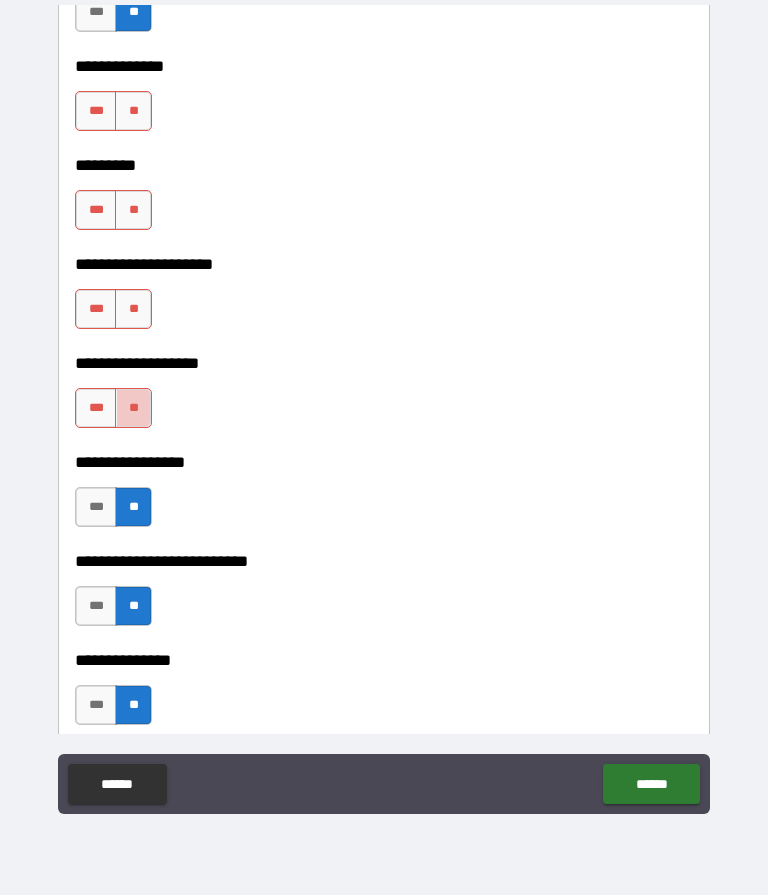 click on "**" at bounding box center [133, 409] 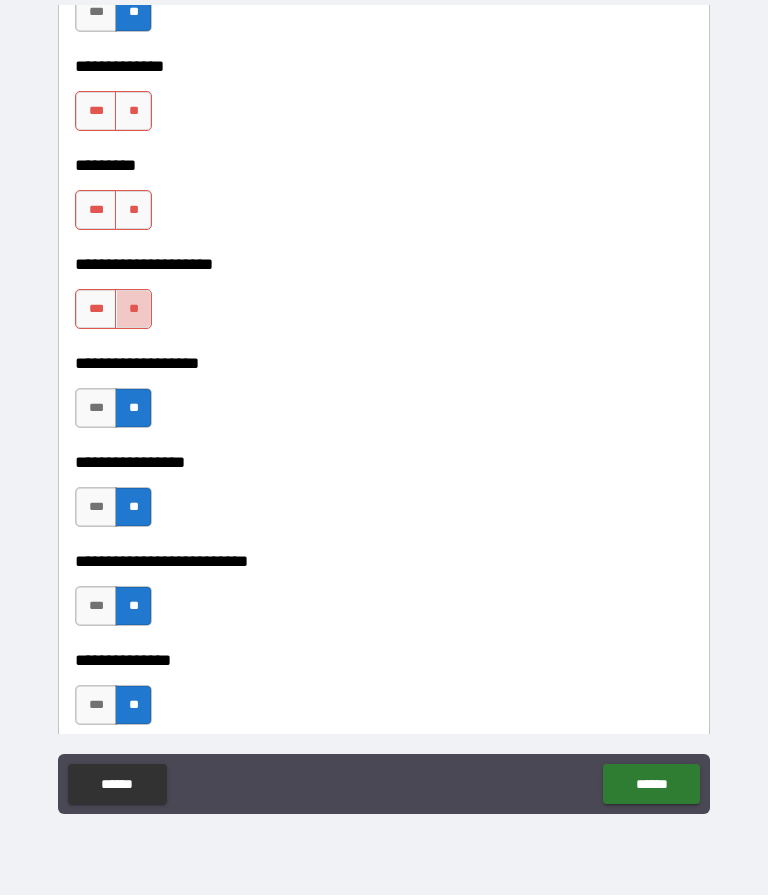 click on "**" at bounding box center [133, 310] 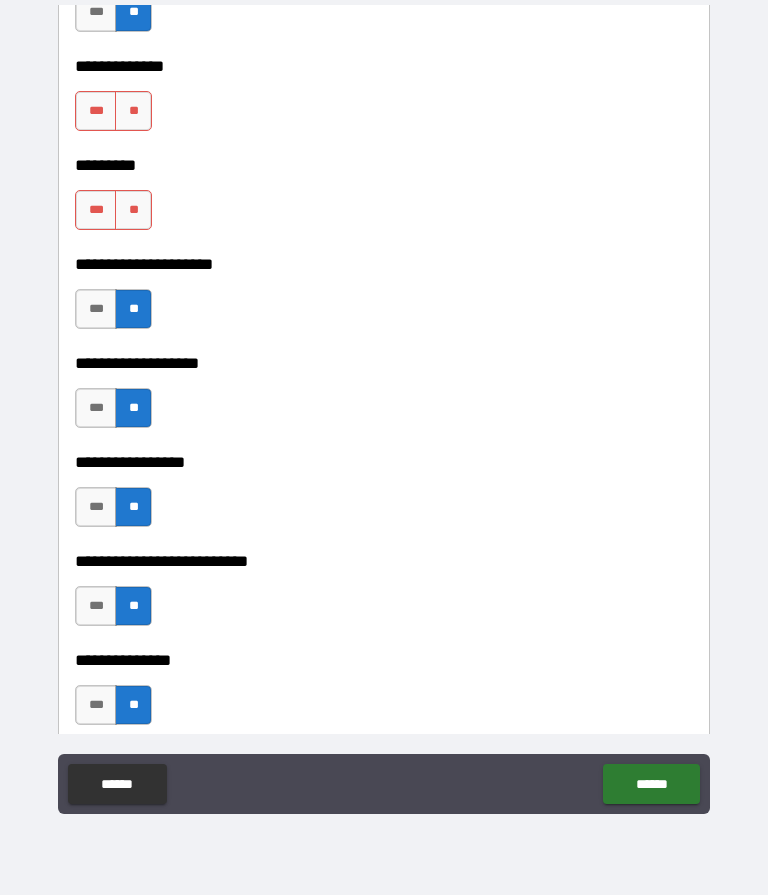 click on "**" at bounding box center (133, 211) 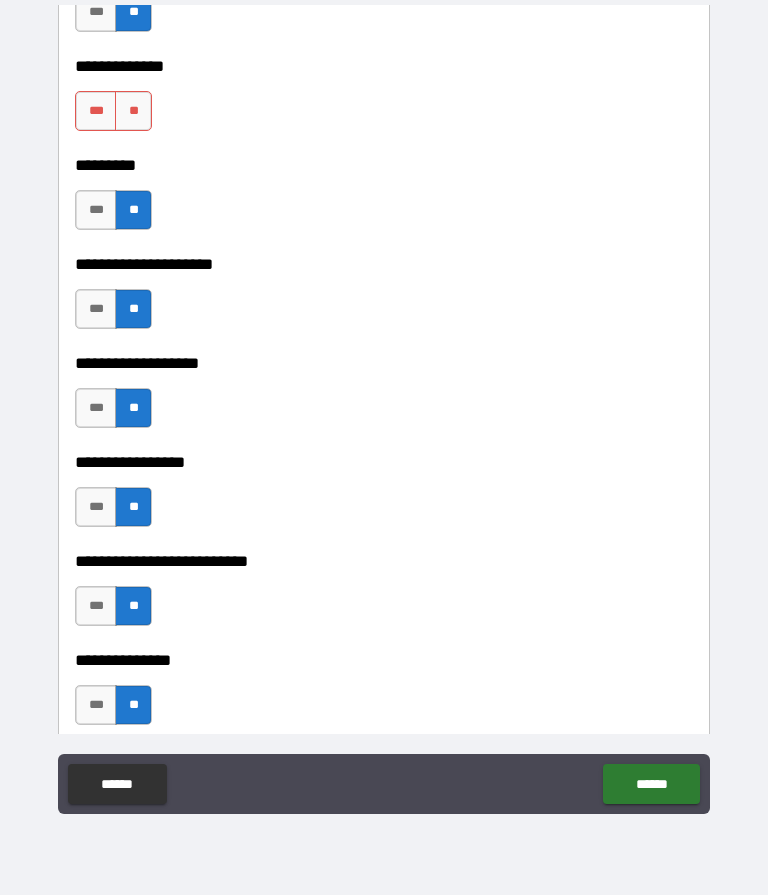 click on "**" at bounding box center (133, 112) 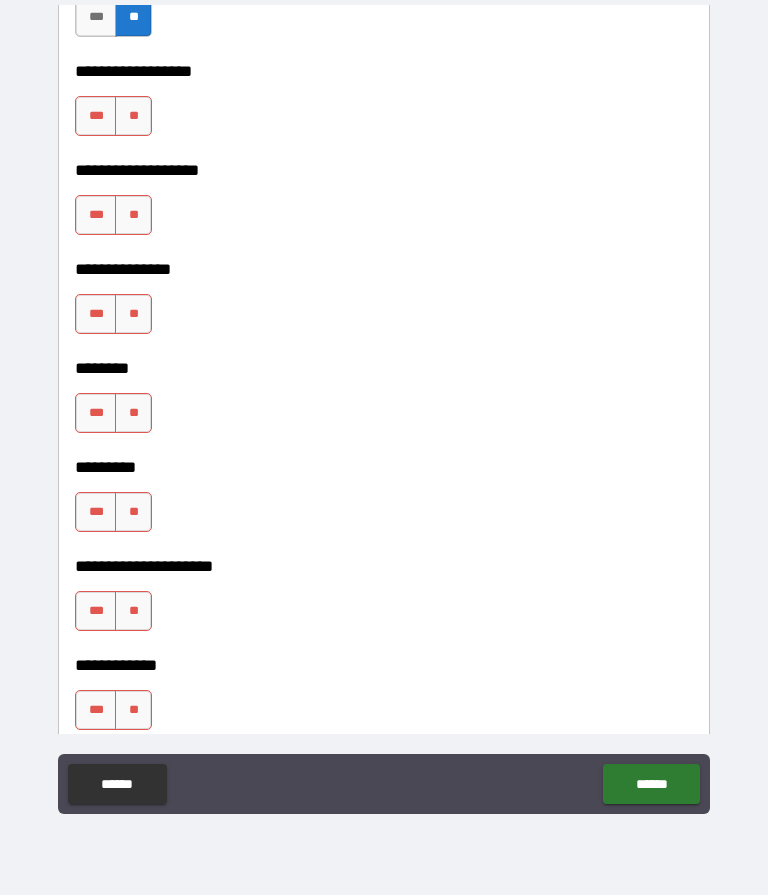 scroll, scrollTop: 5488, scrollLeft: 0, axis: vertical 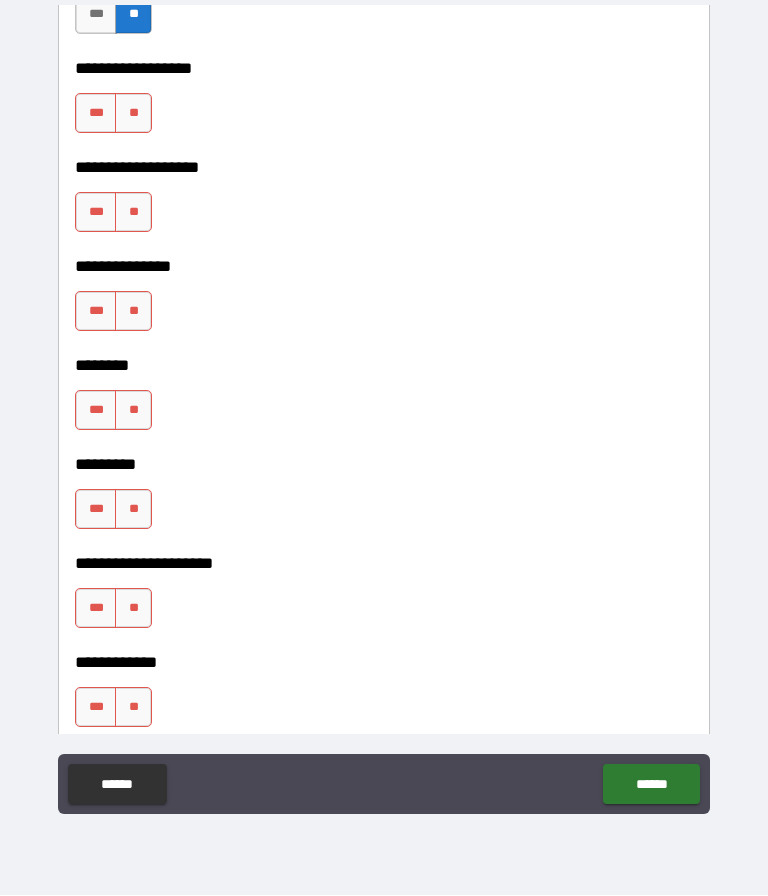 click on "**" at bounding box center [133, 708] 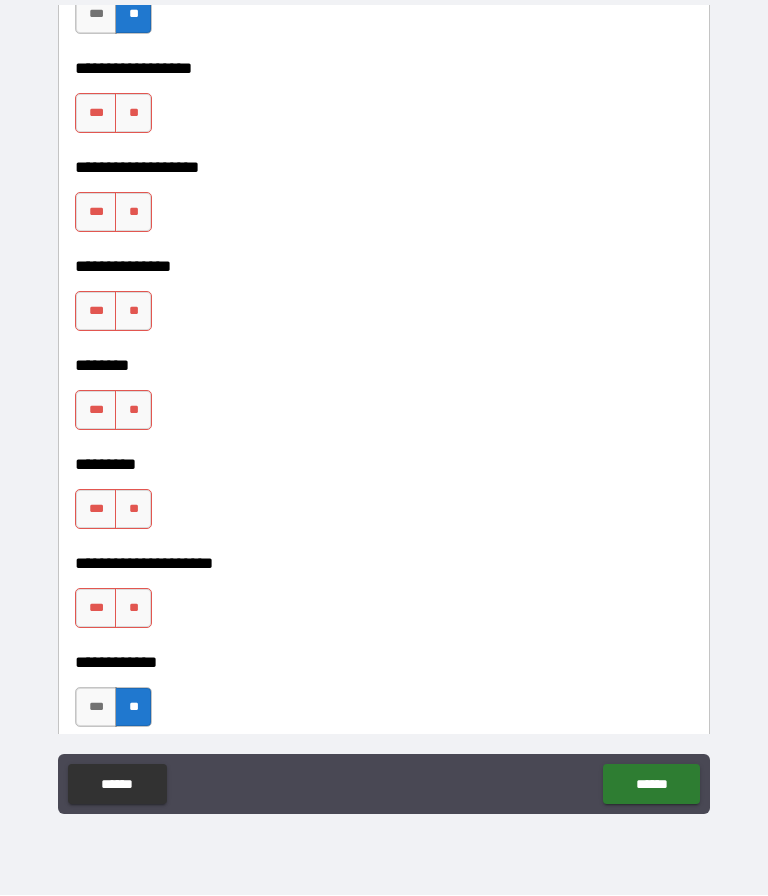 click on "**" at bounding box center (133, 609) 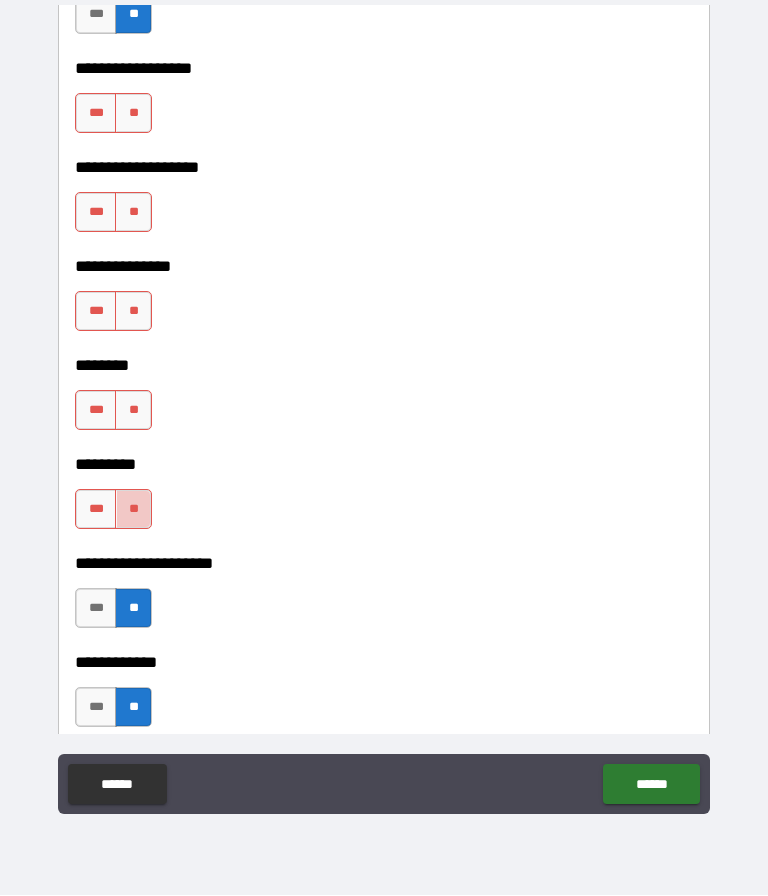 click on "**" at bounding box center (133, 510) 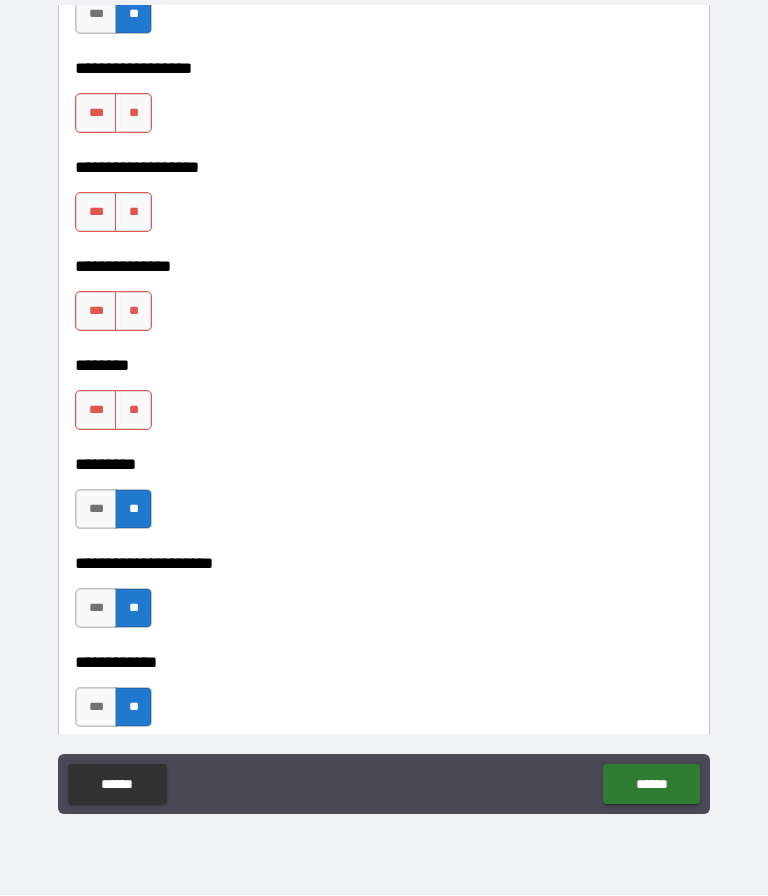 click on "**" at bounding box center (133, 411) 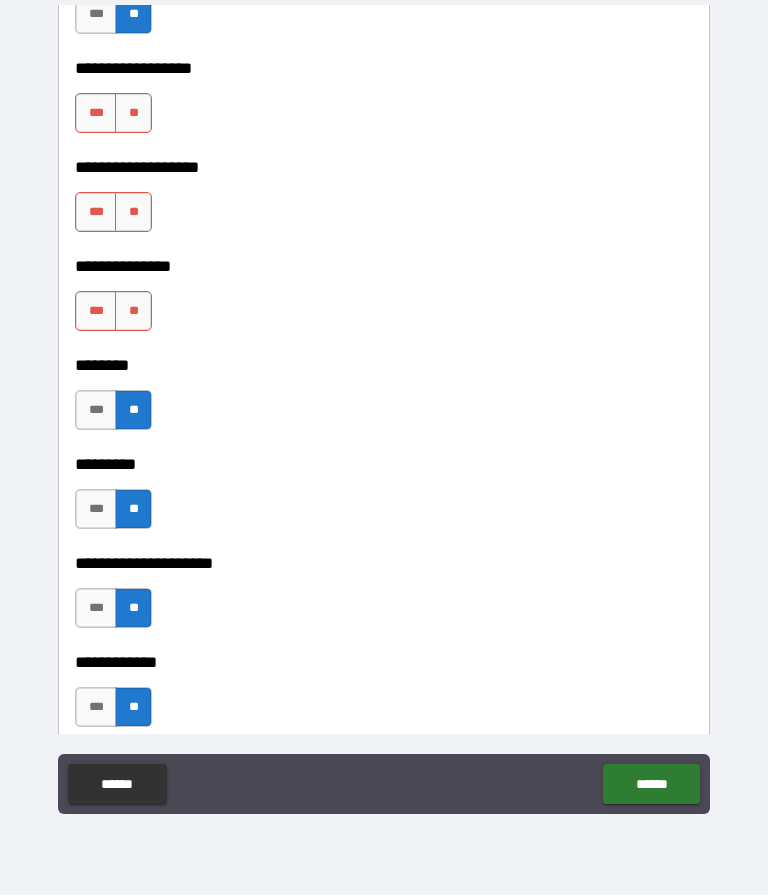 click on "**" at bounding box center [133, 312] 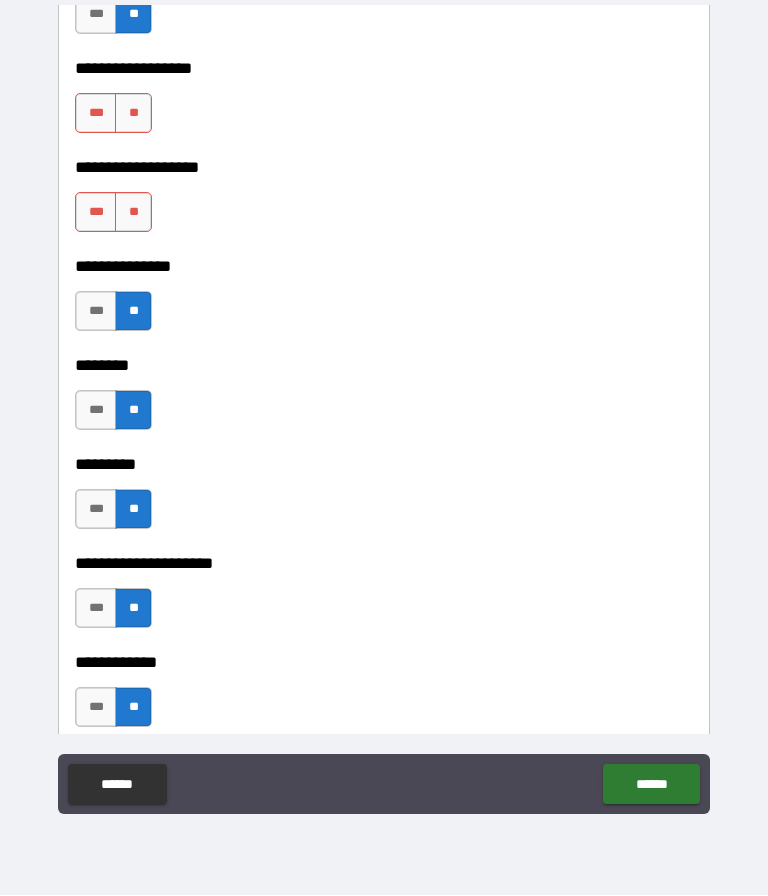 click on "**" at bounding box center (133, 213) 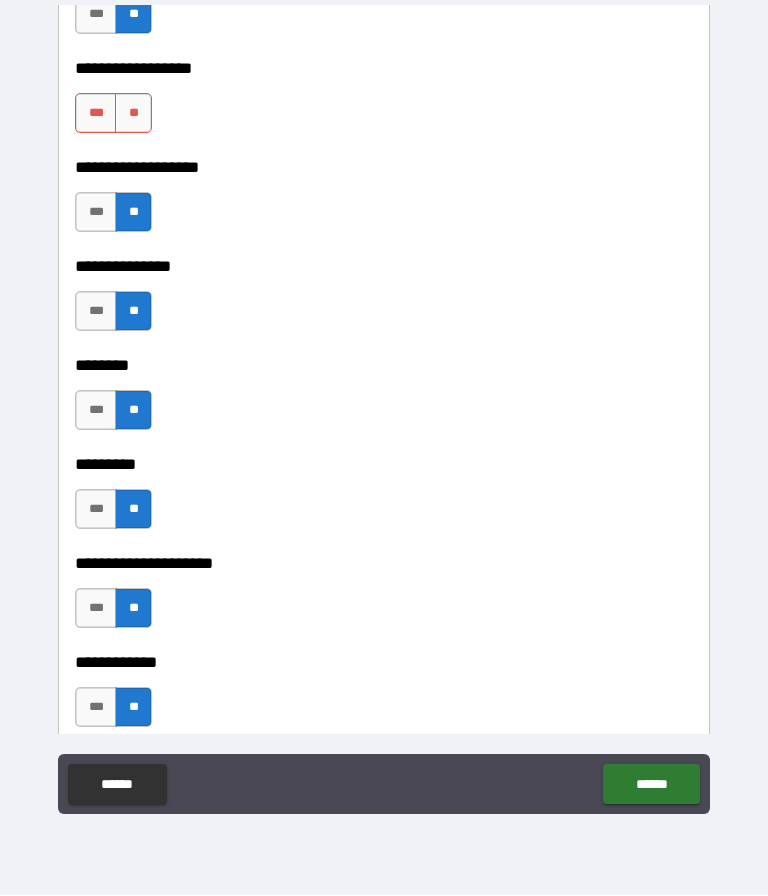click on "**" at bounding box center (133, 114) 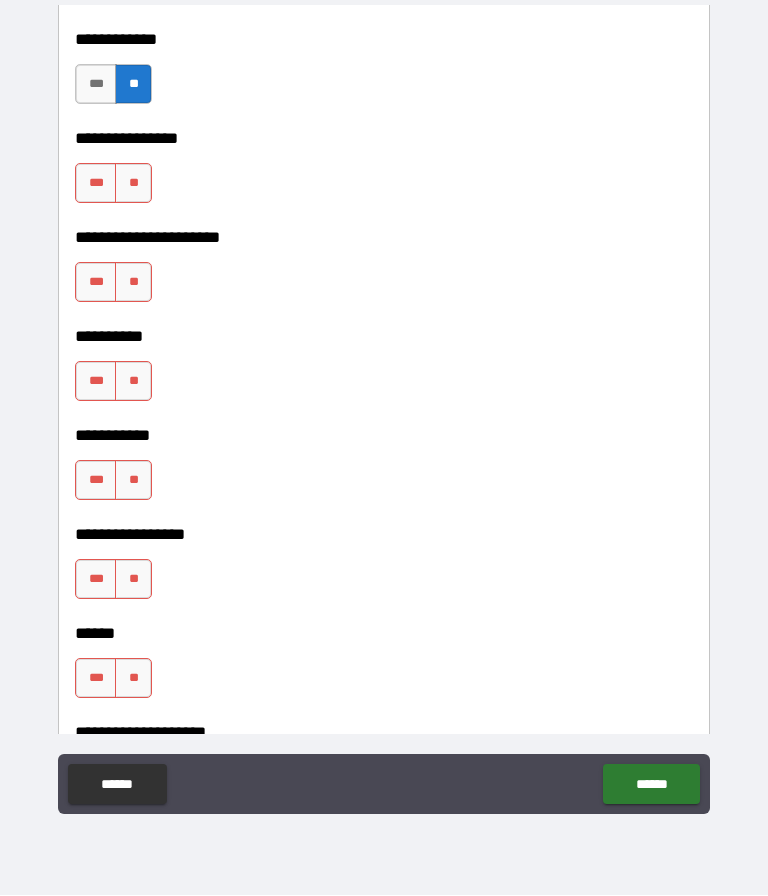 scroll, scrollTop: 6092, scrollLeft: 0, axis: vertical 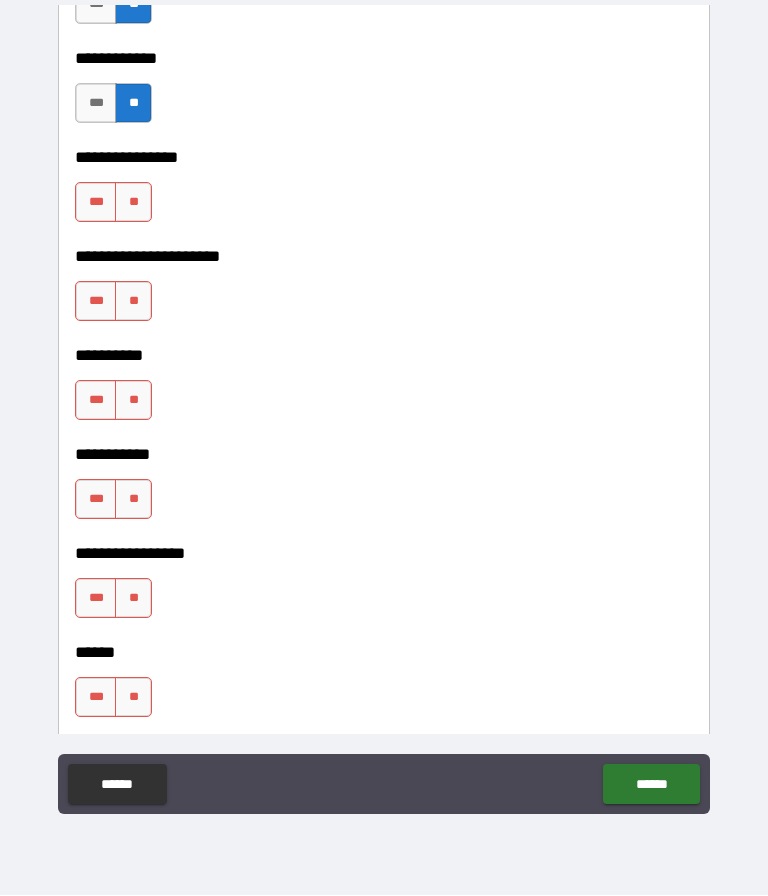 click on "**" at bounding box center [133, 203] 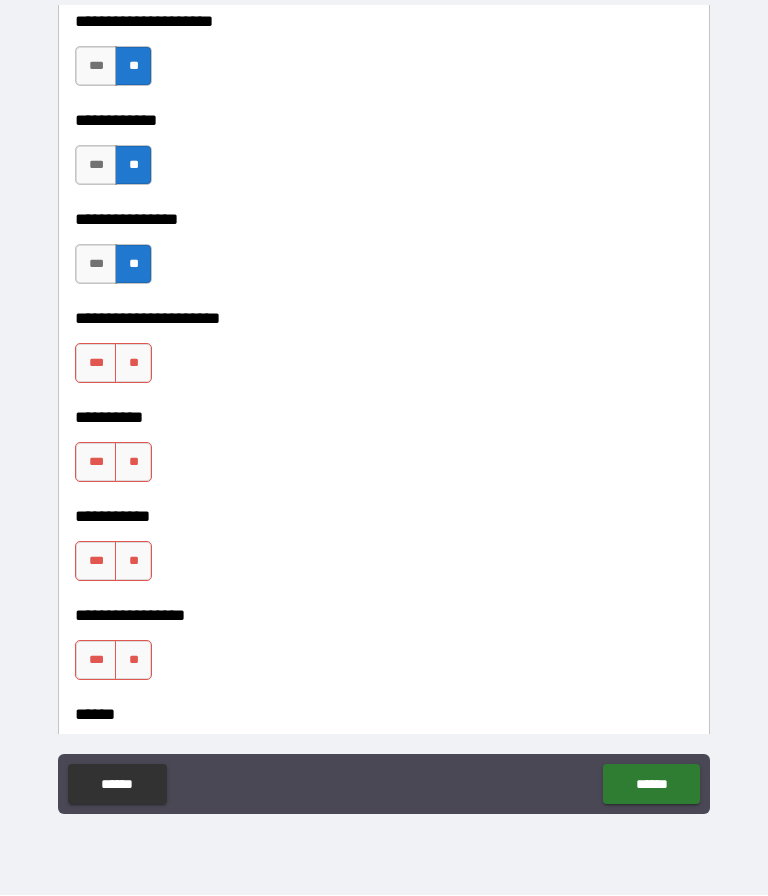 scroll, scrollTop: 6050, scrollLeft: 0, axis: vertical 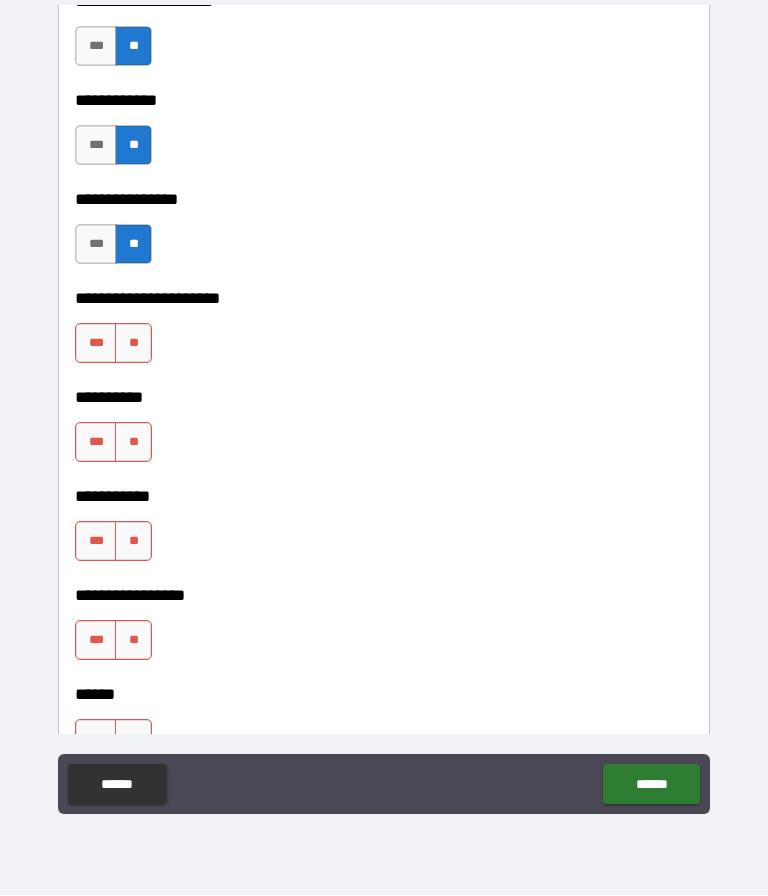 click on "**" at bounding box center (133, 344) 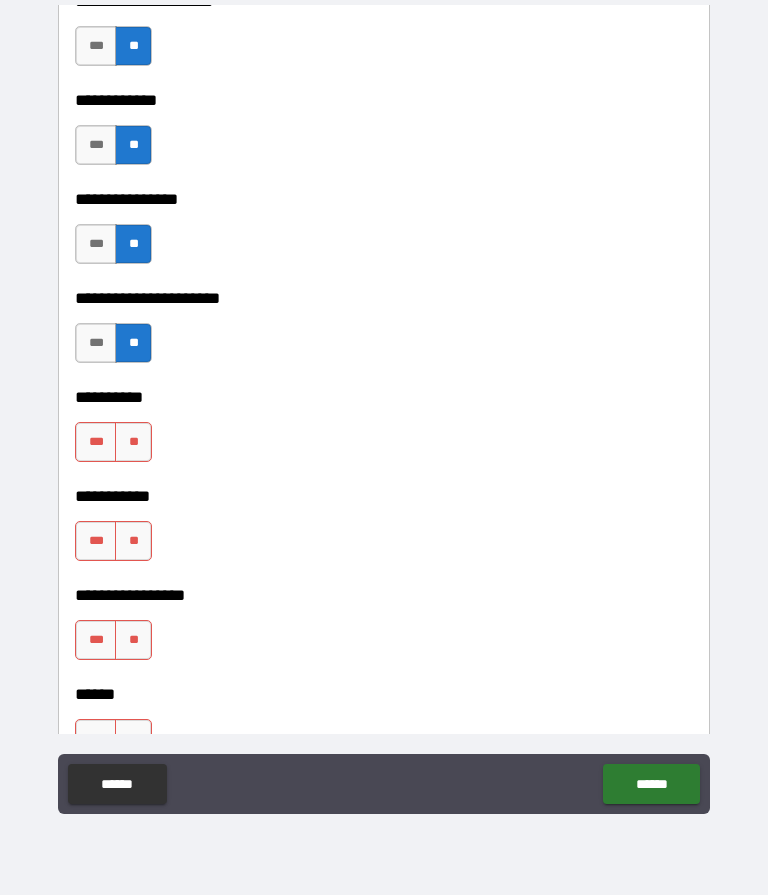 click on "**" at bounding box center (133, 443) 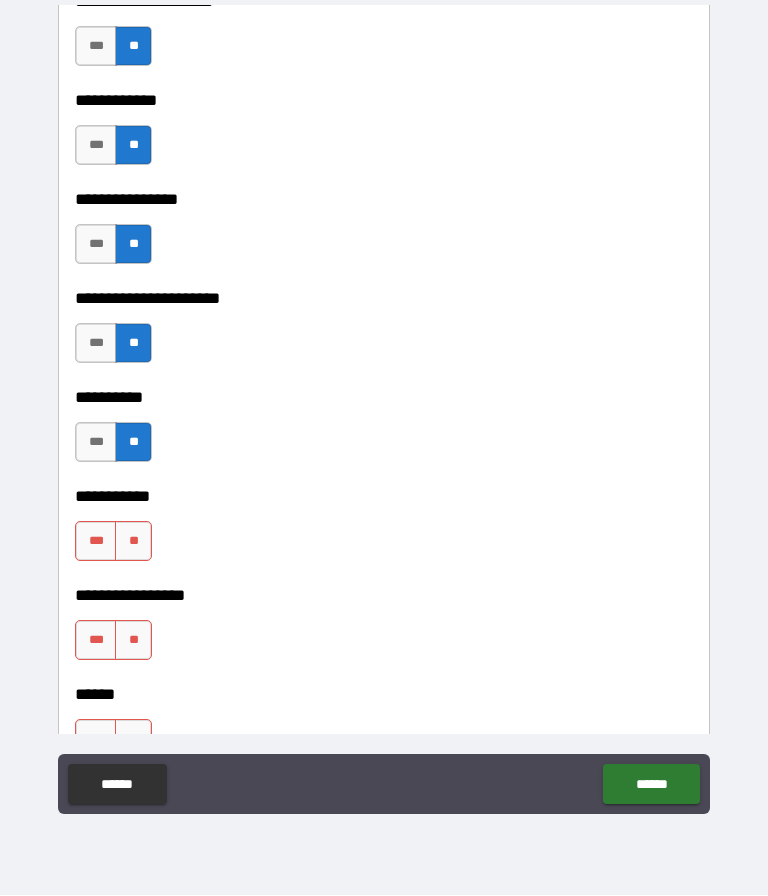 click on "**" at bounding box center (133, 542) 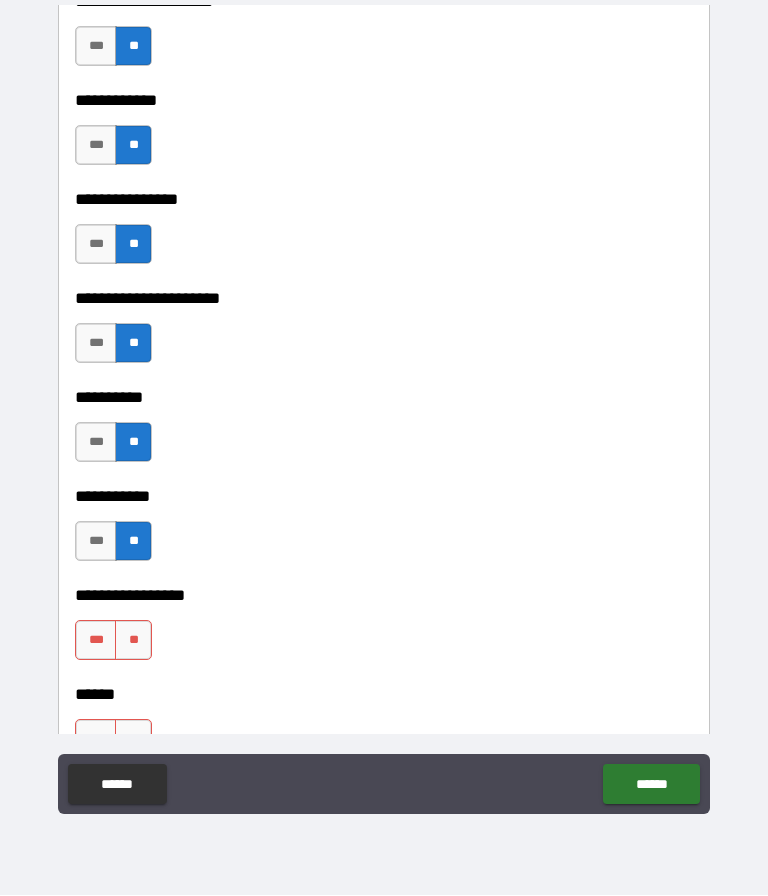 click on "**" at bounding box center (133, 641) 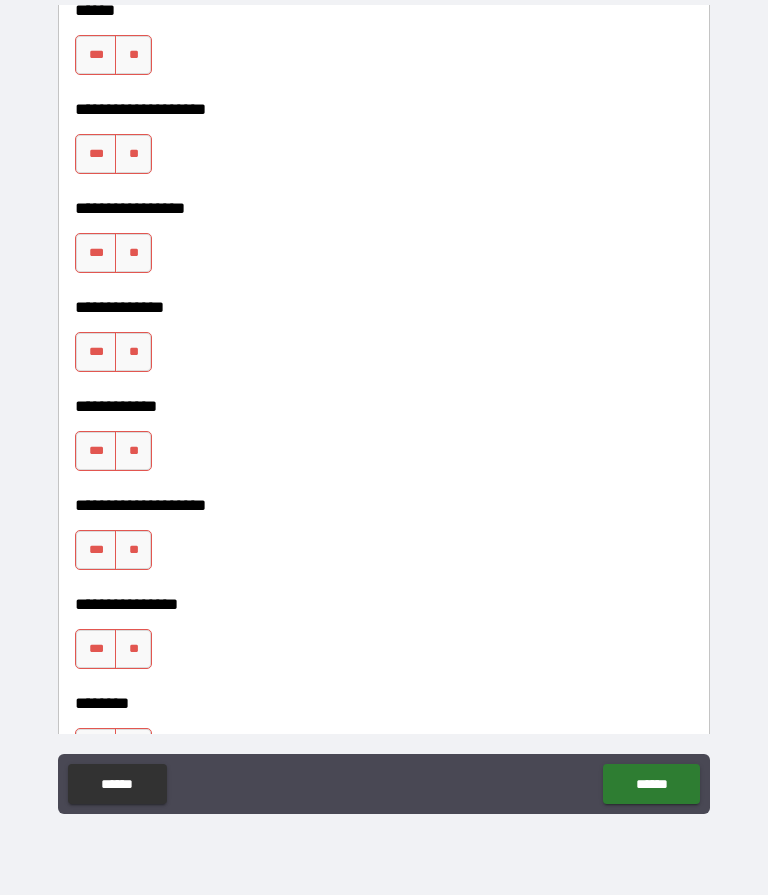scroll, scrollTop: 6738, scrollLeft: 0, axis: vertical 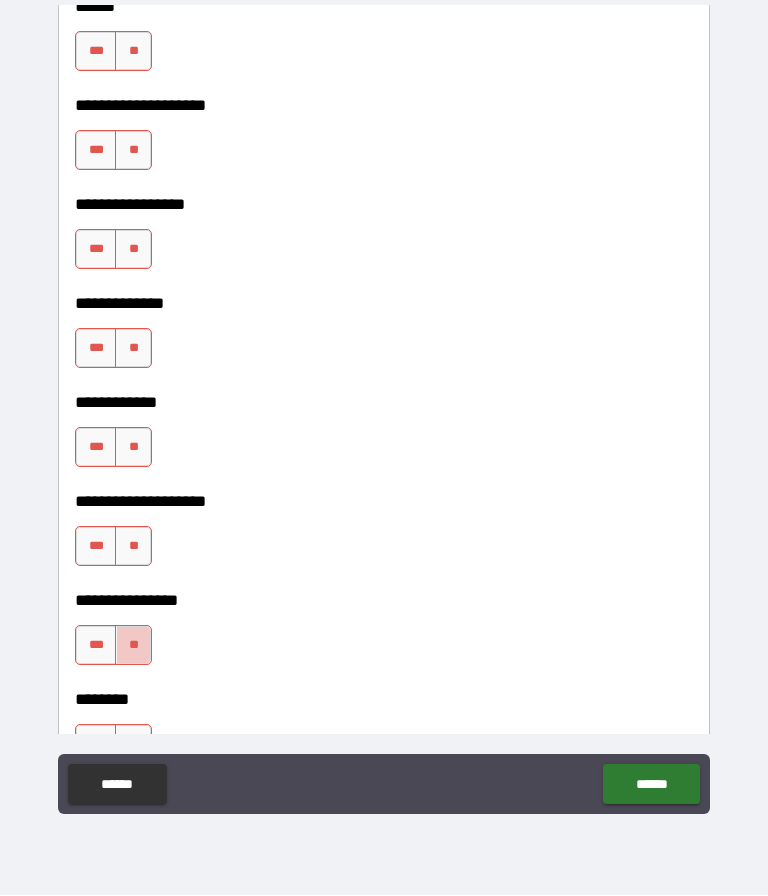 click on "**" at bounding box center [133, 646] 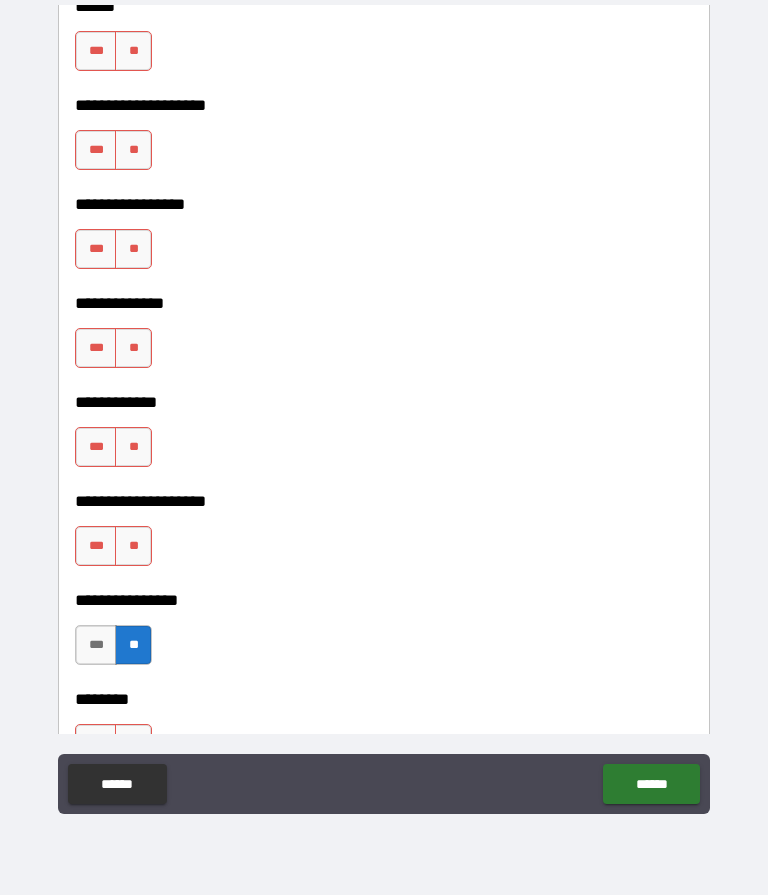 click on "**" at bounding box center (133, 547) 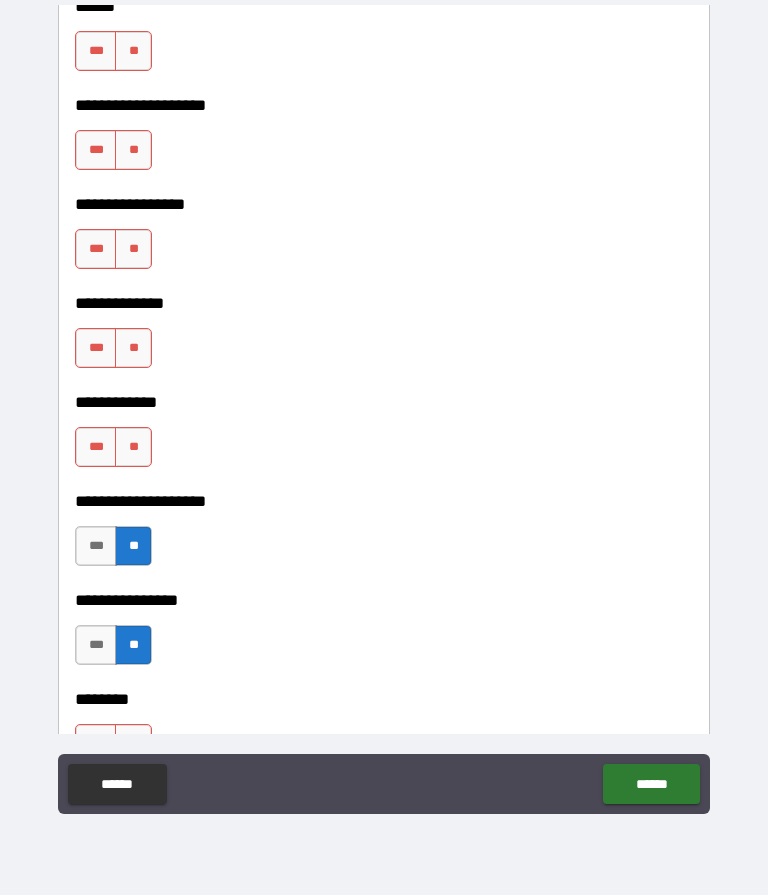 click on "**" at bounding box center (133, 448) 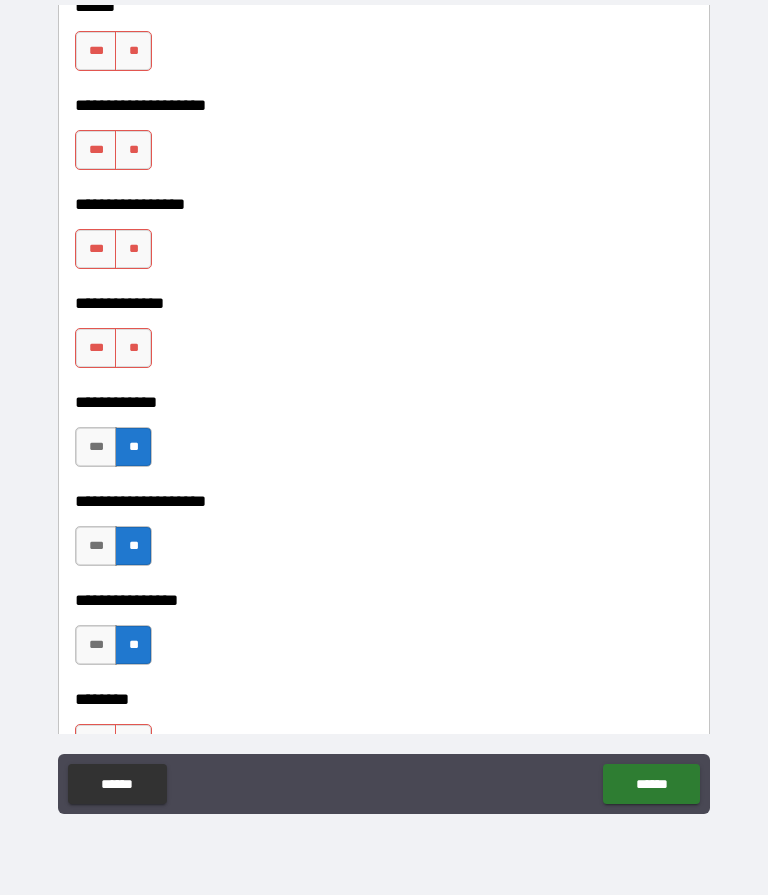 click on "**" at bounding box center (133, 349) 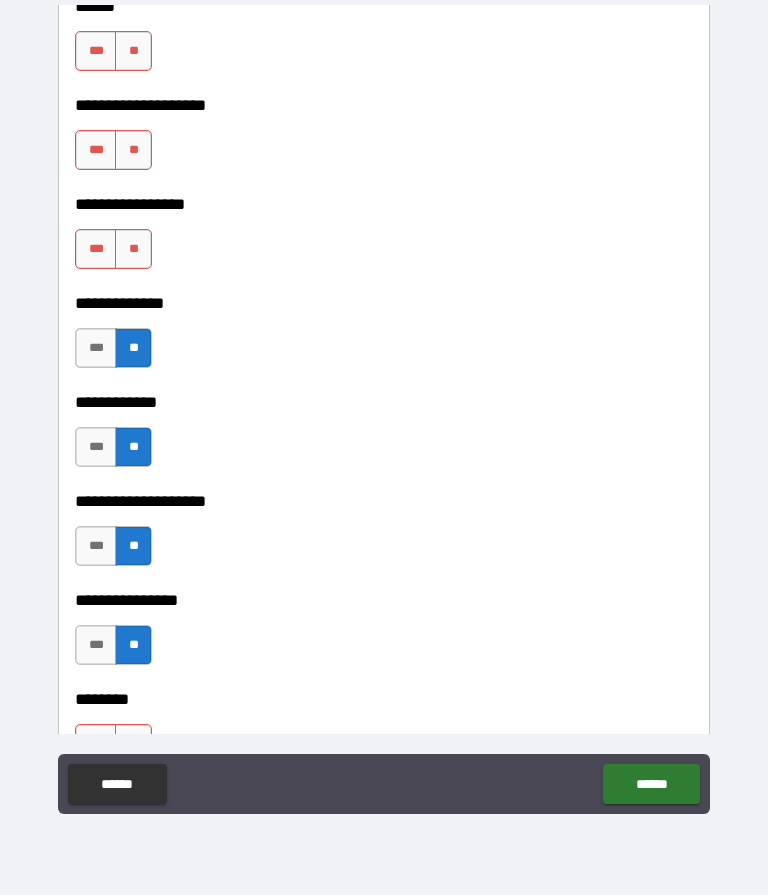 click on "**" at bounding box center [133, 250] 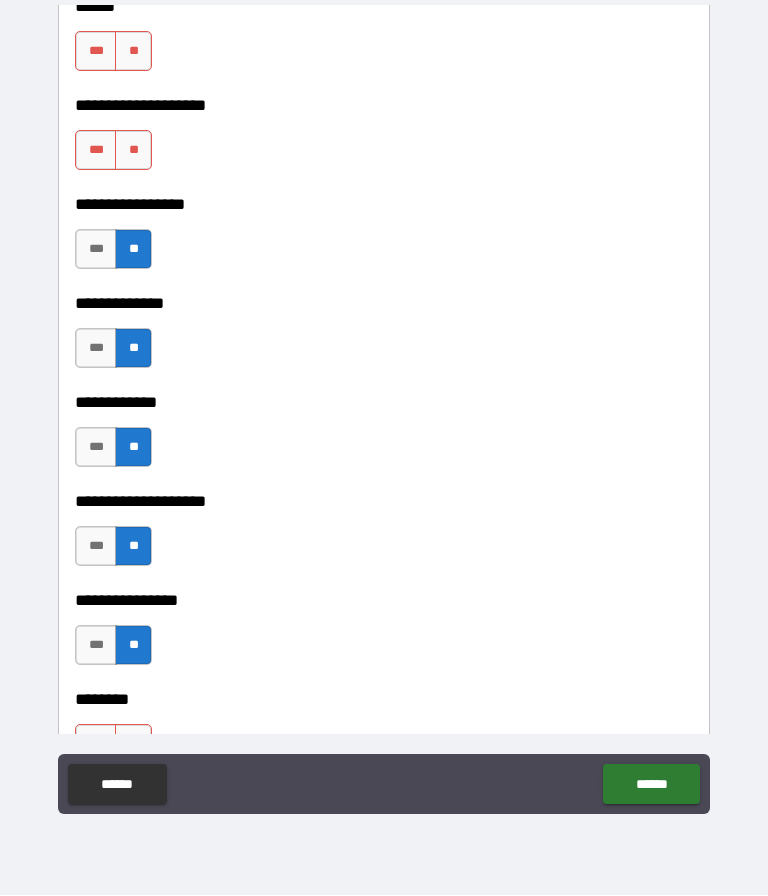 click on "**" at bounding box center [133, 151] 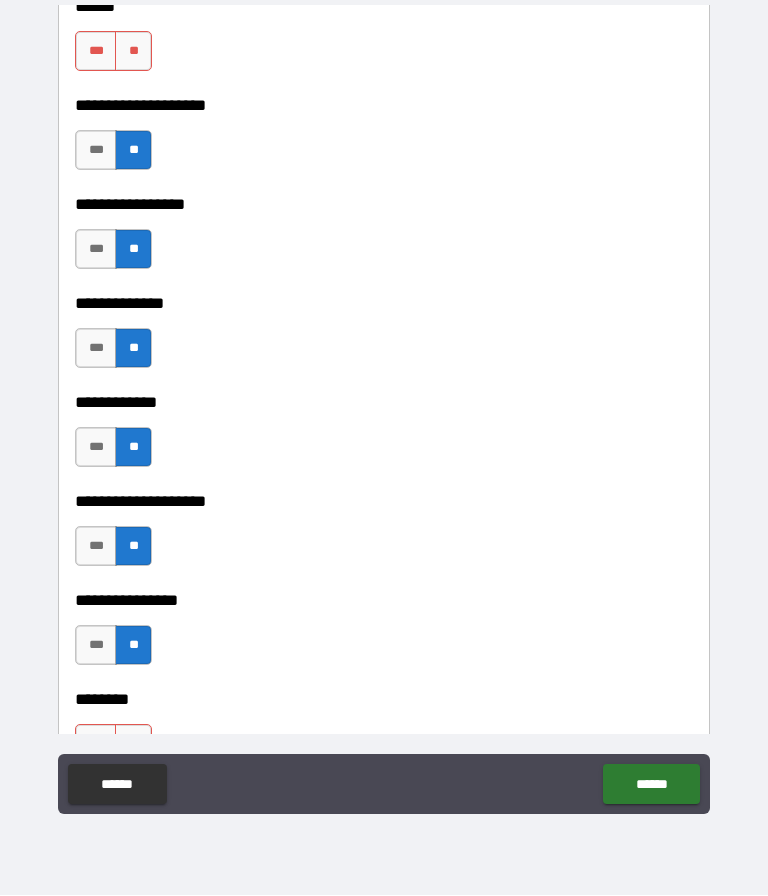 click on "**" at bounding box center [133, 52] 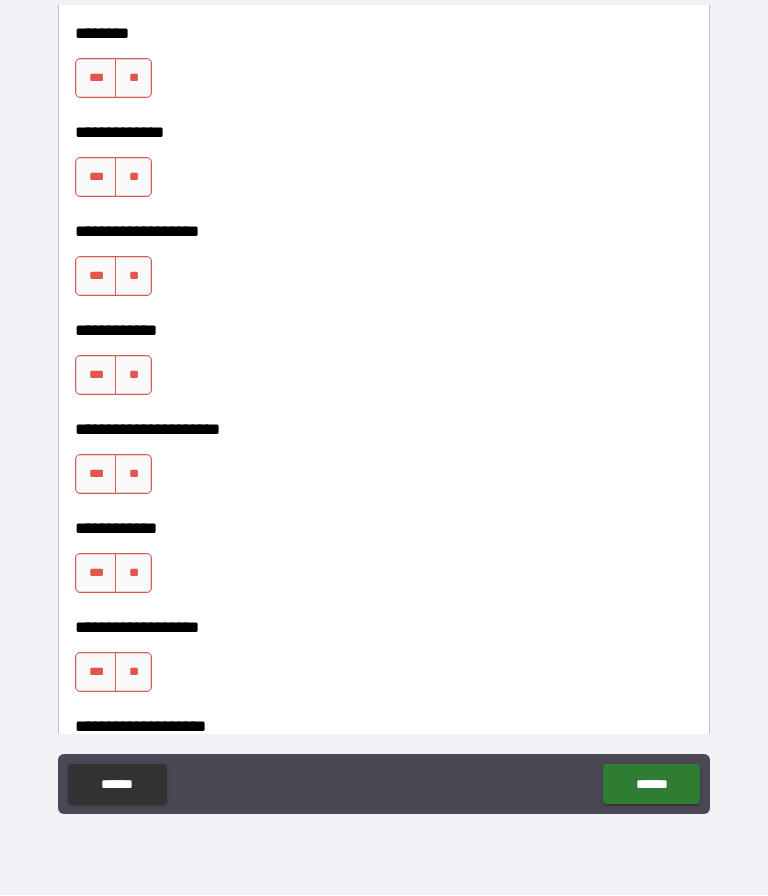 scroll, scrollTop: 7401, scrollLeft: 0, axis: vertical 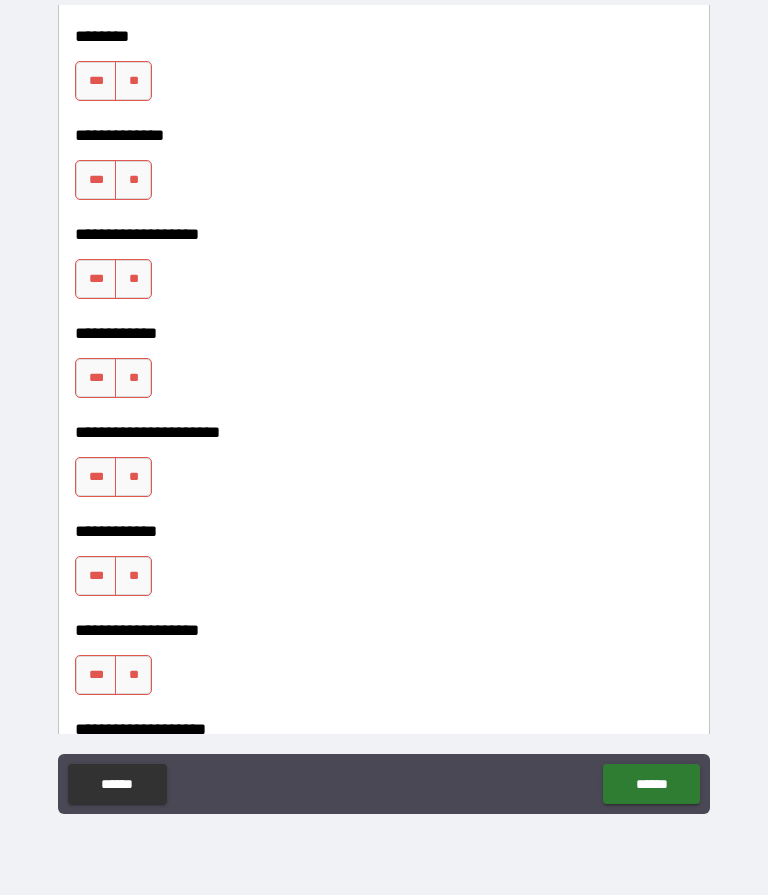 click on "**" at bounding box center (133, 676) 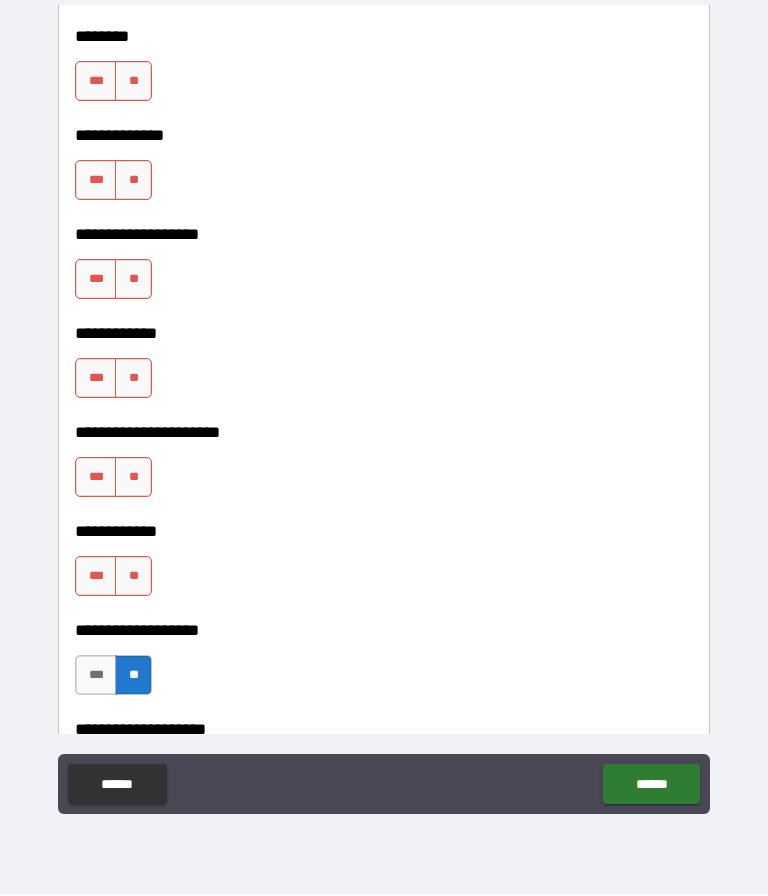click on "**" at bounding box center (133, 577) 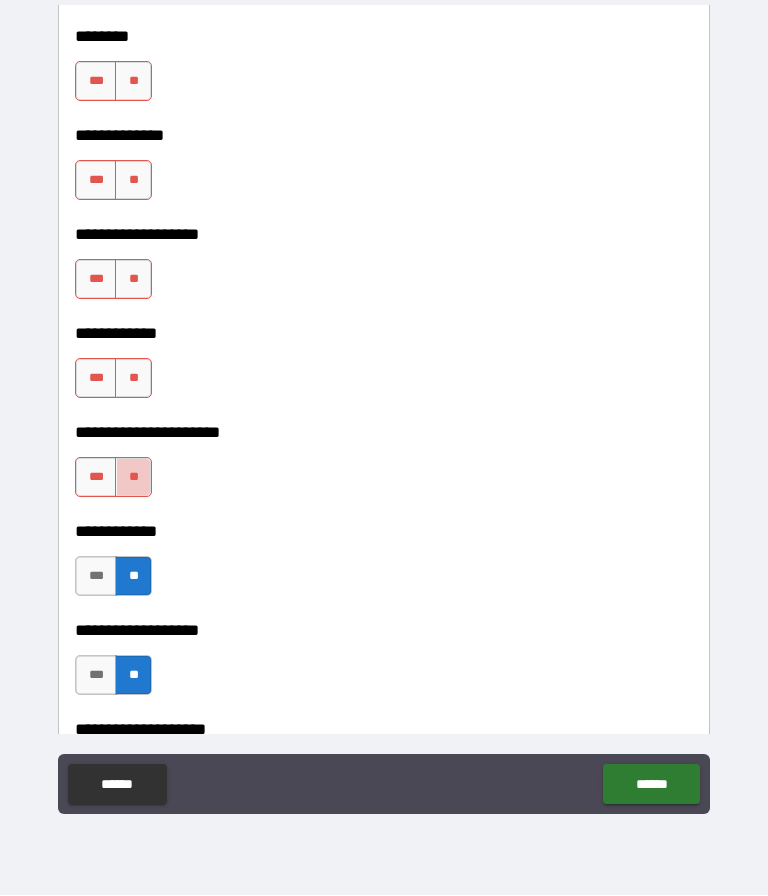 click on "**" at bounding box center (133, 478) 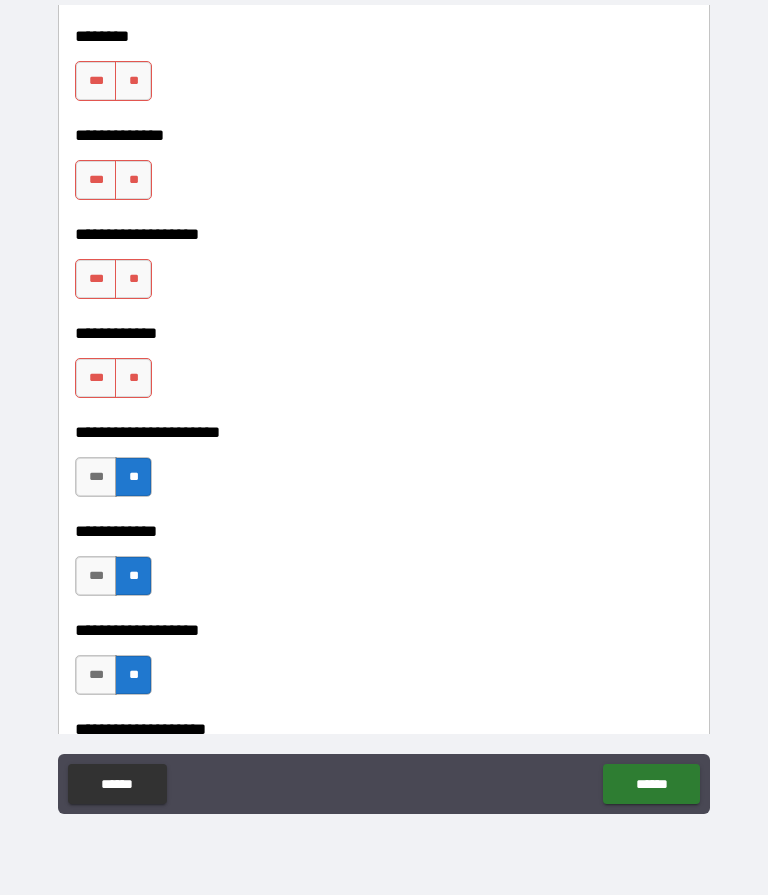 click on "**" at bounding box center (133, 379) 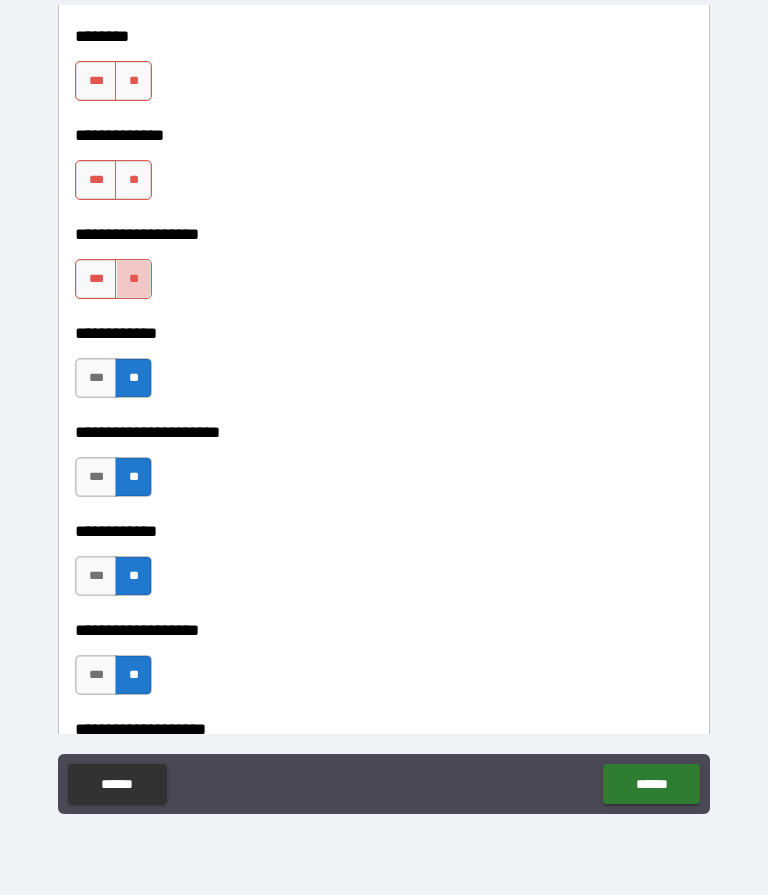 click on "**" at bounding box center [133, 280] 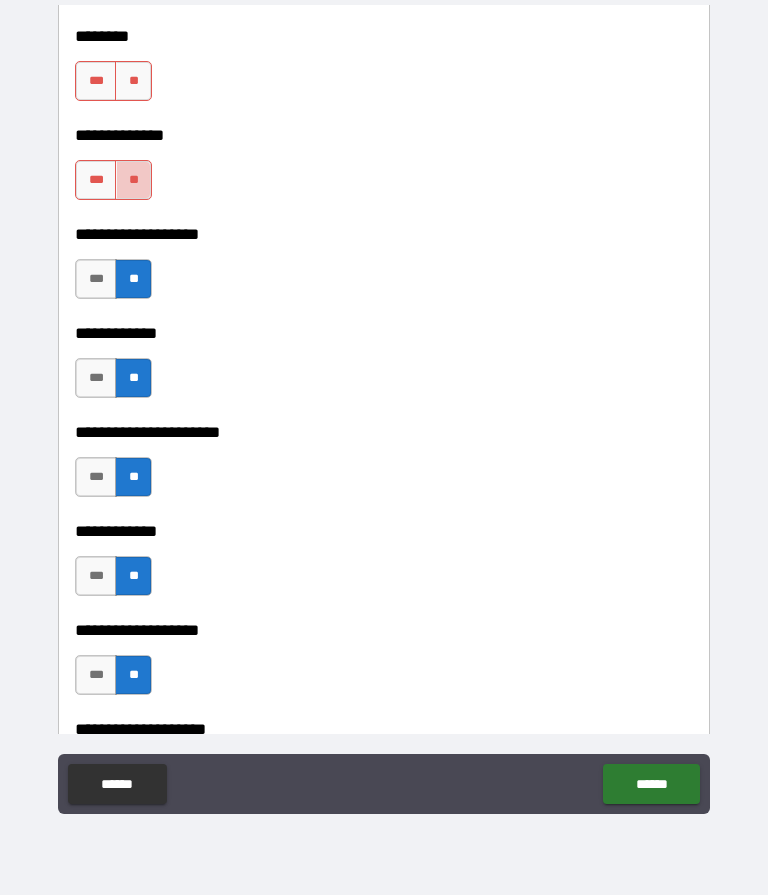 click on "**" at bounding box center [133, 181] 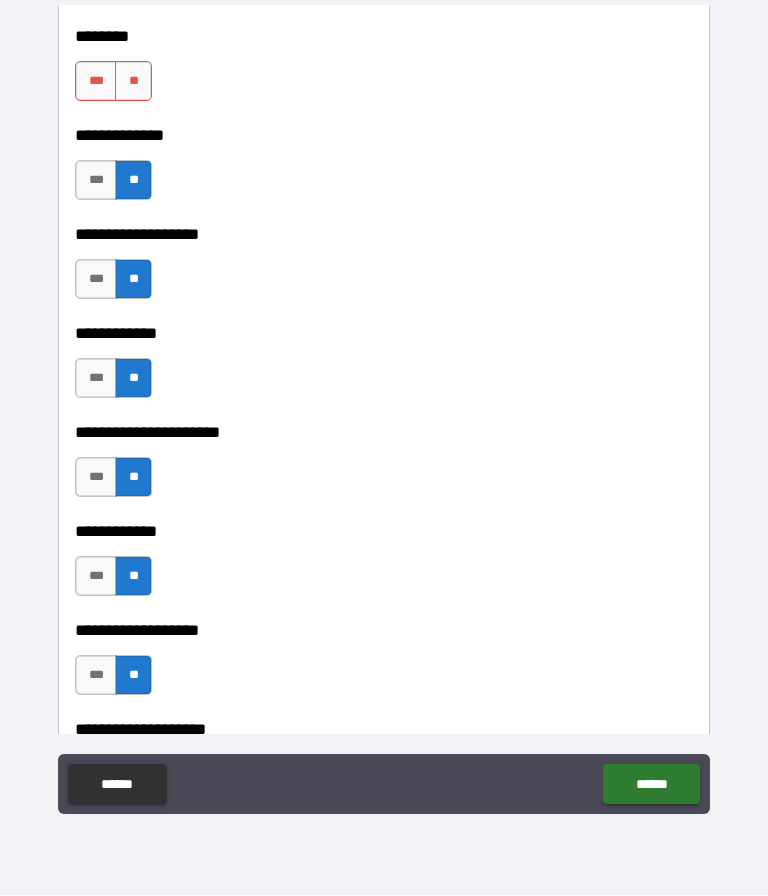 click on "**" at bounding box center [133, 82] 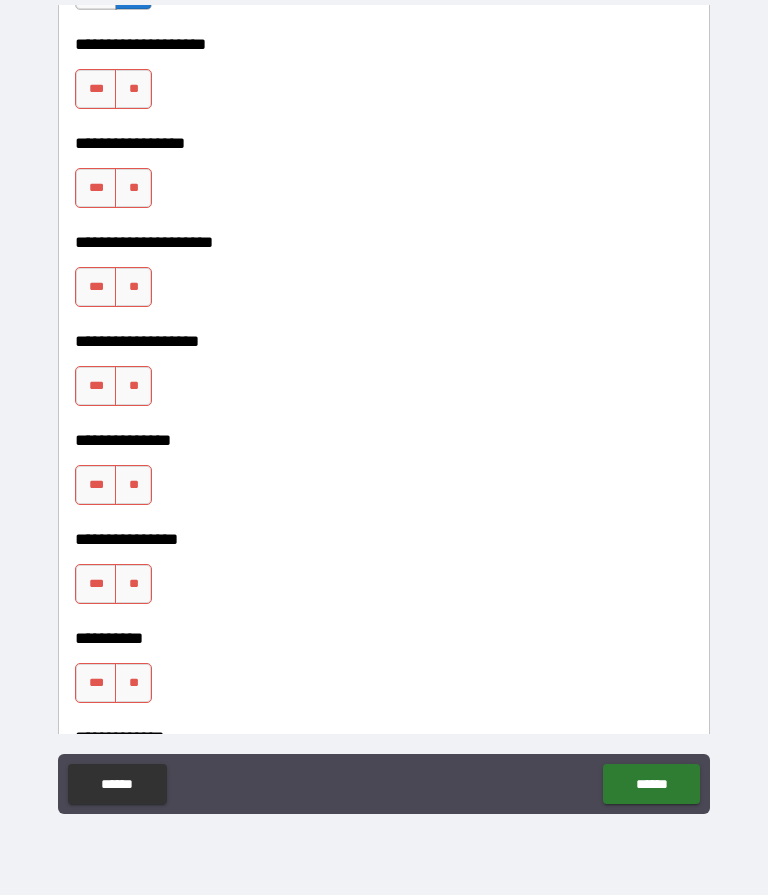 scroll, scrollTop: 8100, scrollLeft: 0, axis: vertical 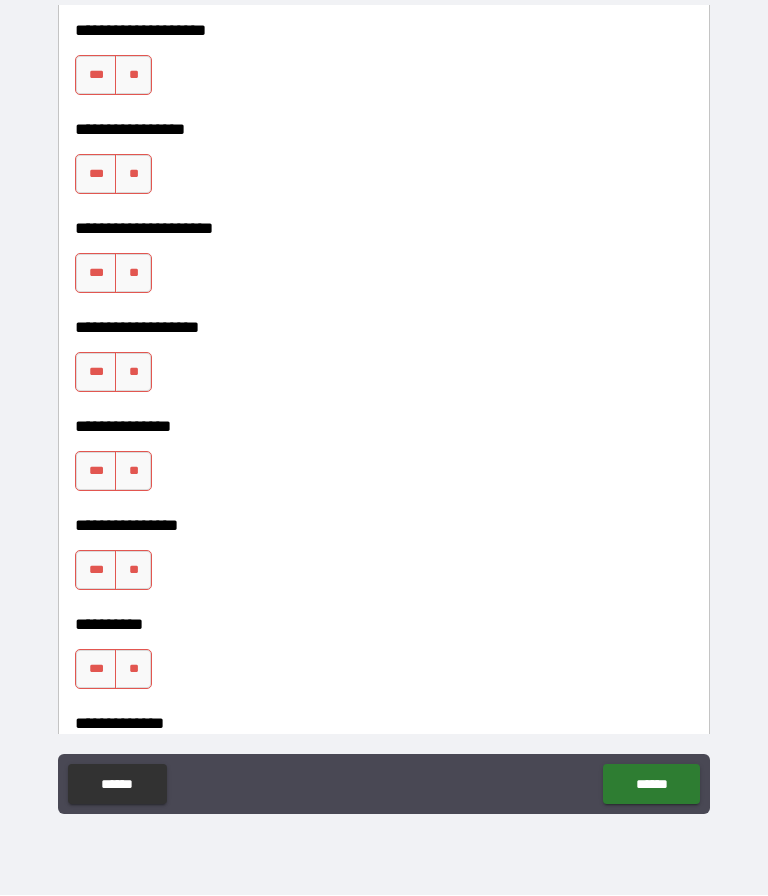 click on "**" at bounding box center [133, 670] 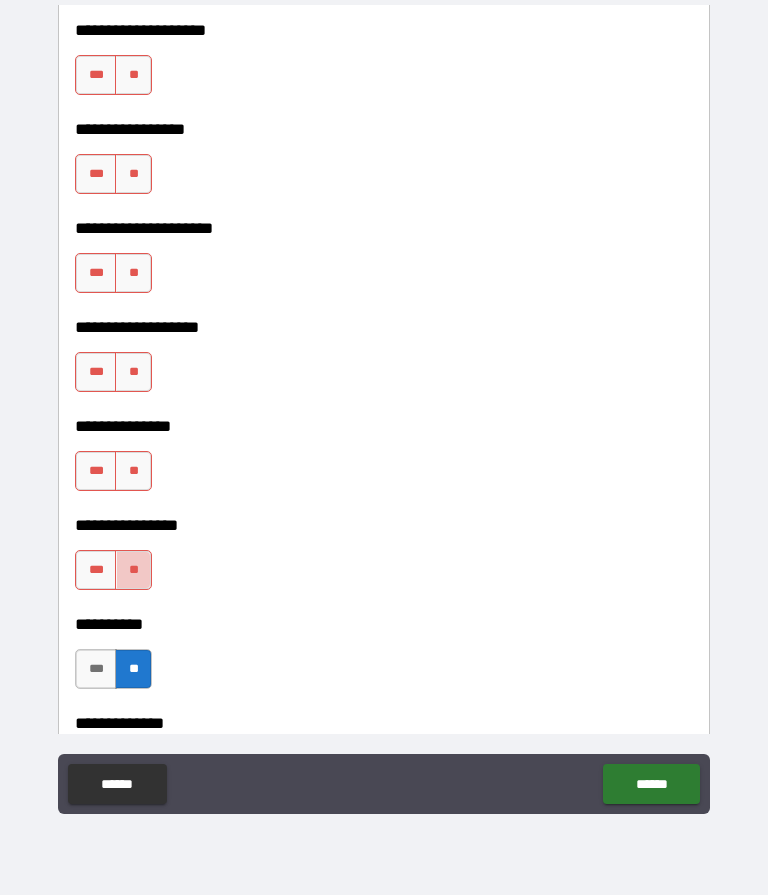 click on "**" at bounding box center [133, 571] 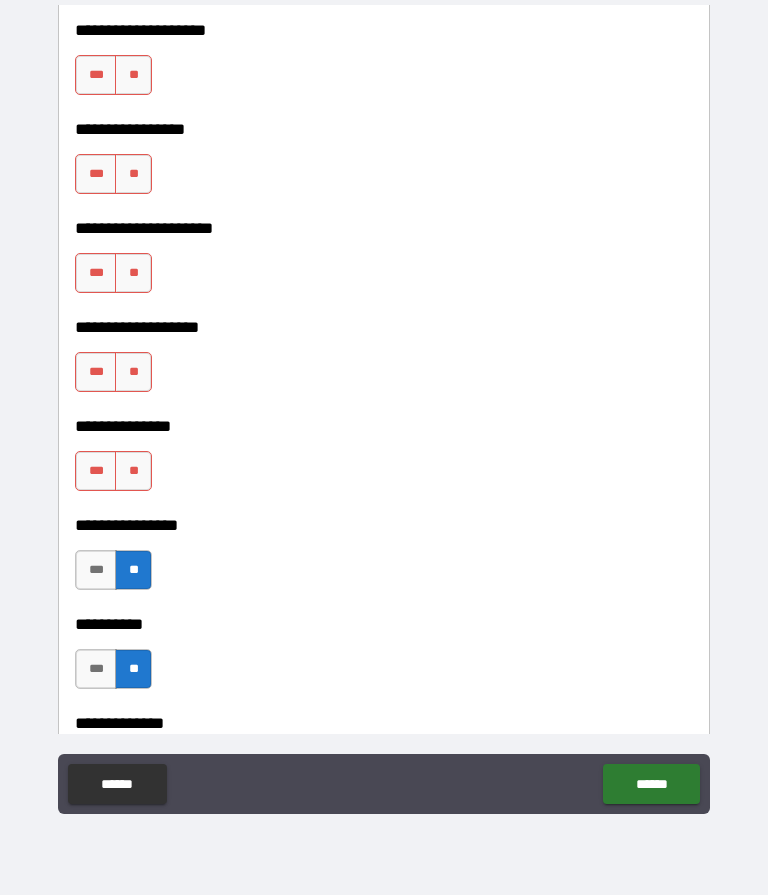click on "**" at bounding box center (133, 472) 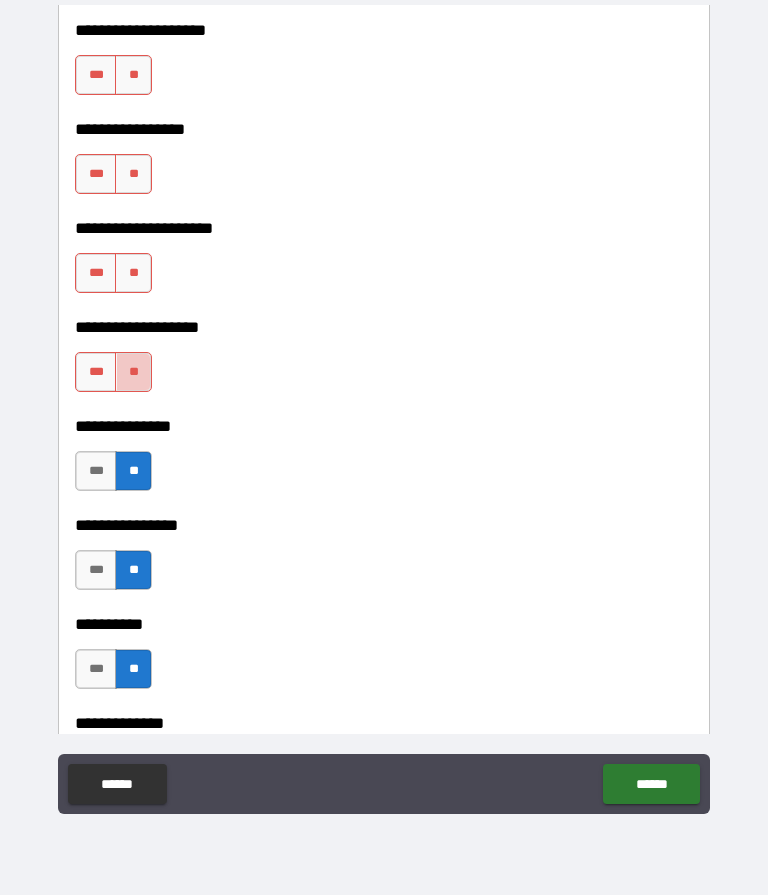 click on "**" at bounding box center (133, 373) 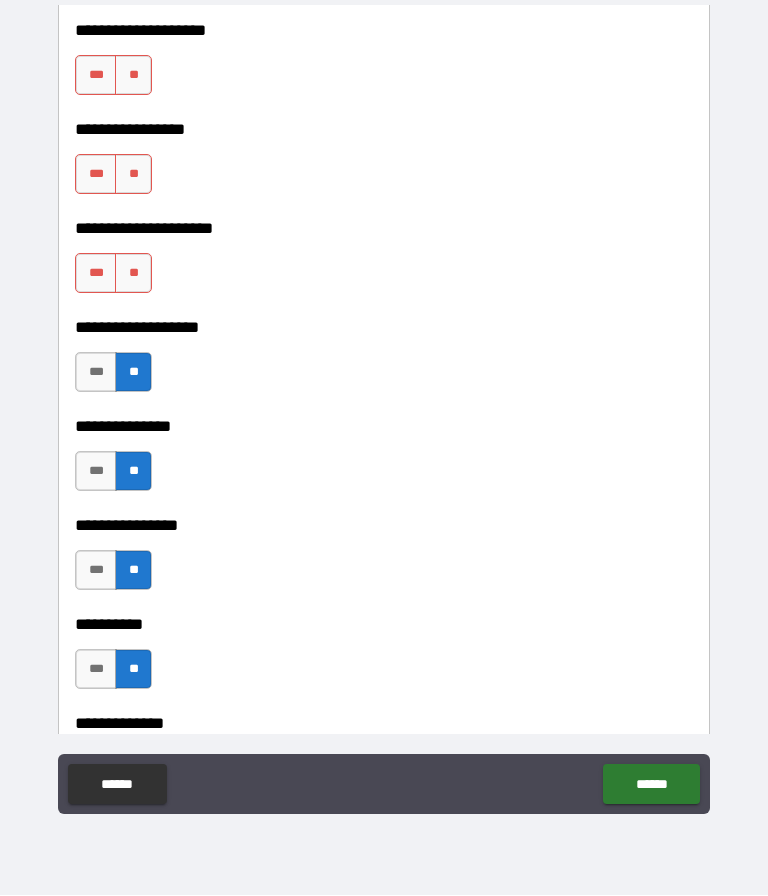 click on "**" at bounding box center [133, 274] 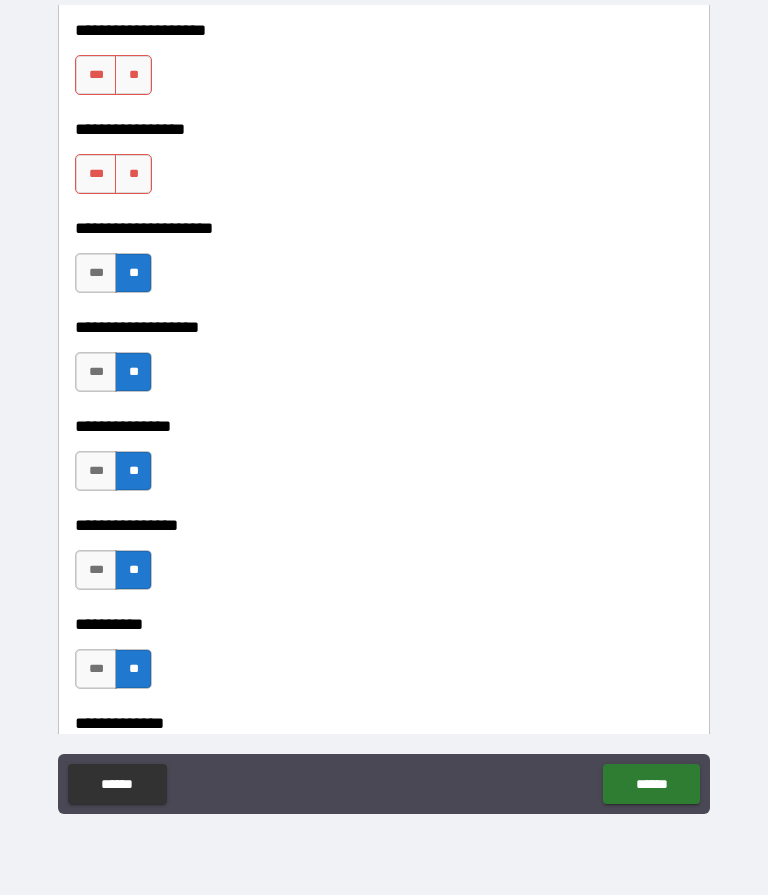 click on "**" at bounding box center [133, 175] 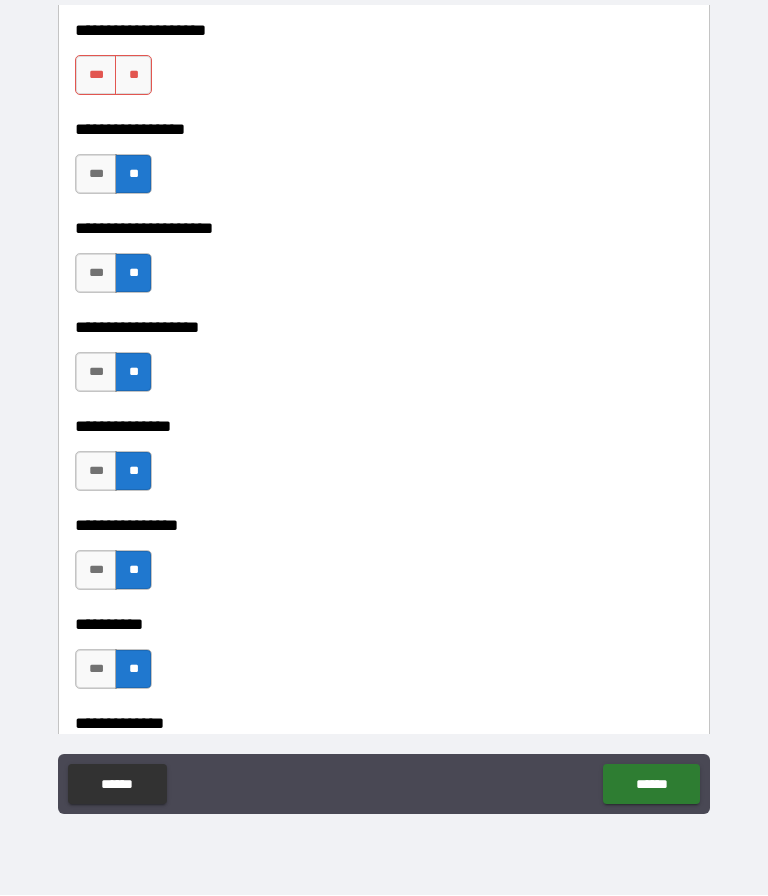 click on "**" at bounding box center [133, 76] 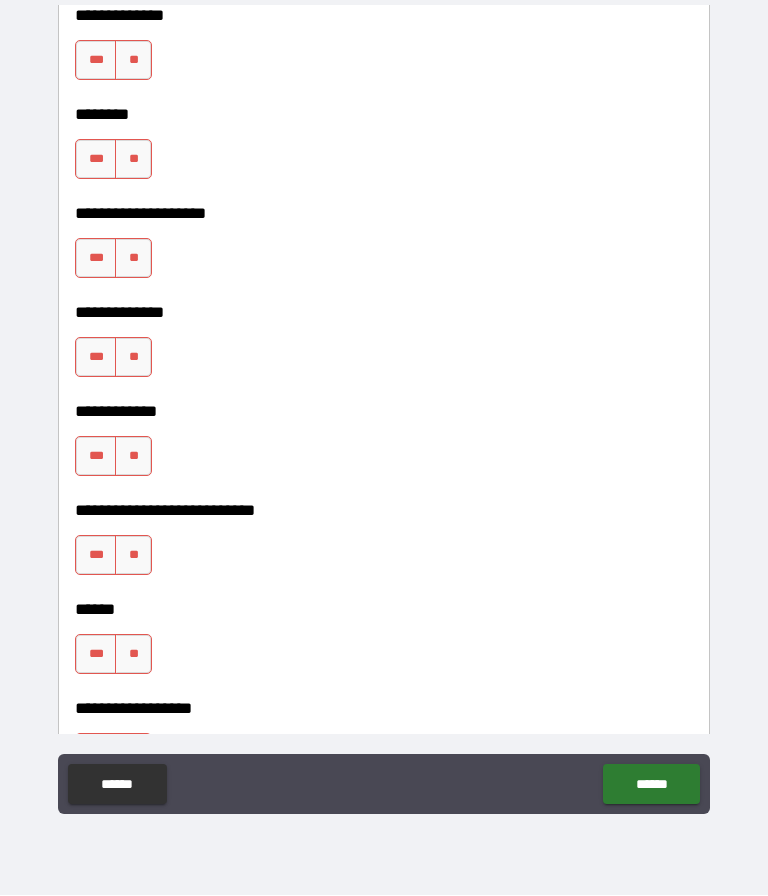 scroll, scrollTop: 8817, scrollLeft: 0, axis: vertical 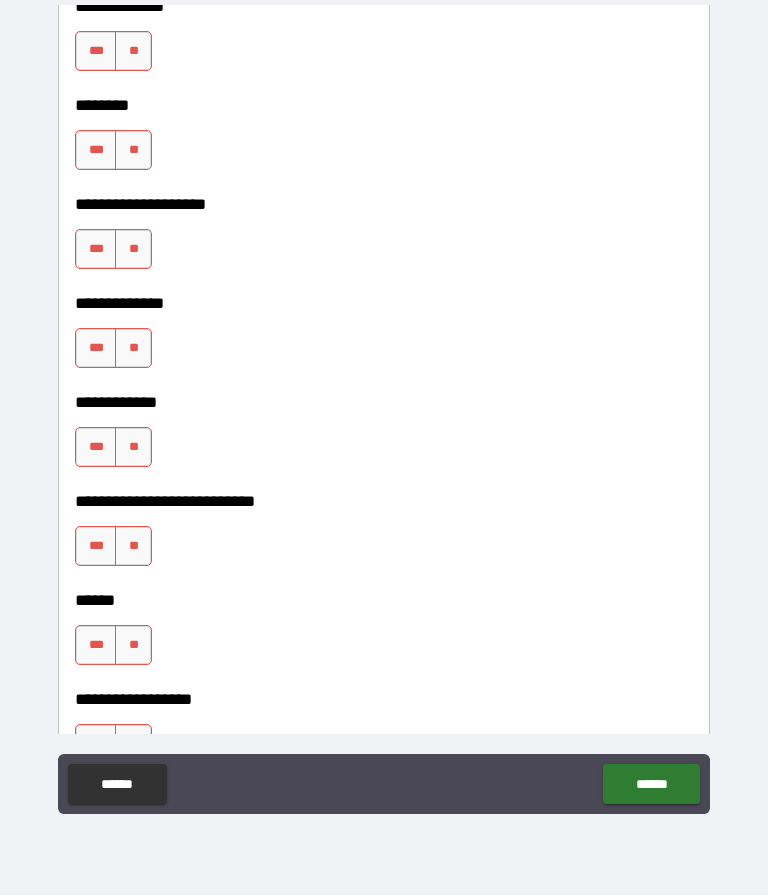 click on "**" at bounding box center [133, 646] 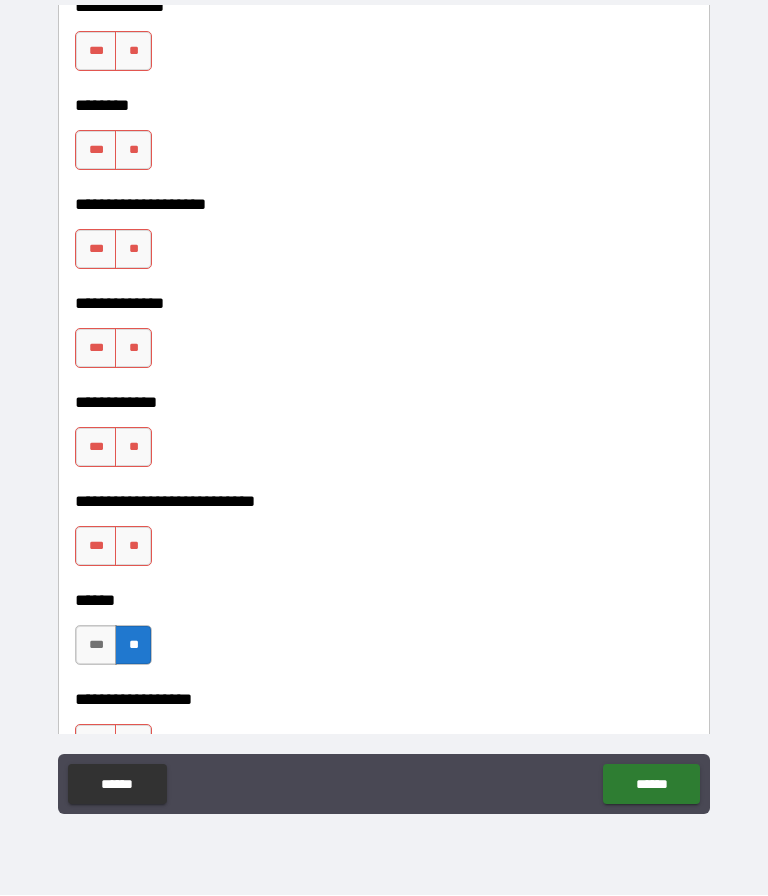 click on "**" at bounding box center [133, 547] 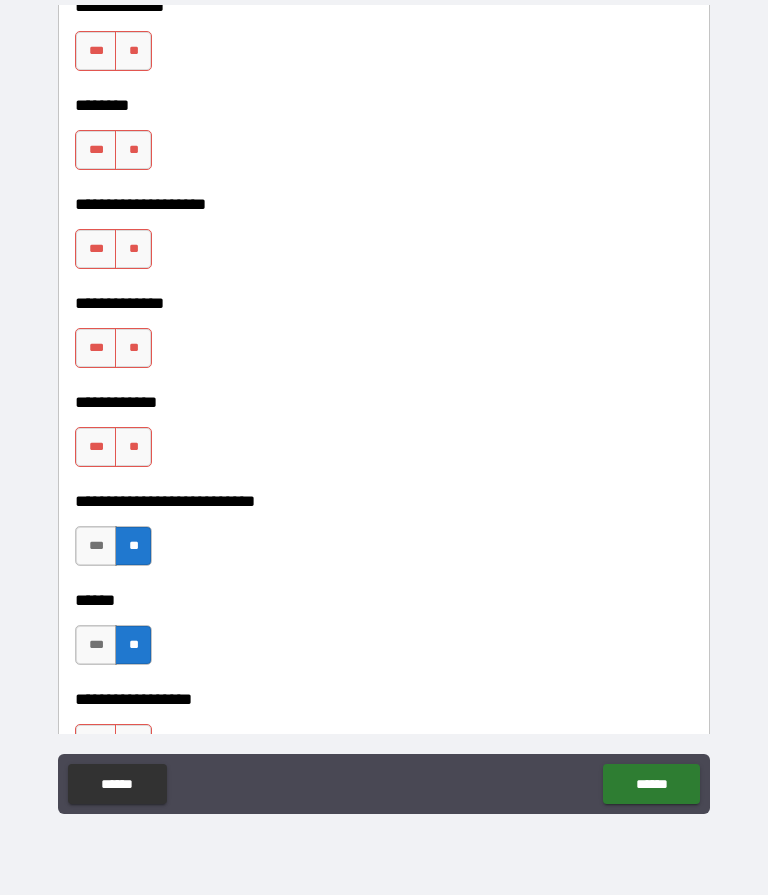 click on "**" at bounding box center (133, 448) 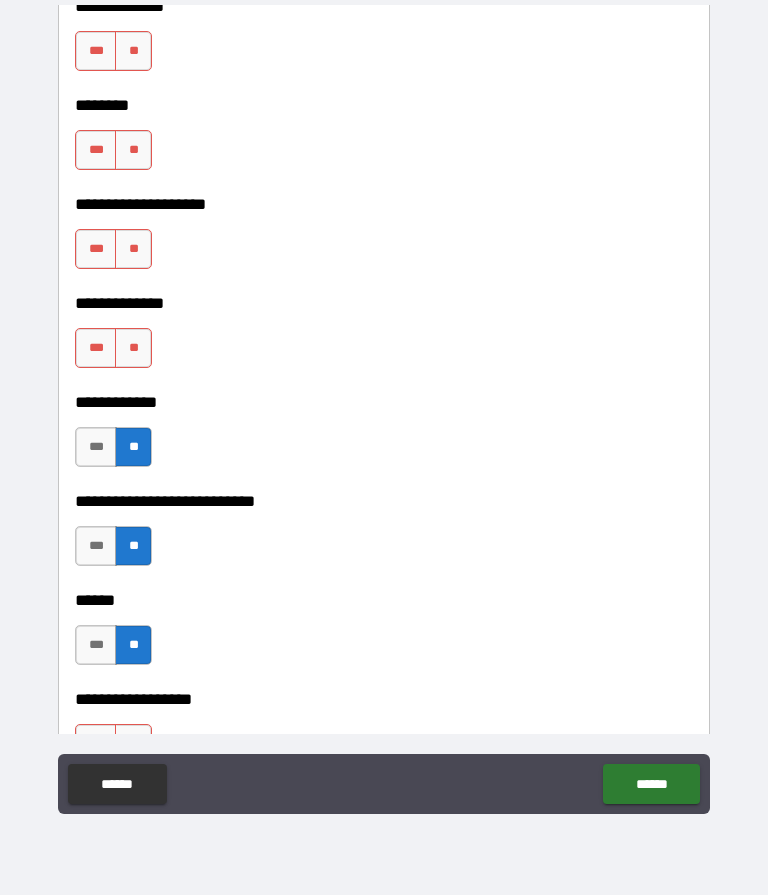 click on "**" at bounding box center (133, 349) 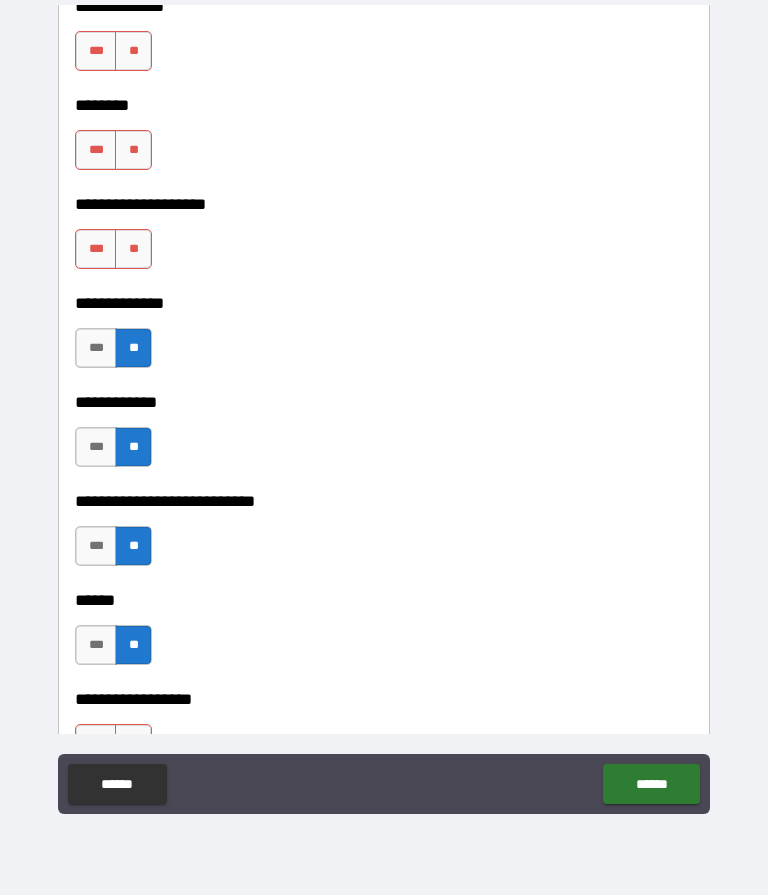 click on "**" at bounding box center (133, 250) 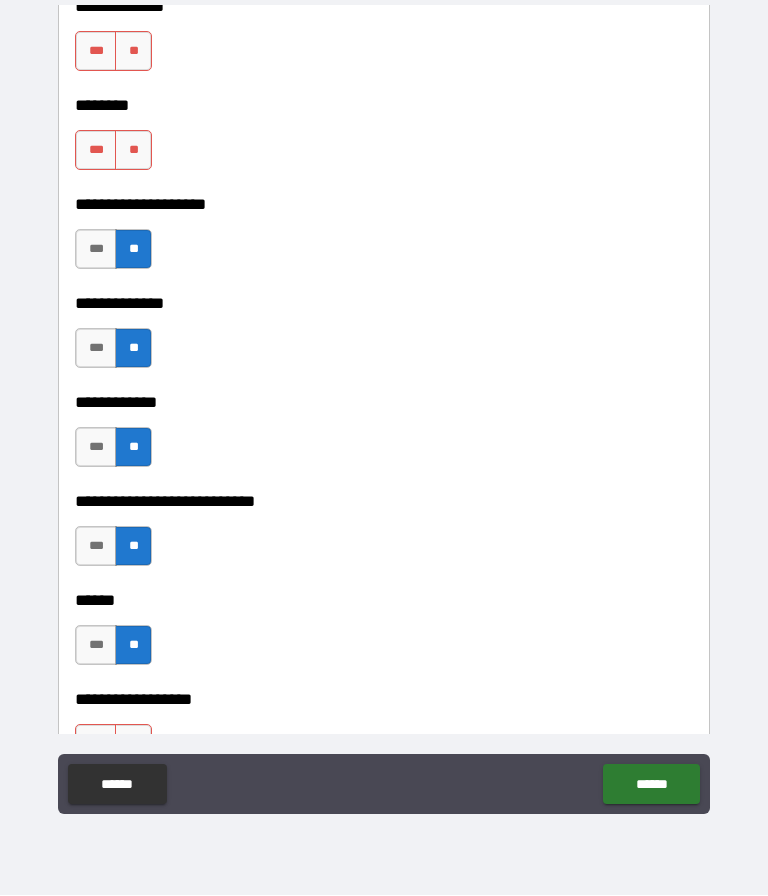 click on "**" at bounding box center [133, 151] 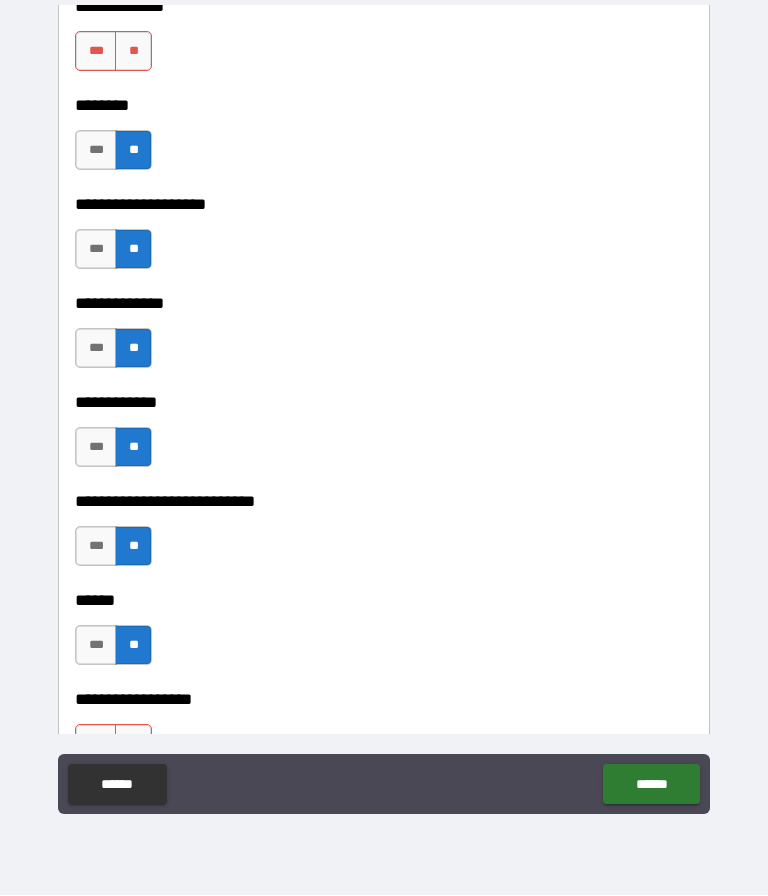 click on "**" at bounding box center [133, 52] 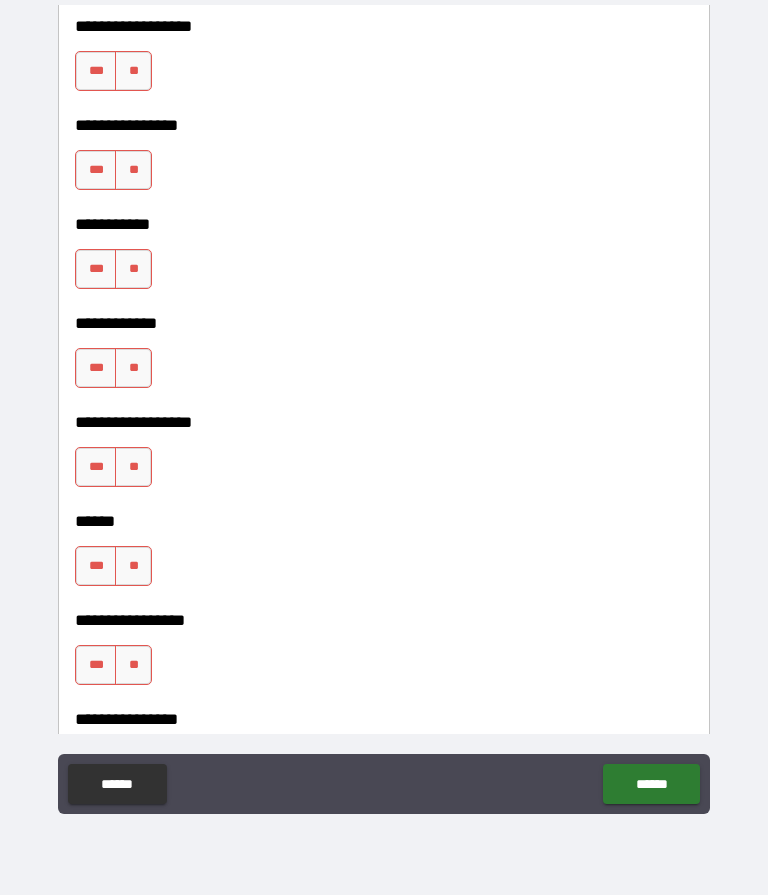 scroll, scrollTop: 9493, scrollLeft: 0, axis: vertical 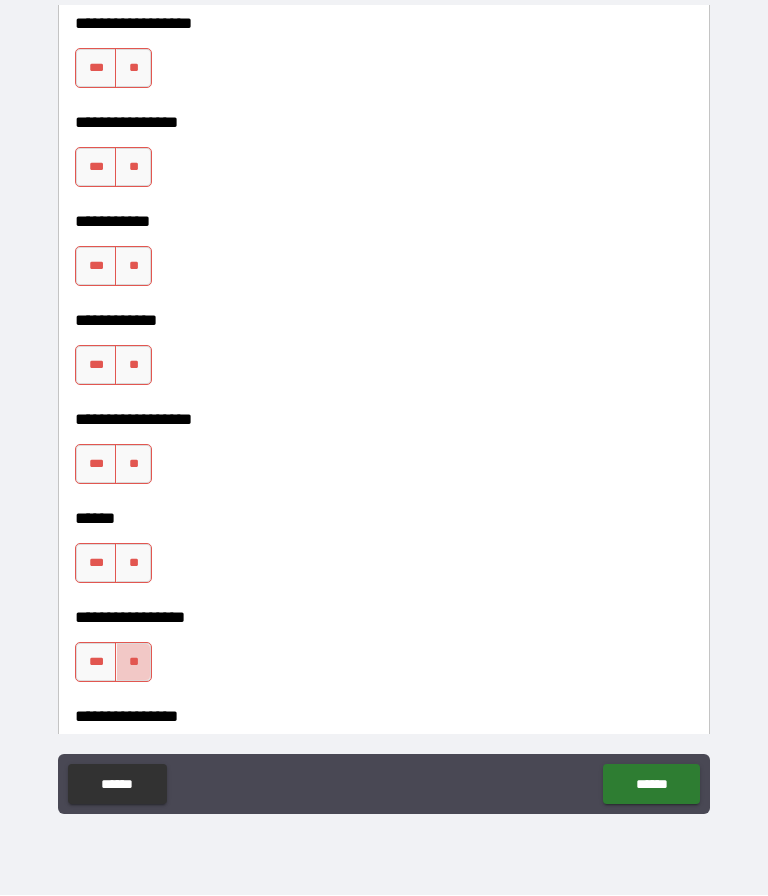 click on "**" at bounding box center [133, 663] 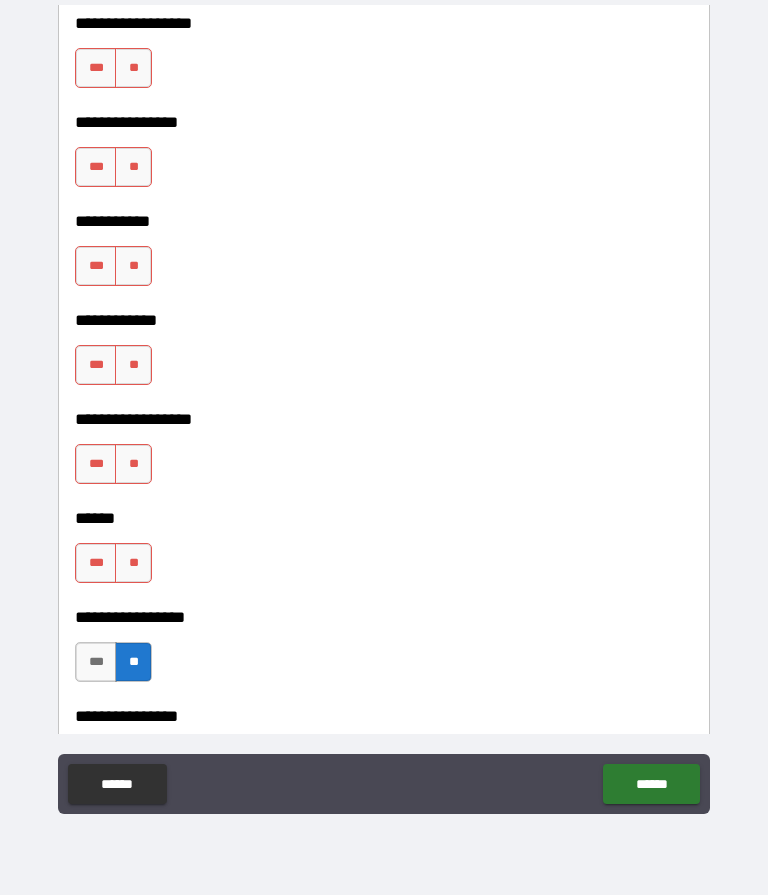 click on "**" at bounding box center (133, 564) 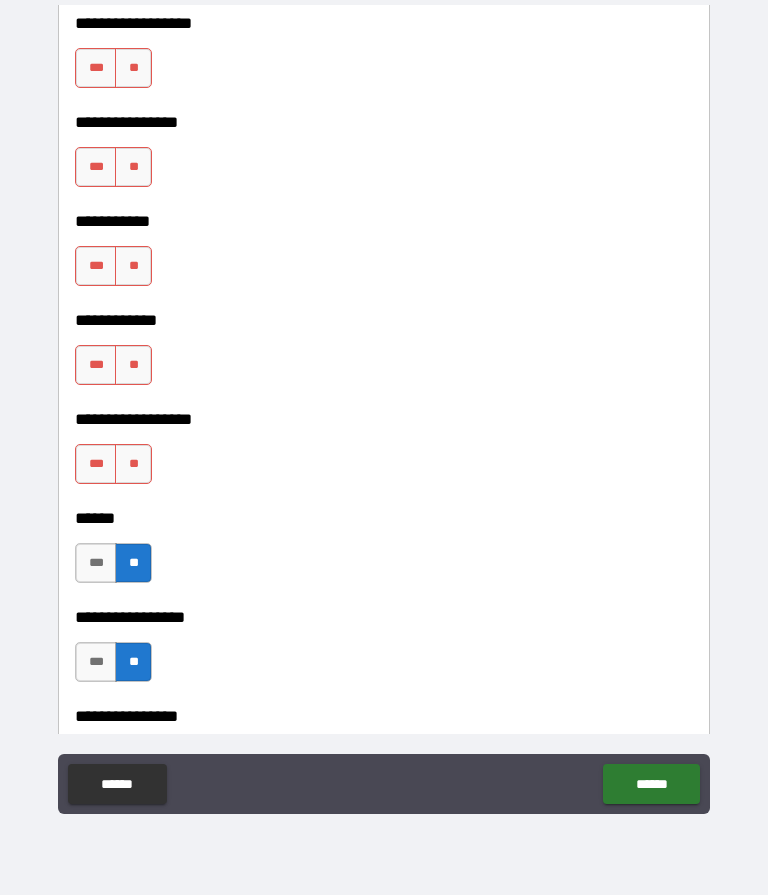 click on "**" at bounding box center (133, 465) 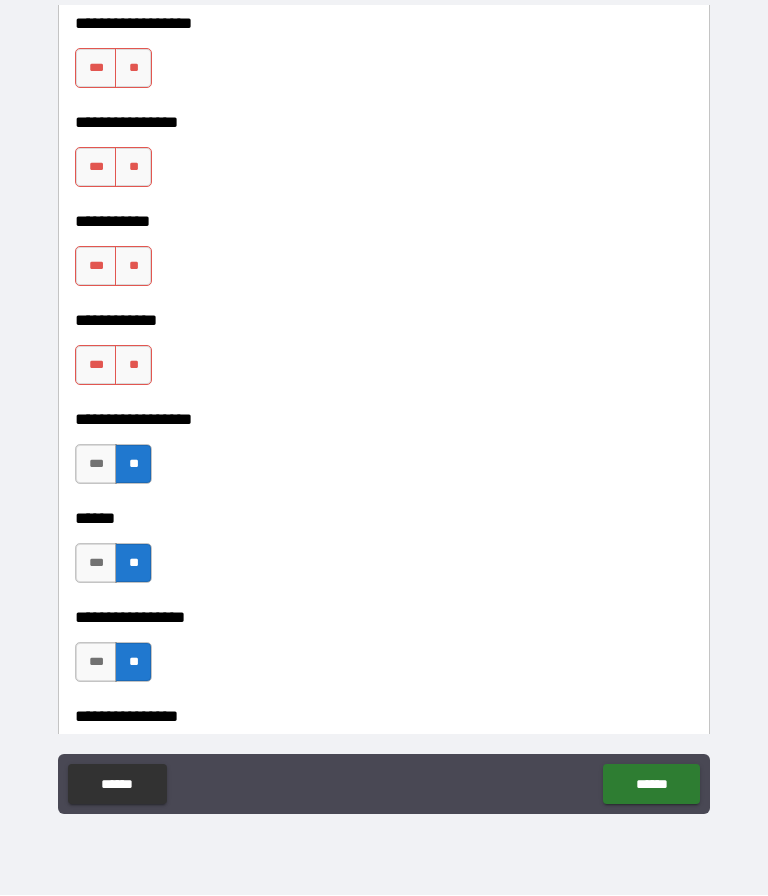 click on "**" at bounding box center [133, 366] 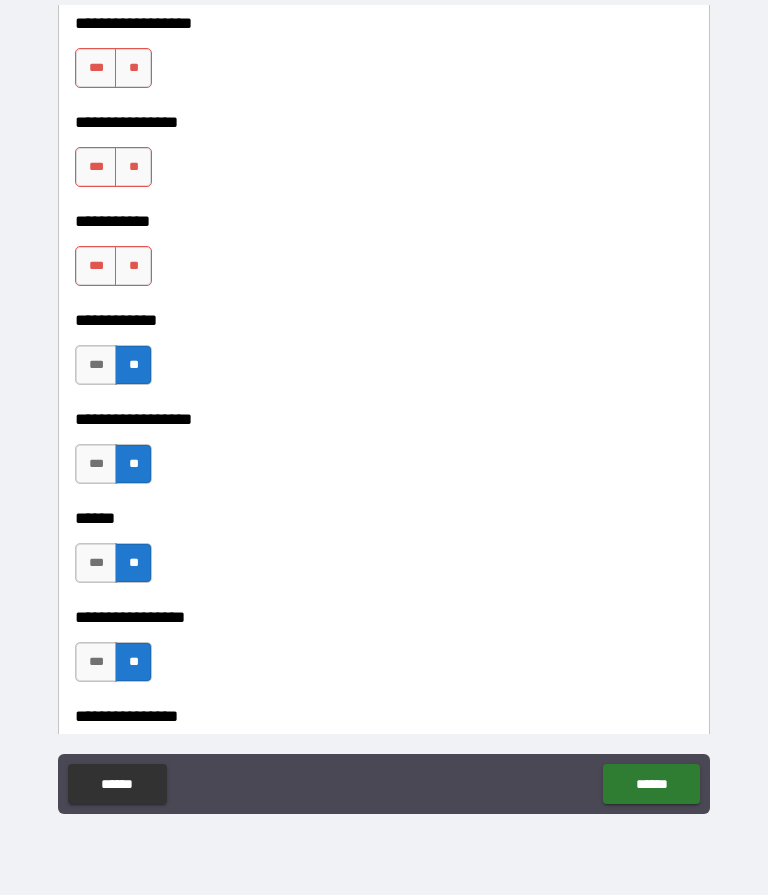 click on "**" at bounding box center [133, 267] 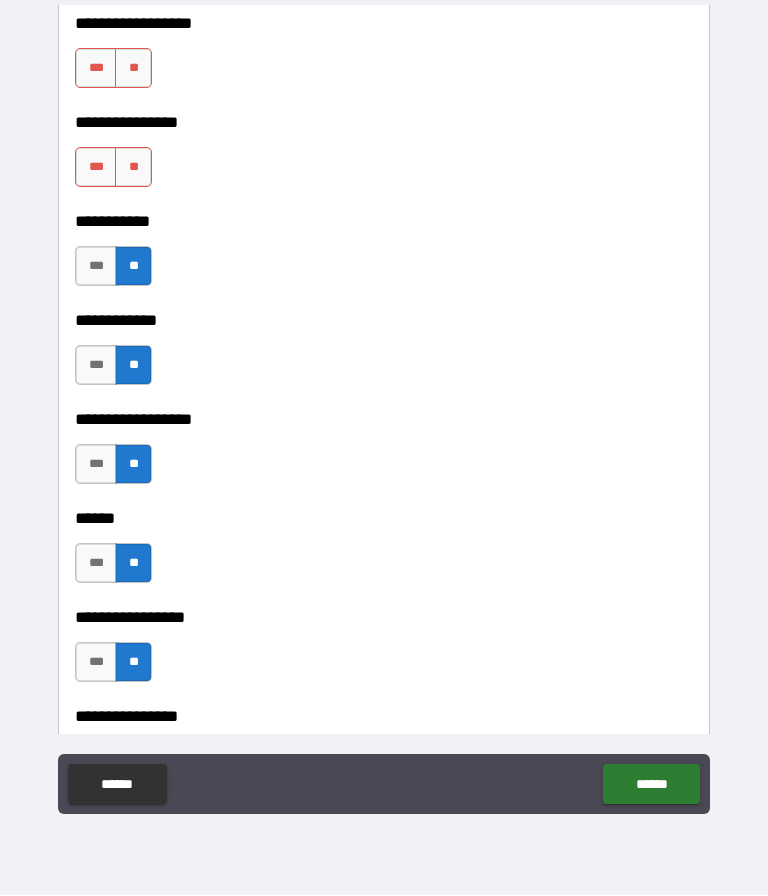 click on "**" at bounding box center [133, 168] 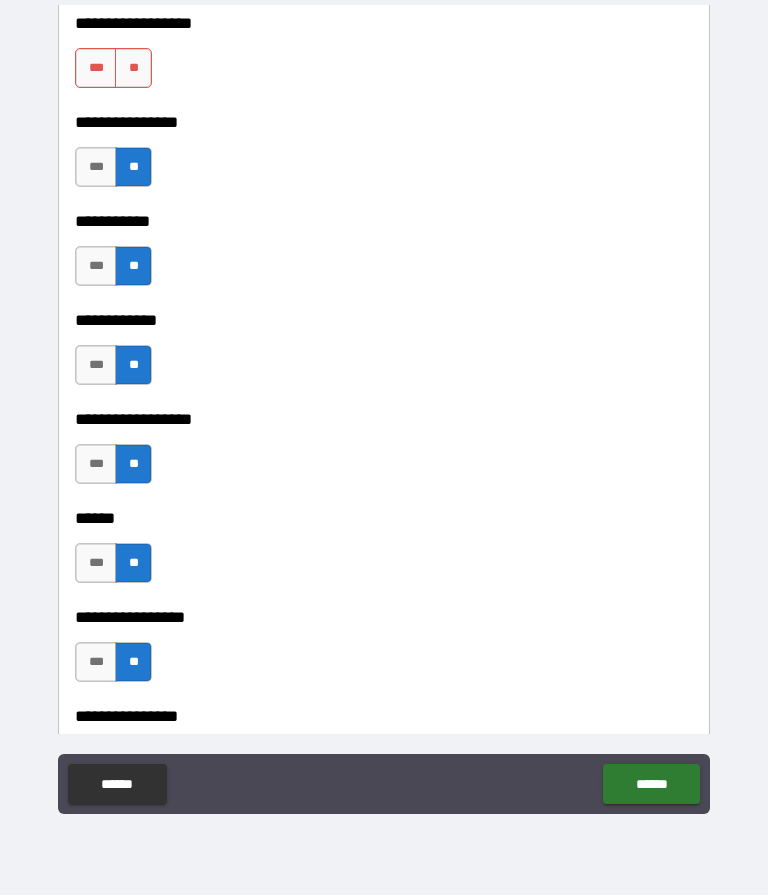 click on "**" at bounding box center (133, 69) 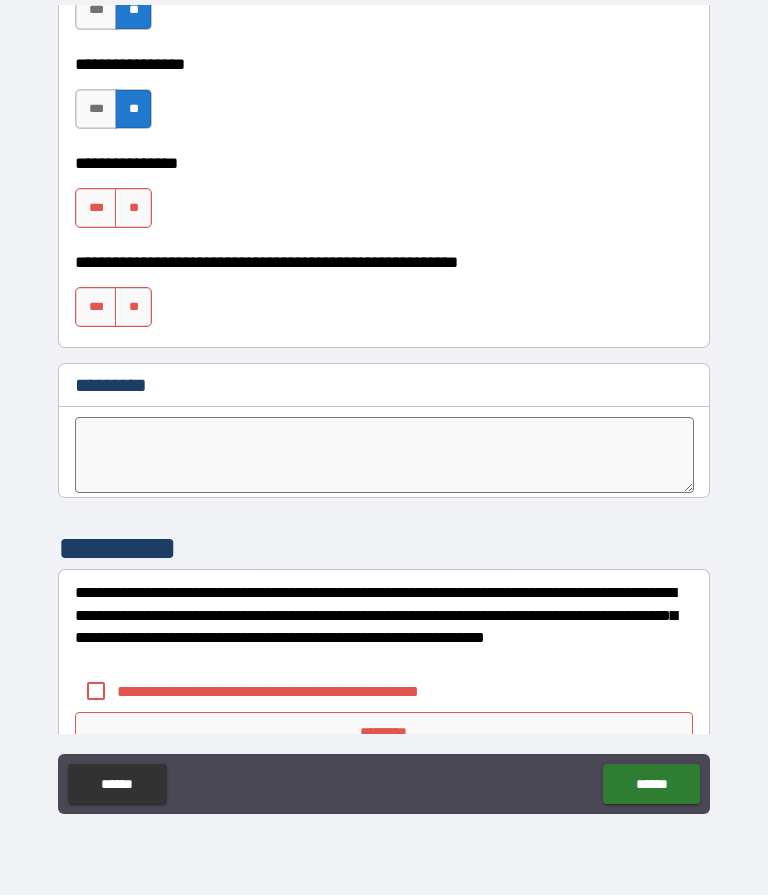 scroll, scrollTop: 10044, scrollLeft: 0, axis: vertical 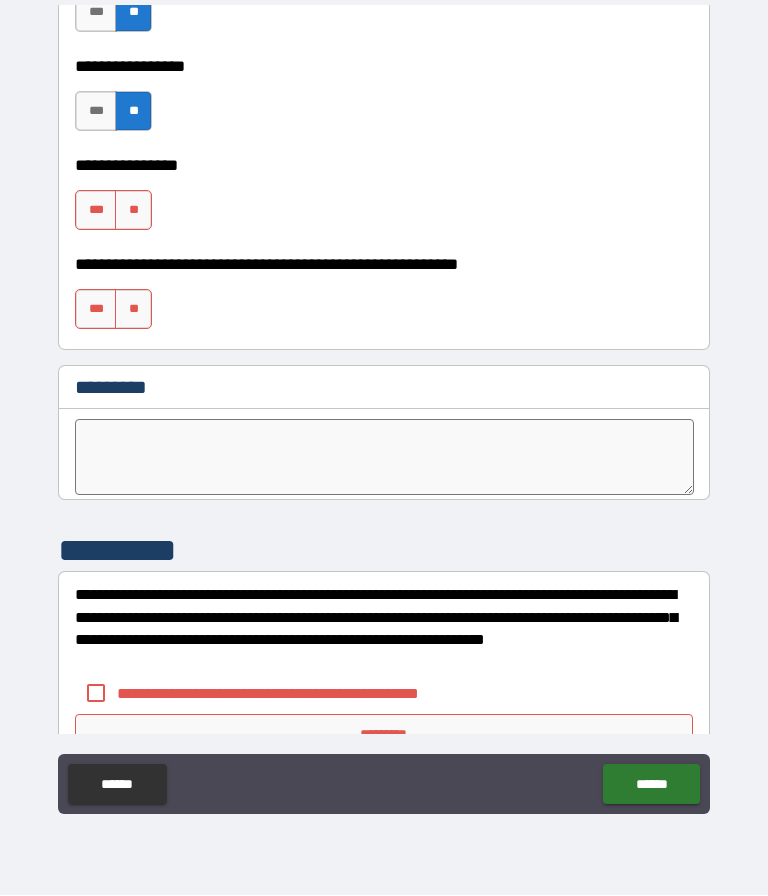 click on "**" at bounding box center [133, 310] 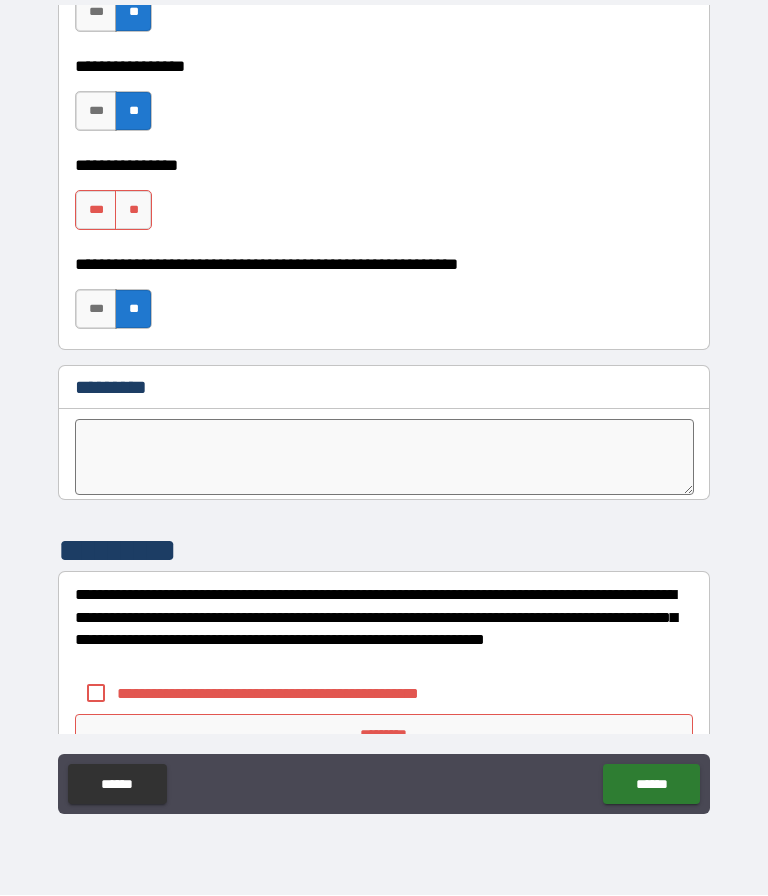 click on "**" at bounding box center (133, 211) 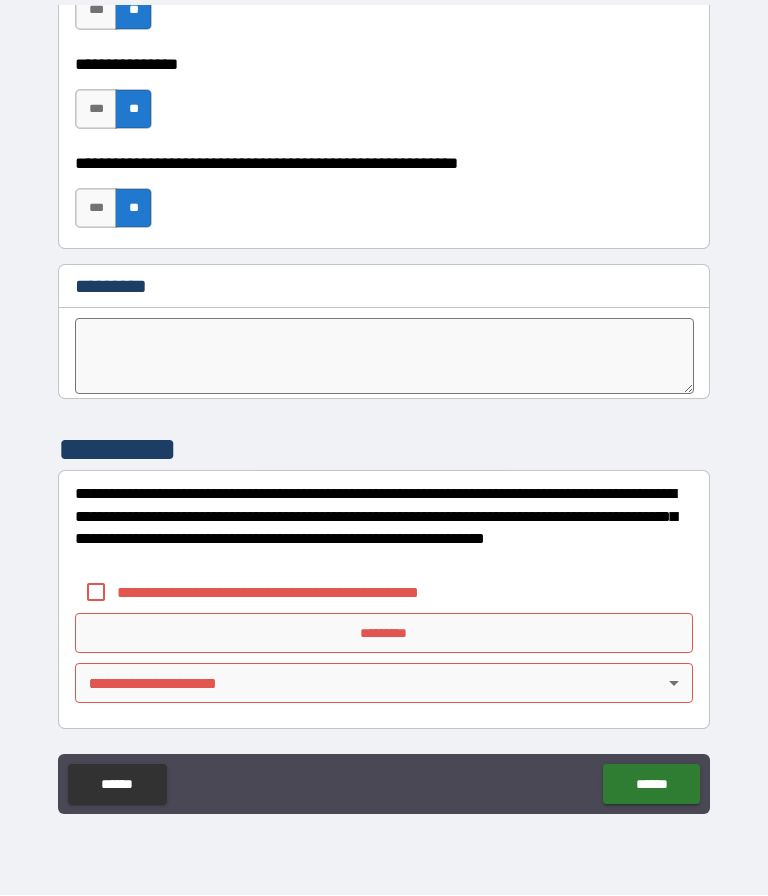 scroll, scrollTop: 10145, scrollLeft: 0, axis: vertical 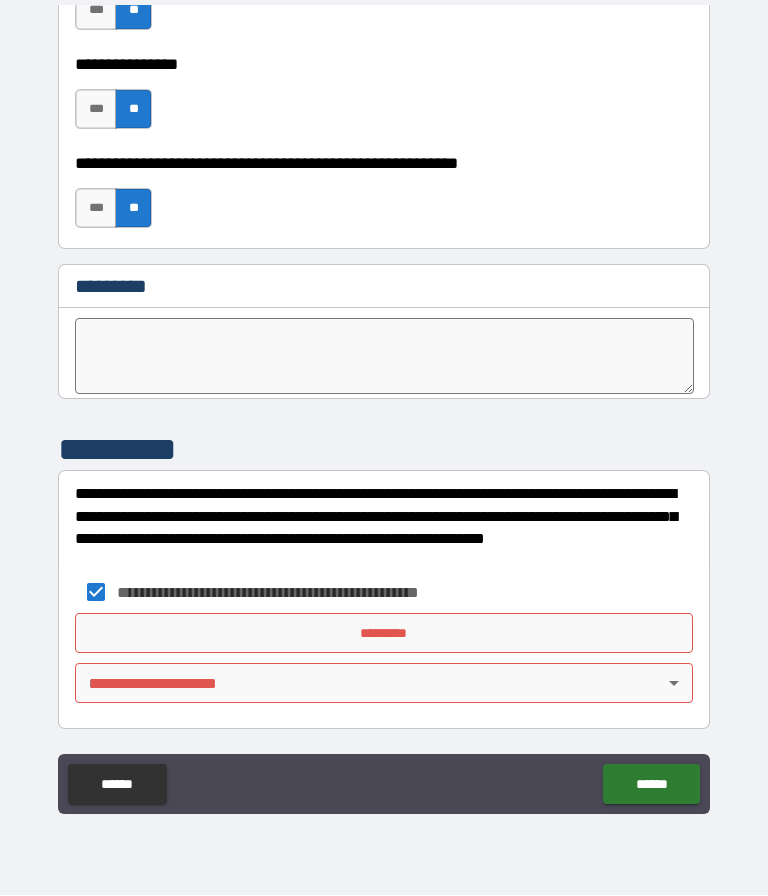 click on "**********" at bounding box center [384, 406] 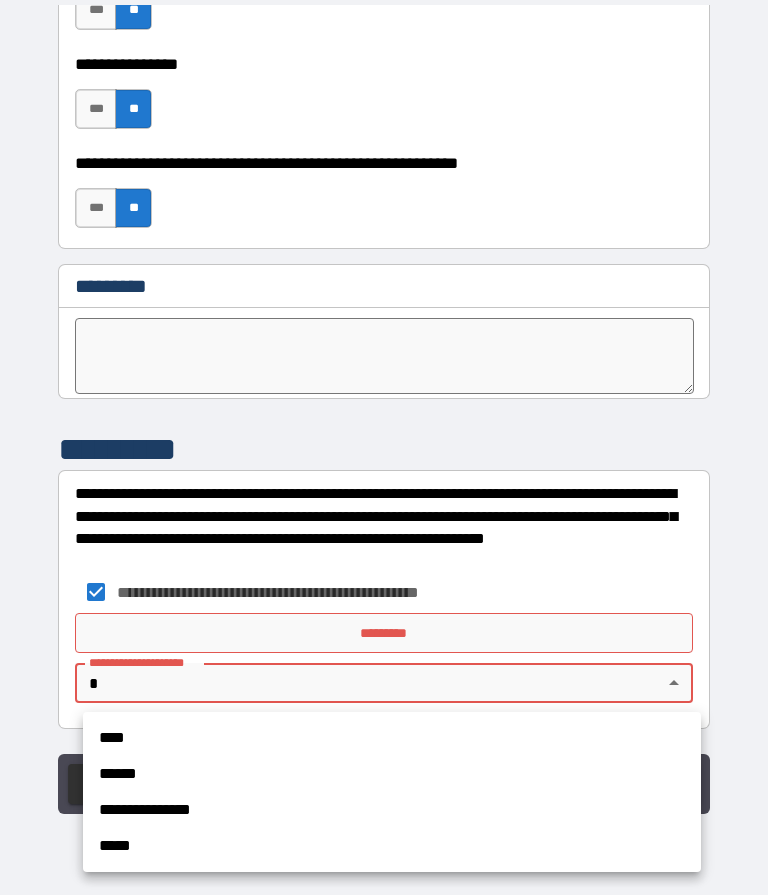 click on "****" at bounding box center (392, 739) 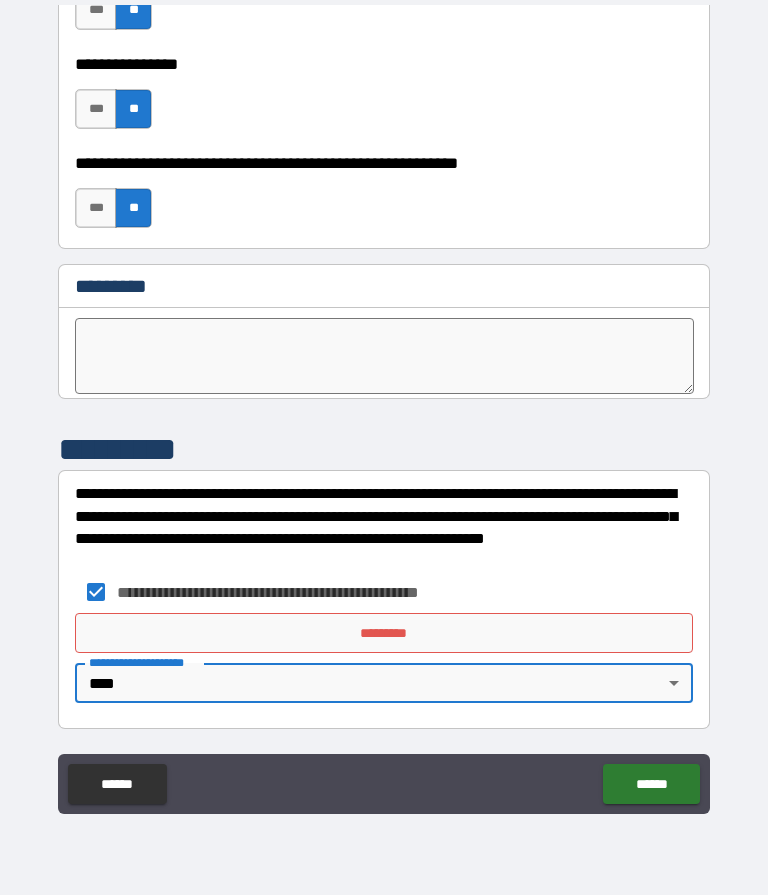 type on "****" 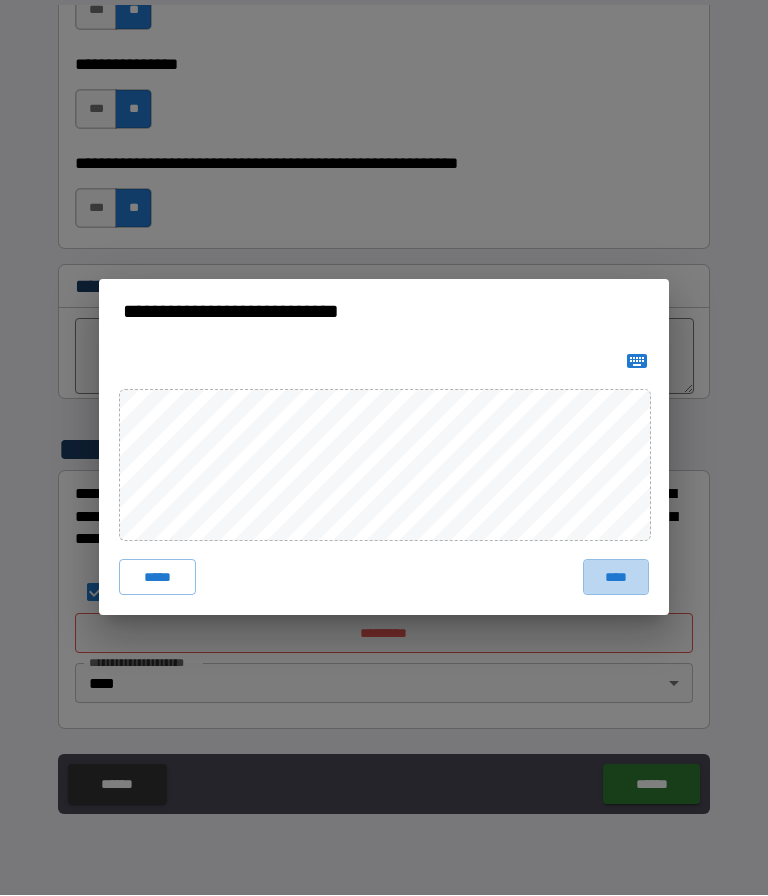 click on "****" at bounding box center (616, 578) 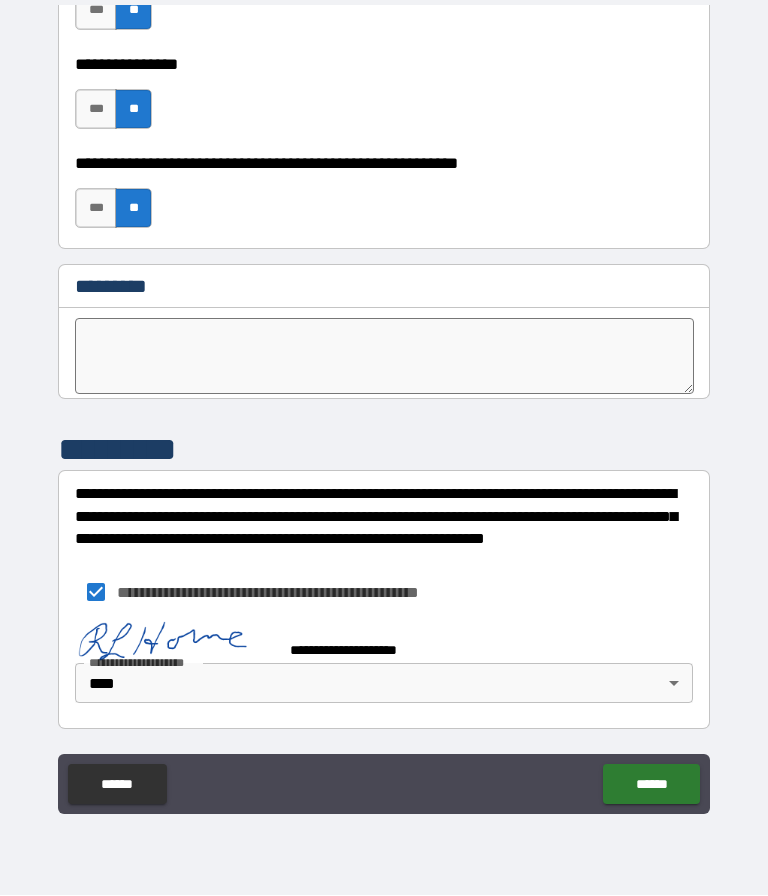scroll, scrollTop: 10135, scrollLeft: 0, axis: vertical 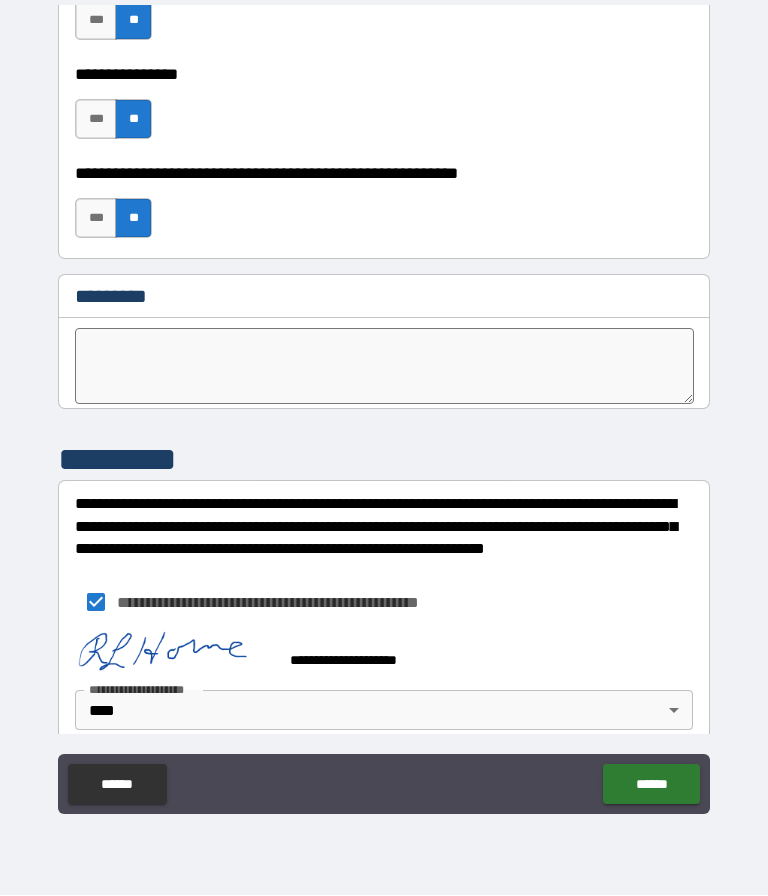 click on "******" at bounding box center [651, 785] 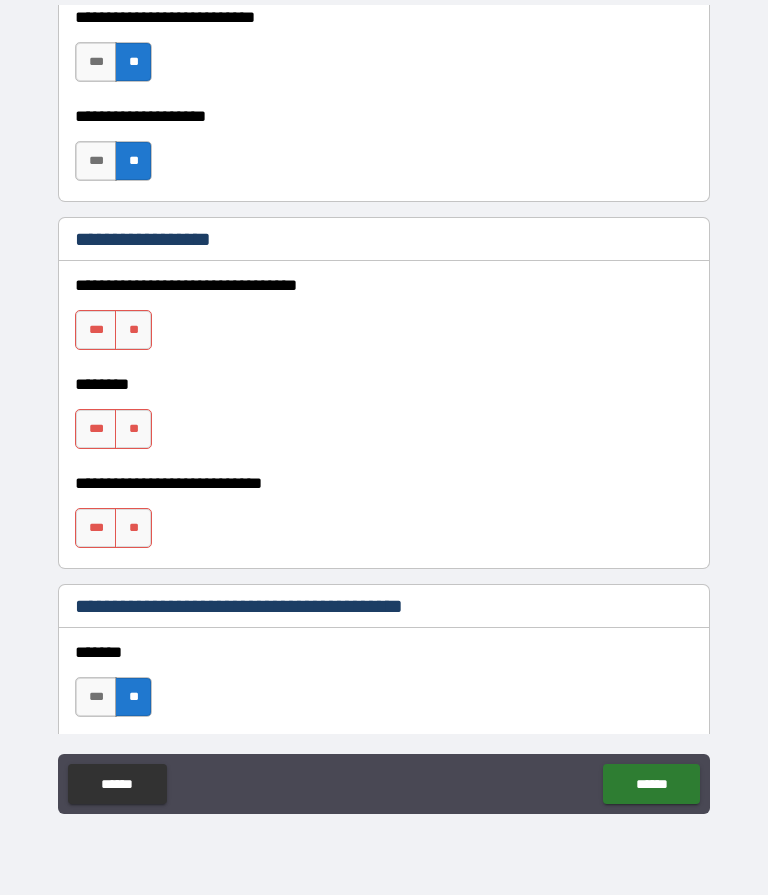 scroll, scrollTop: 965, scrollLeft: 0, axis: vertical 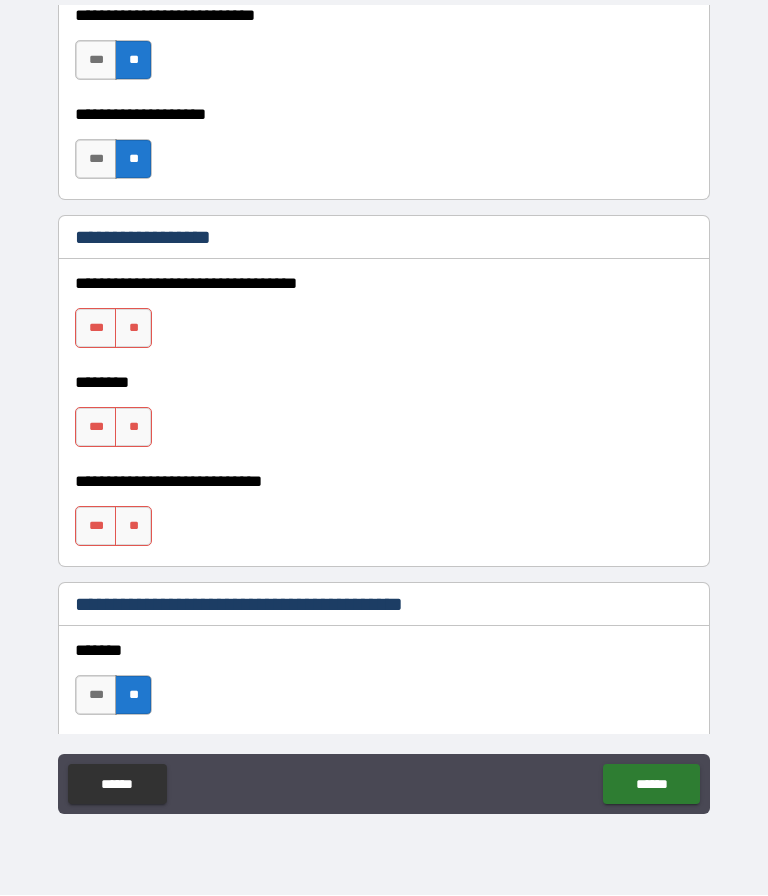 click on "**********" at bounding box center [384, 240] 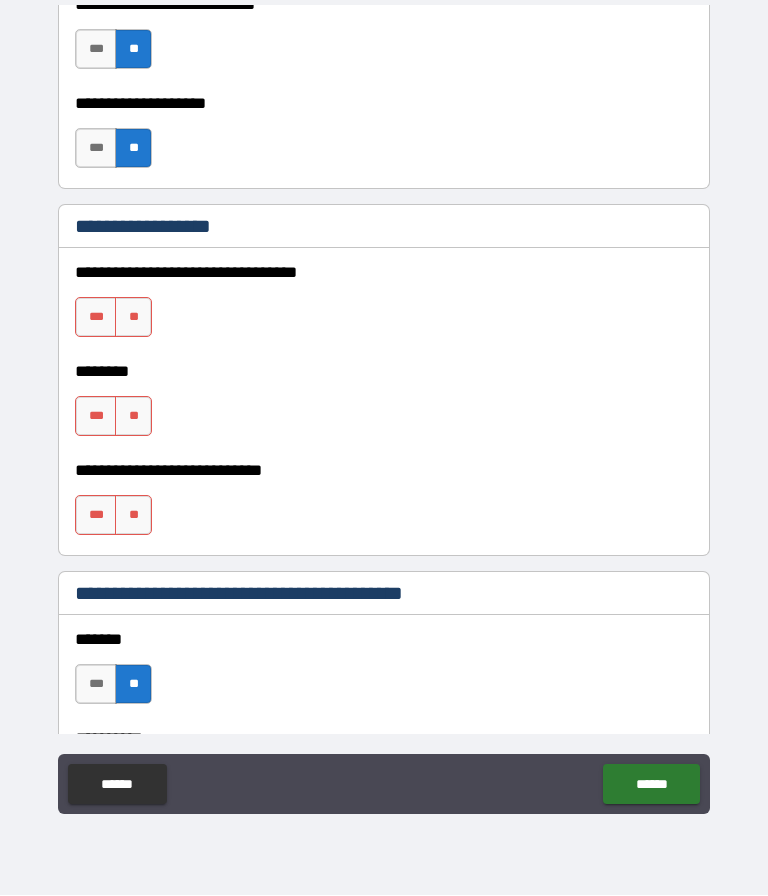 scroll, scrollTop: 1042, scrollLeft: 0, axis: vertical 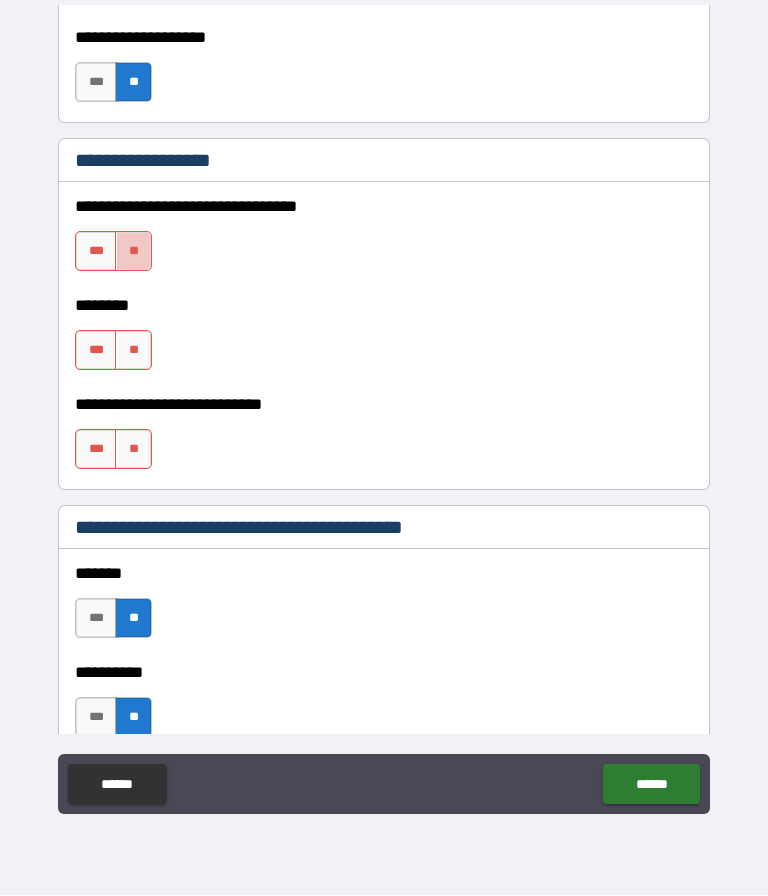 click on "**" at bounding box center (133, 252) 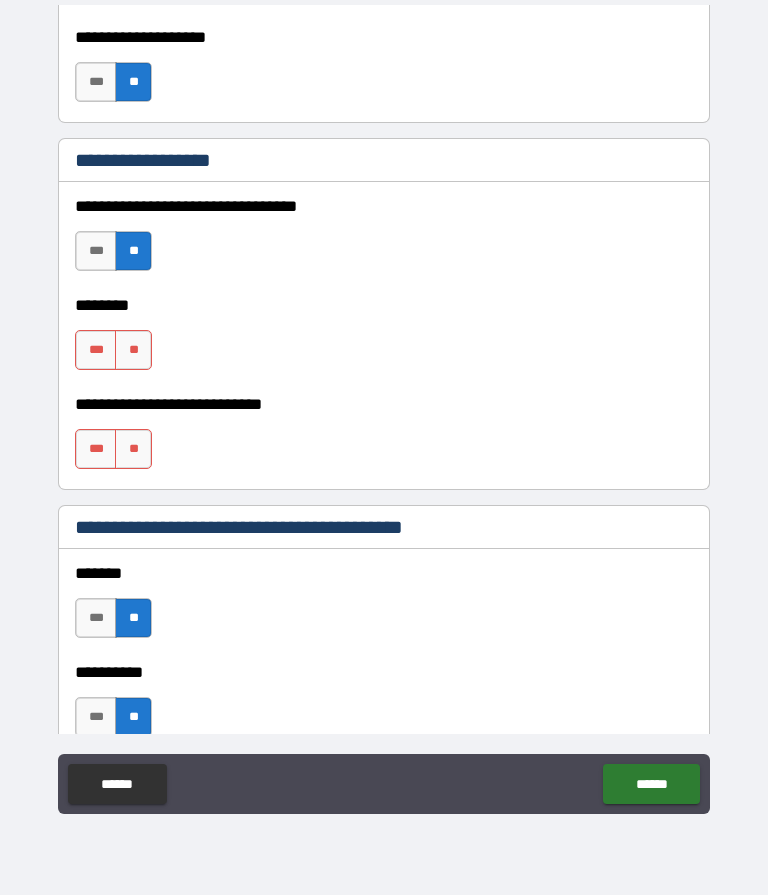 click on "**" at bounding box center [133, 351] 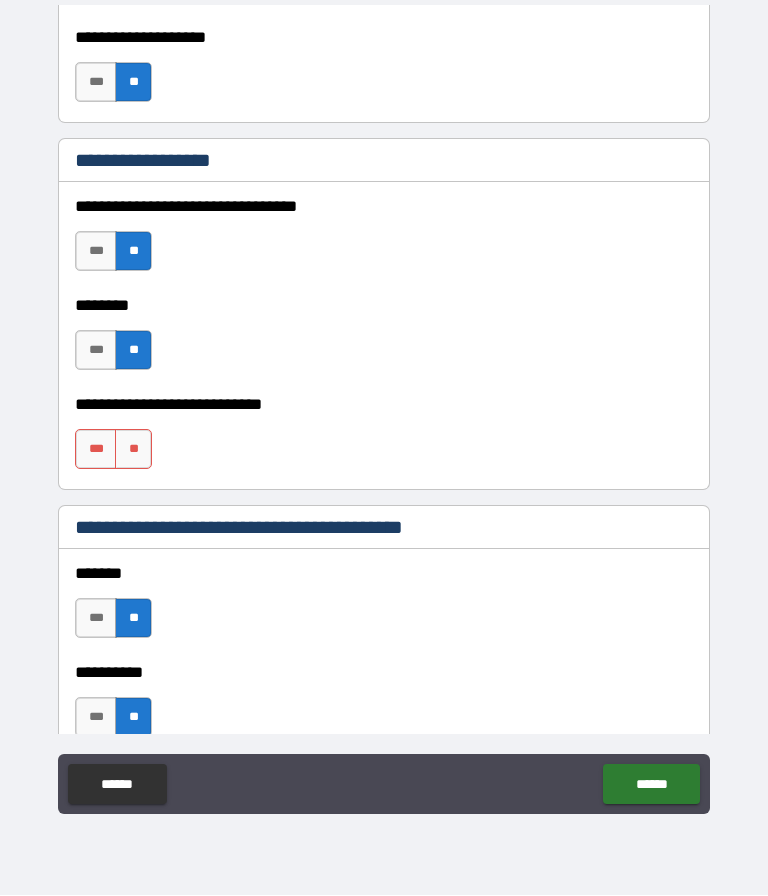 click on "**" at bounding box center (133, 450) 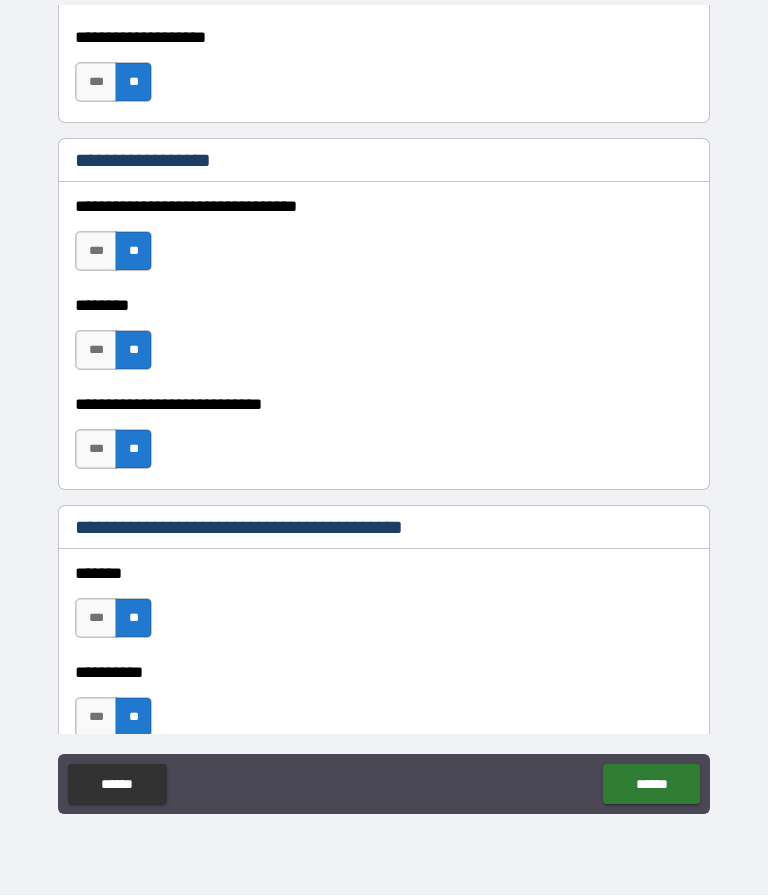 click on "******" at bounding box center (651, 785) 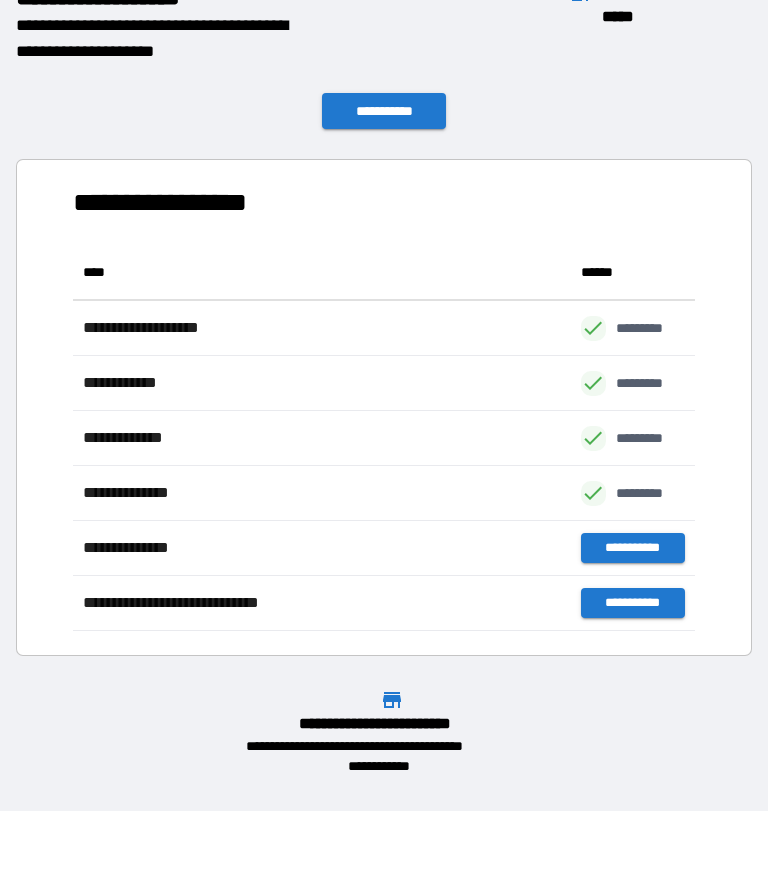 scroll, scrollTop: 386, scrollLeft: 622, axis: both 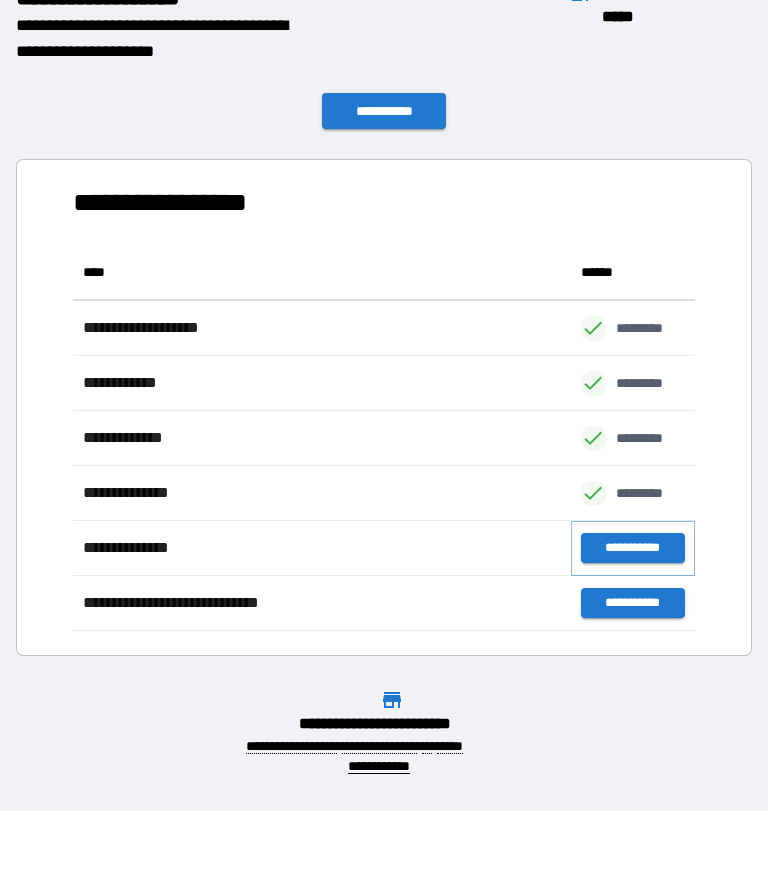click on "**********" at bounding box center (633, 549) 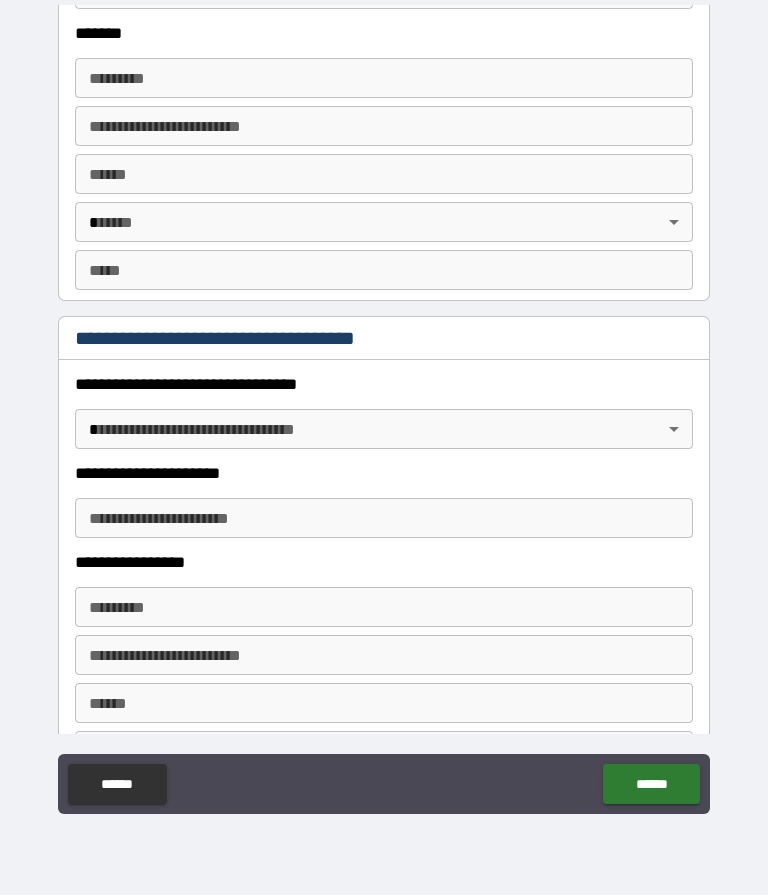 scroll, scrollTop: 1373, scrollLeft: 0, axis: vertical 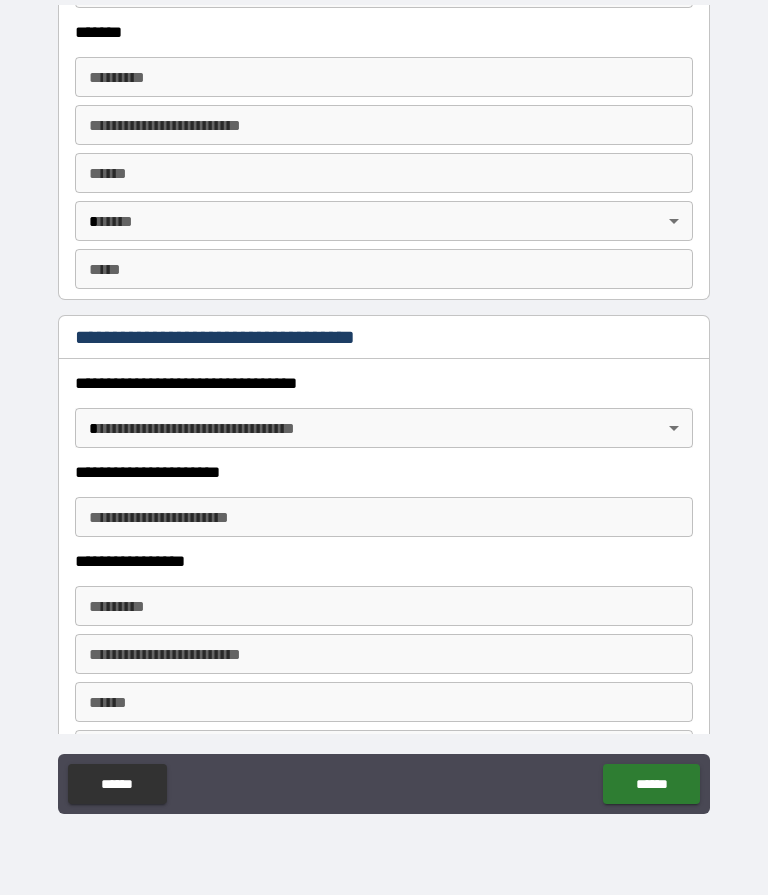 click on "******" at bounding box center [651, 785] 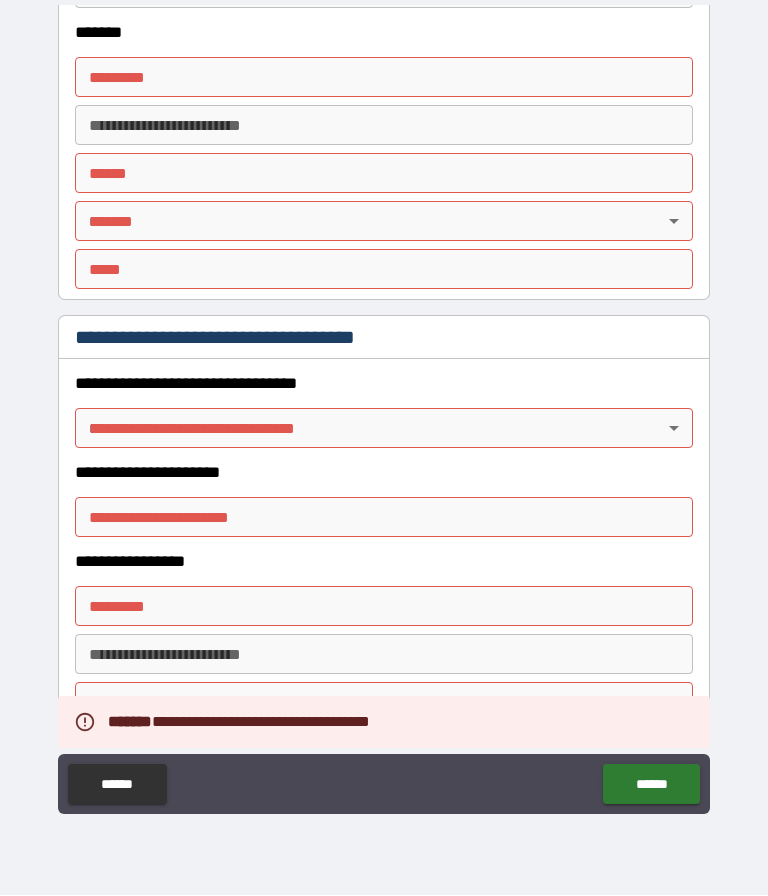click on "******" at bounding box center [651, 785] 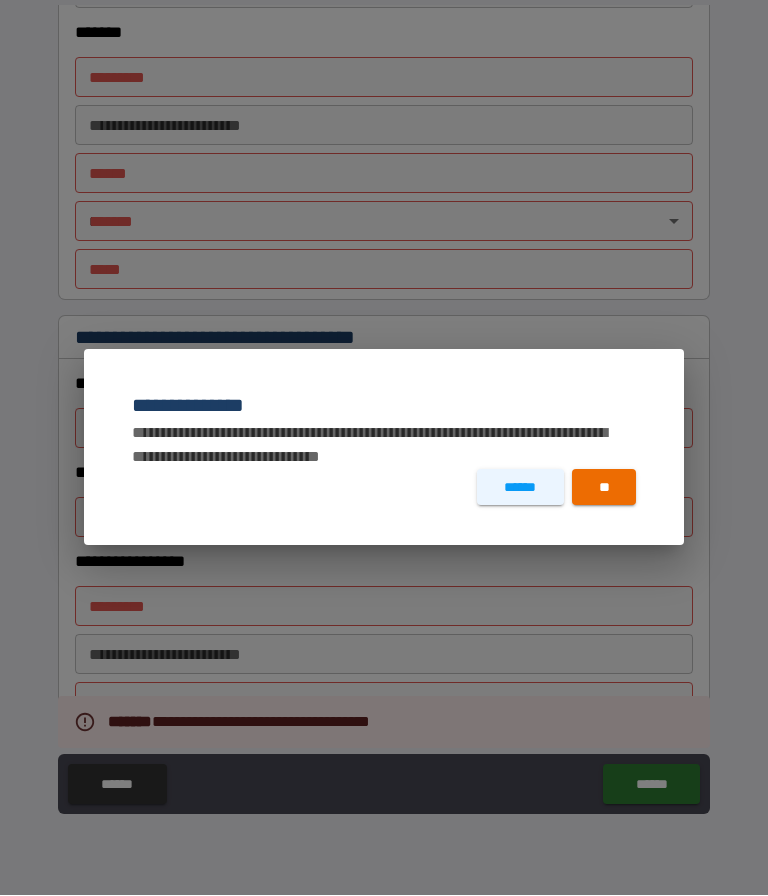 click on "**" at bounding box center (604, 488) 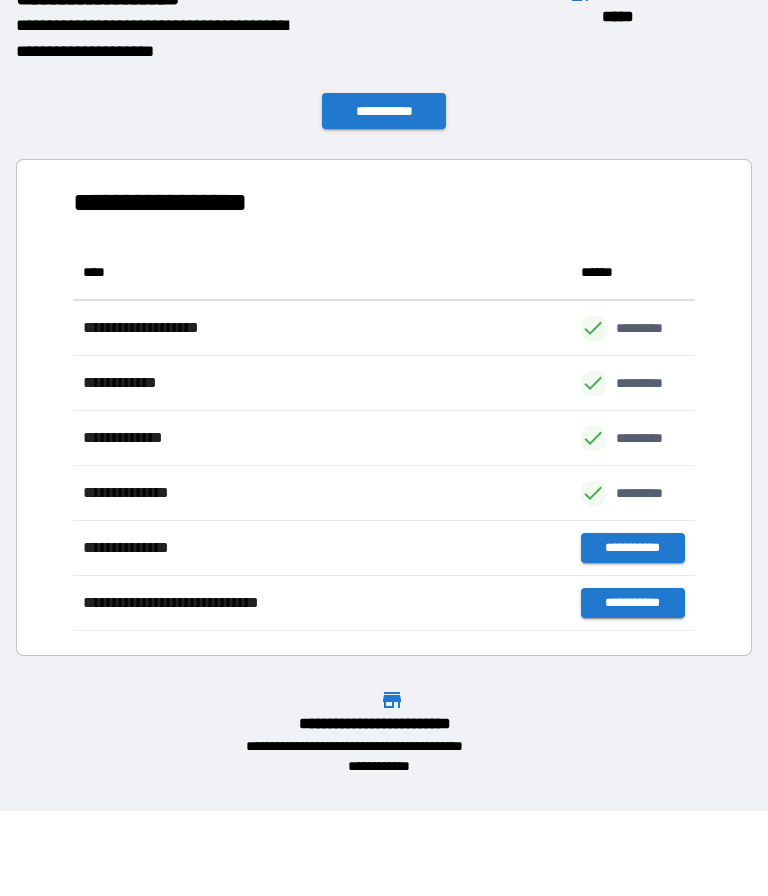 scroll, scrollTop: 386, scrollLeft: 622, axis: both 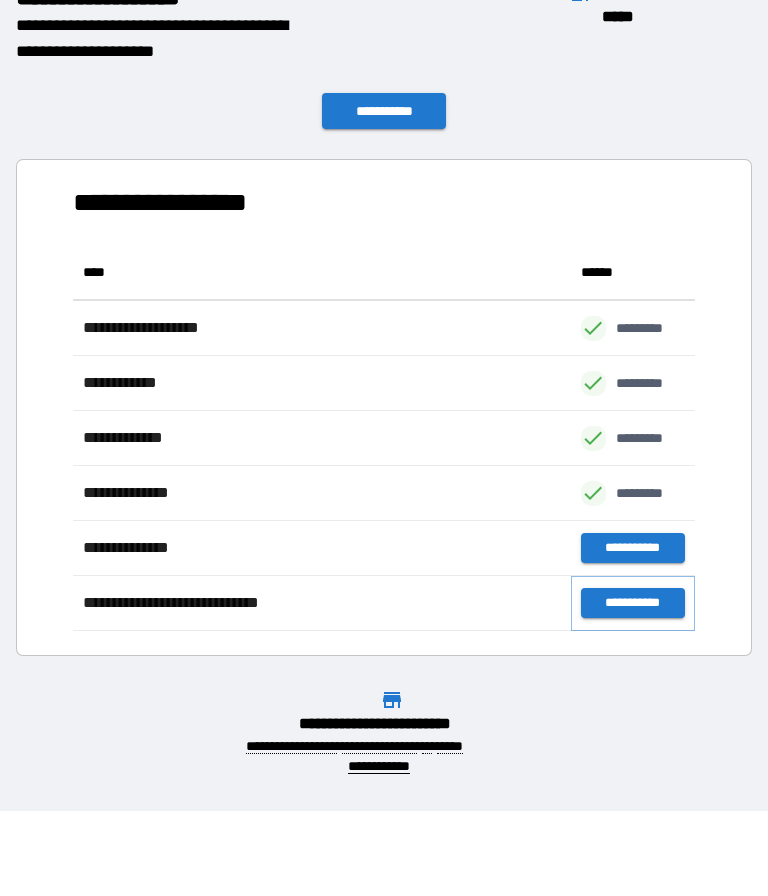 click on "**********" at bounding box center (633, 604) 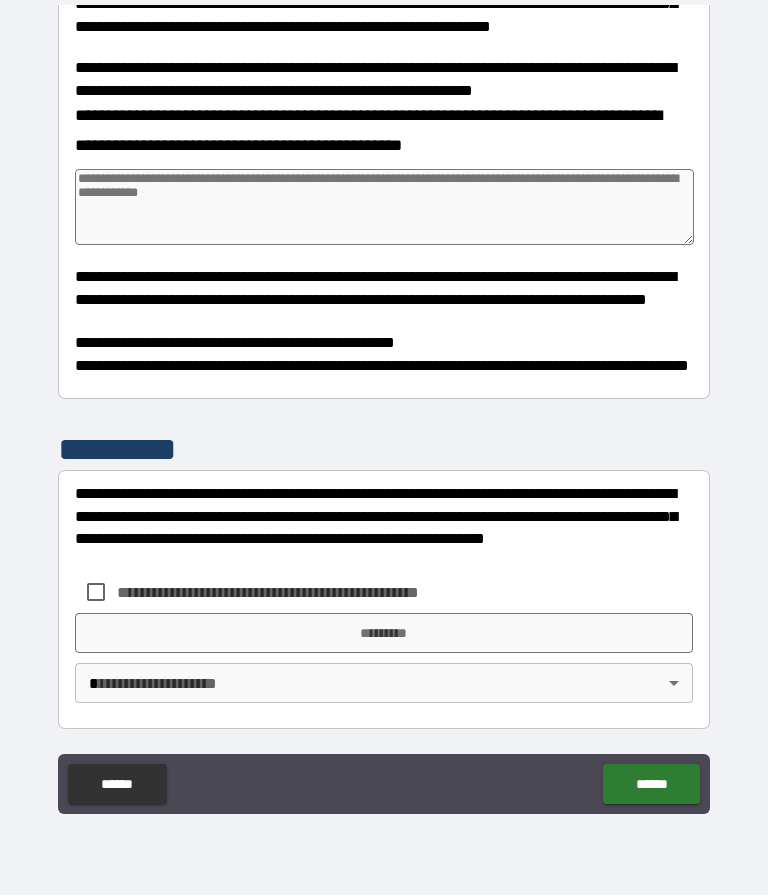 scroll, scrollTop: 400, scrollLeft: 0, axis: vertical 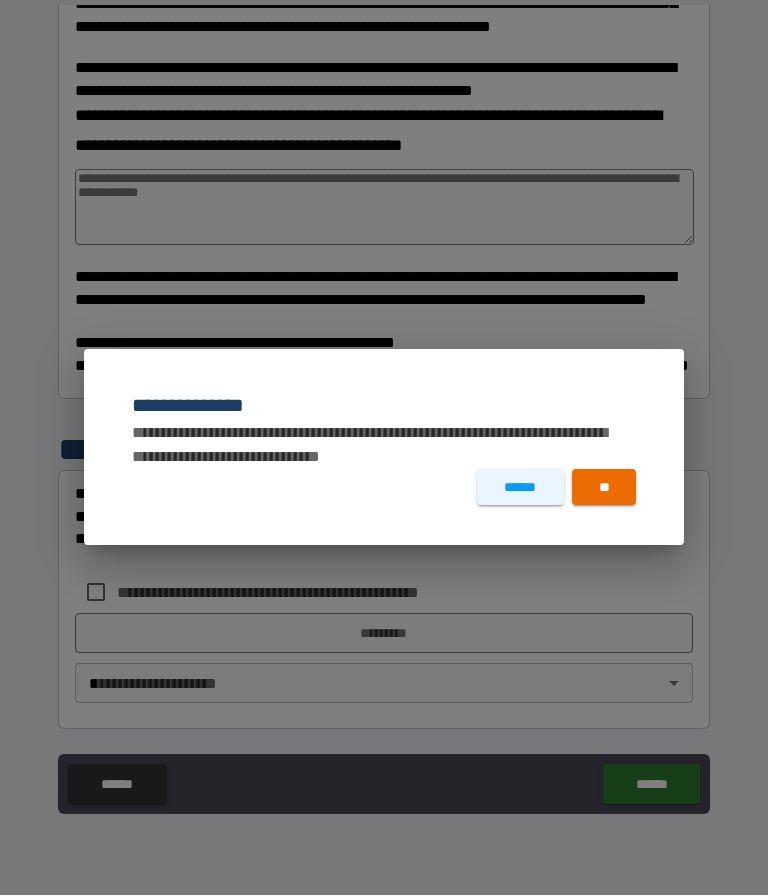 type on "*" 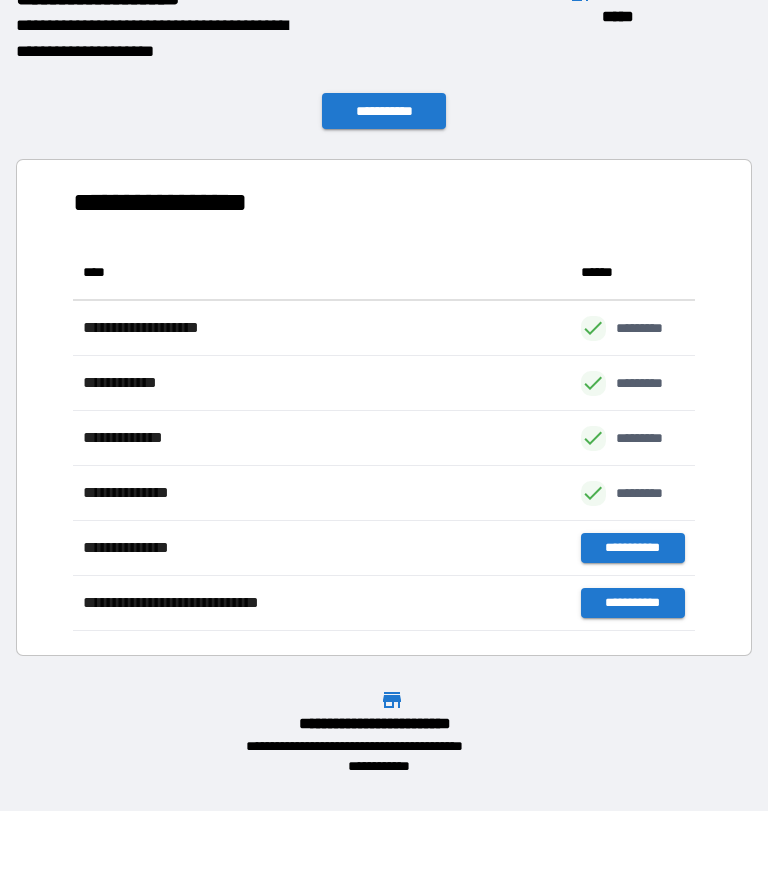 scroll, scrollTop: 386, scrollLeft: 622, axis: both 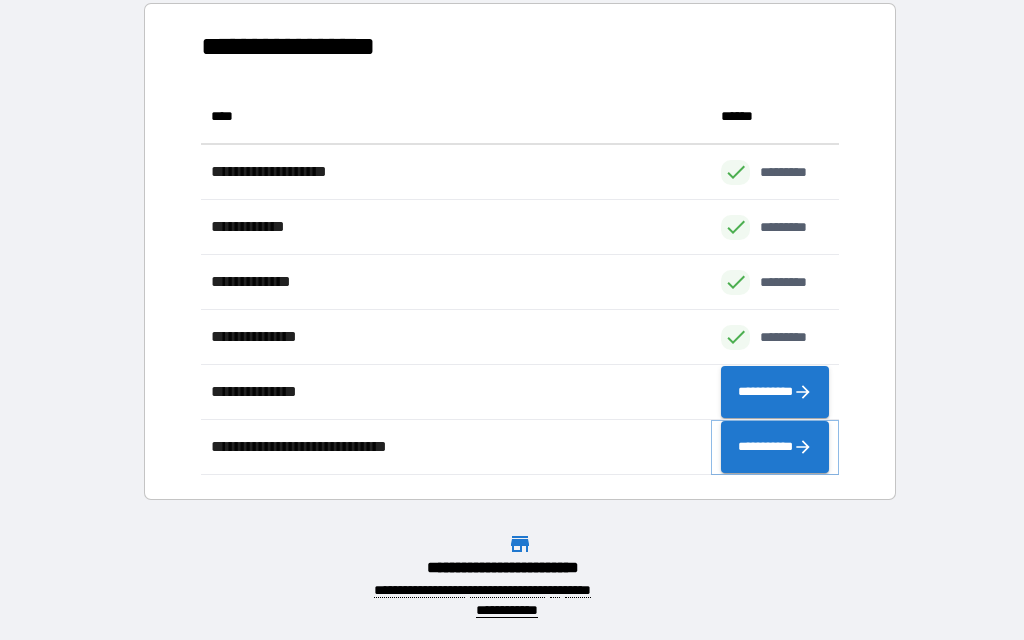 click on "**********" at bounding box center (775, 447) 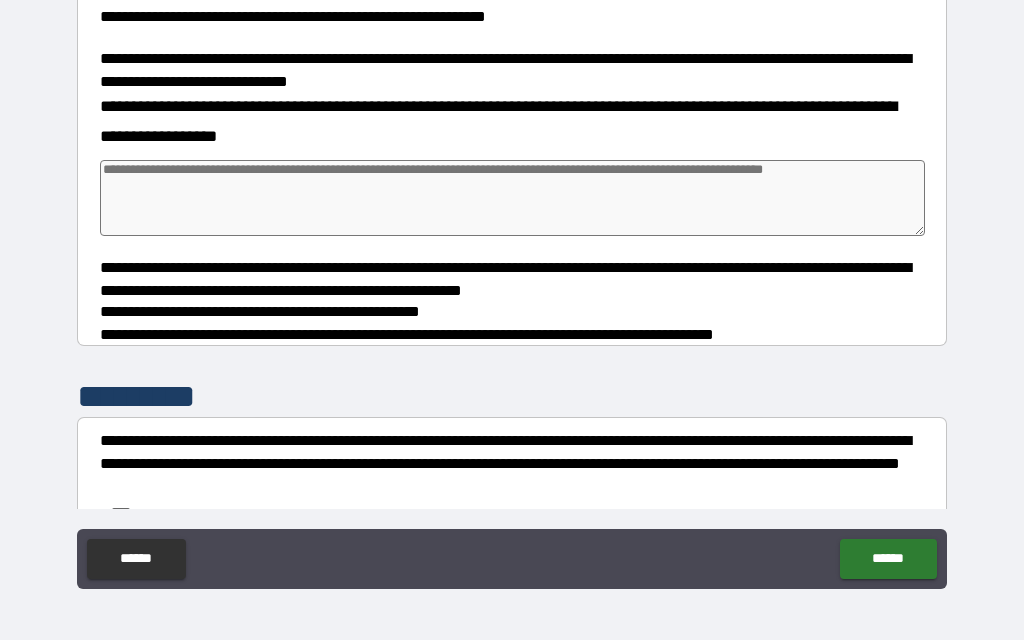 scroll, scrollTop: 434, scrollLeft: 0, axis: vertical 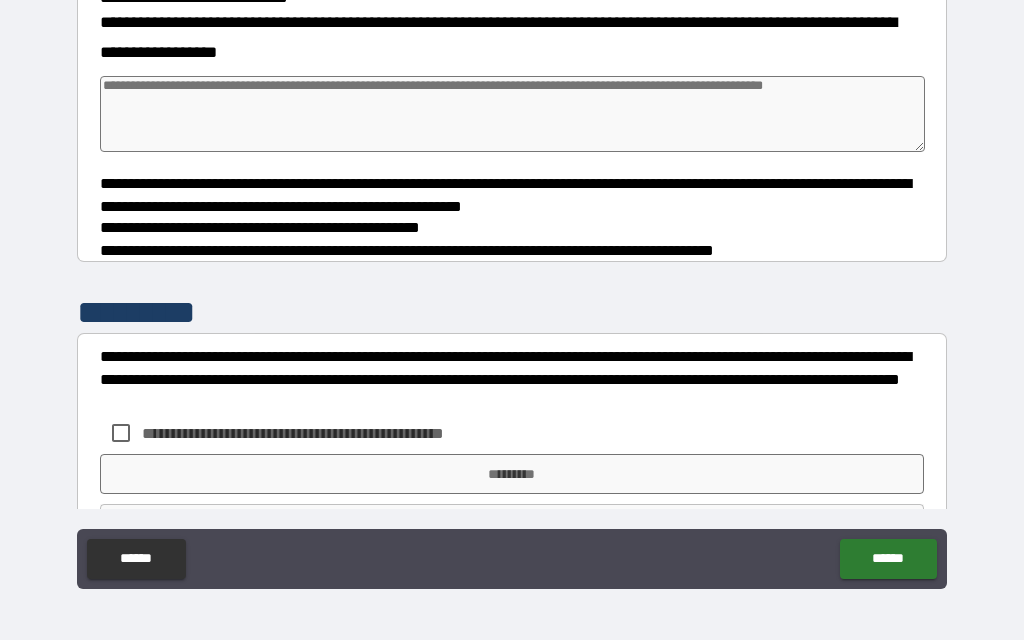 type on "*" 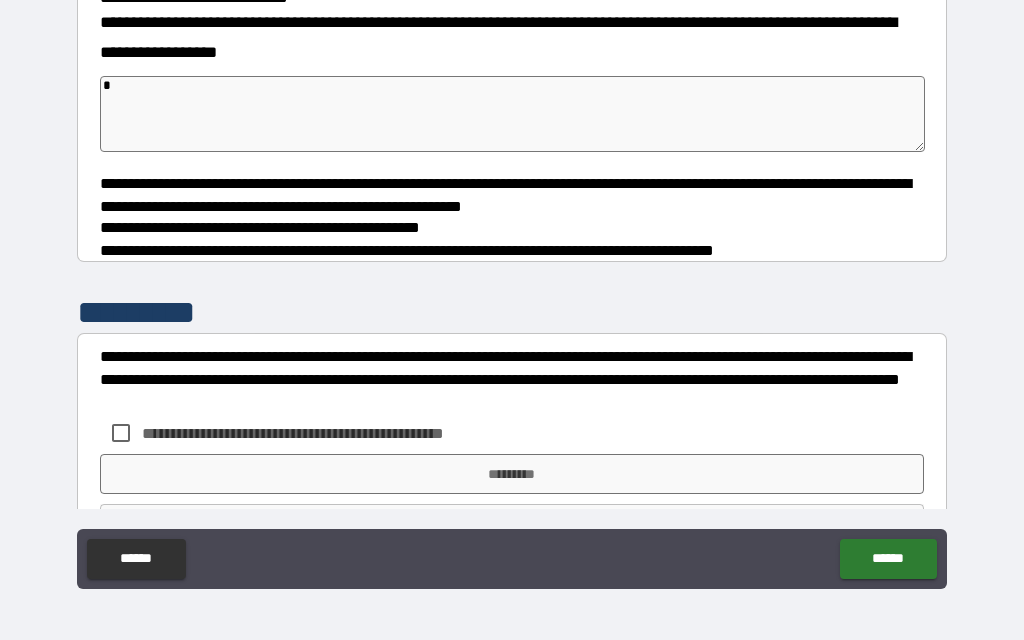 type on "**" 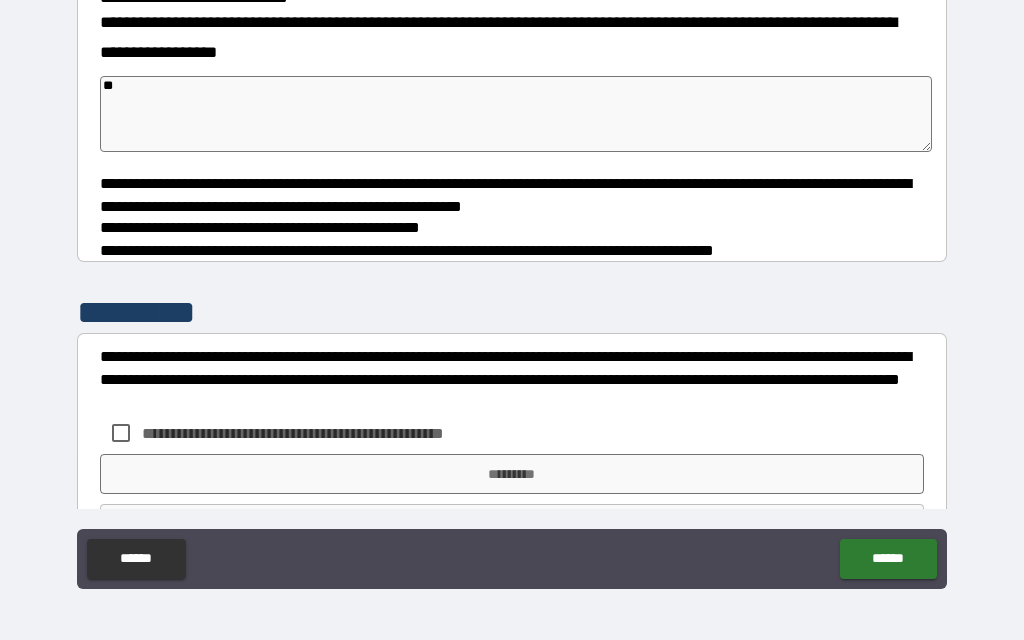 type on "*" 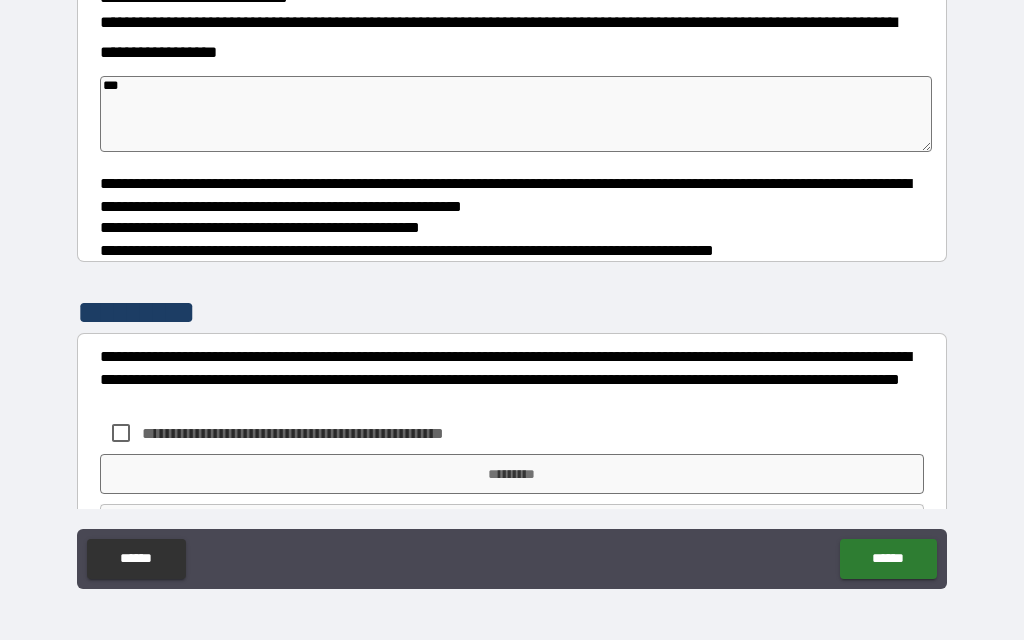 type on "*" 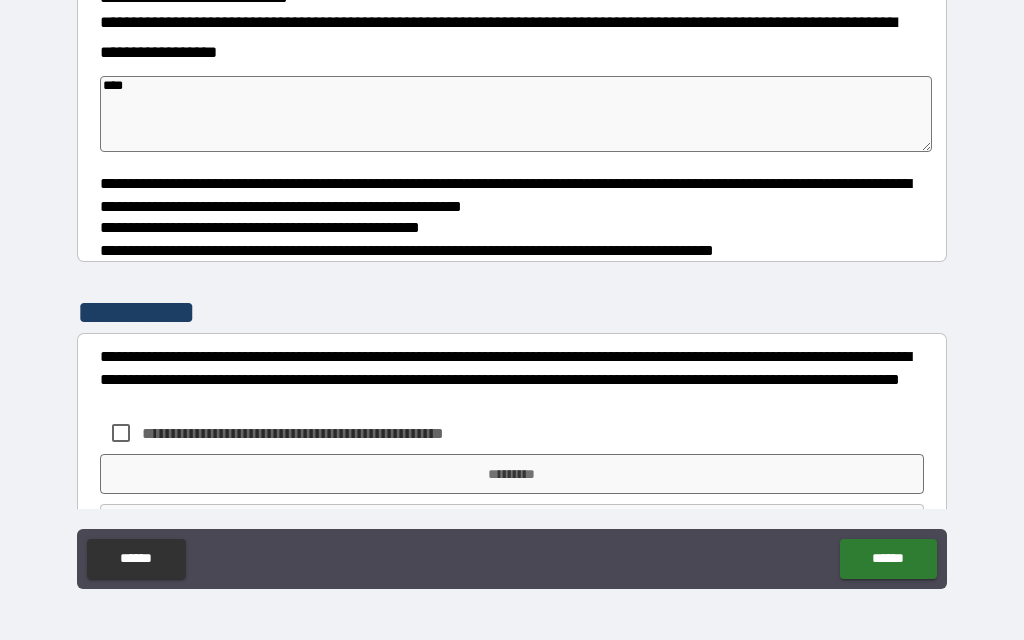 type on "*" 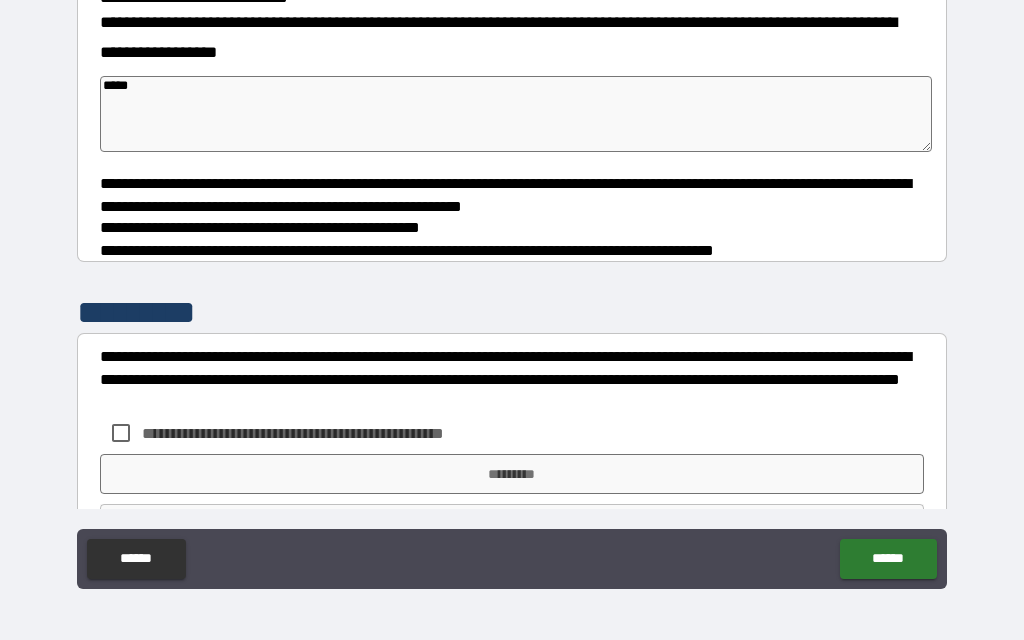 type on "*" 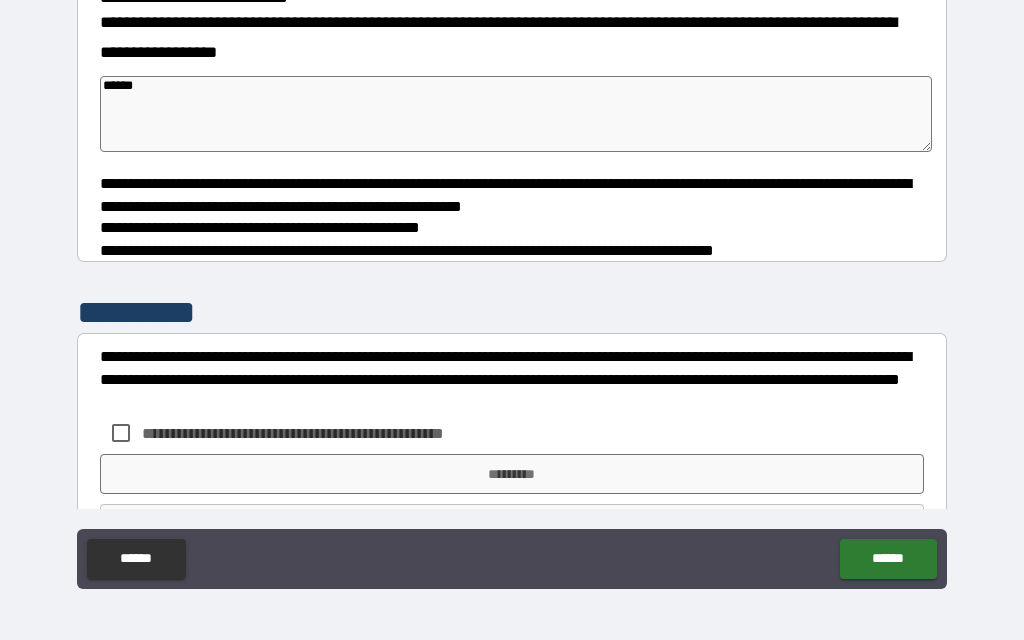 type on "*" 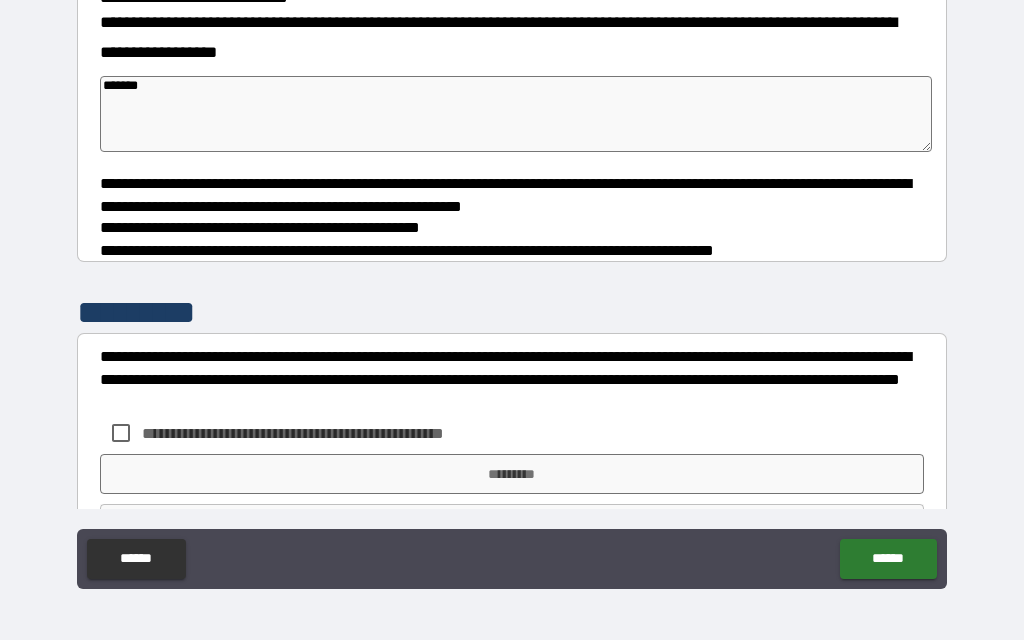 type on "*" 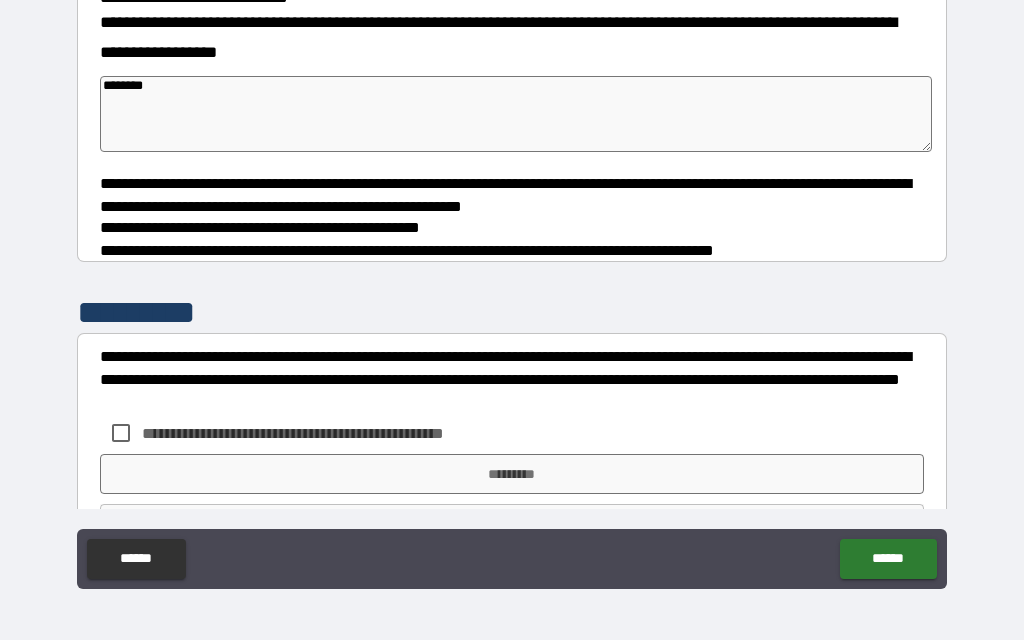 type on "*" 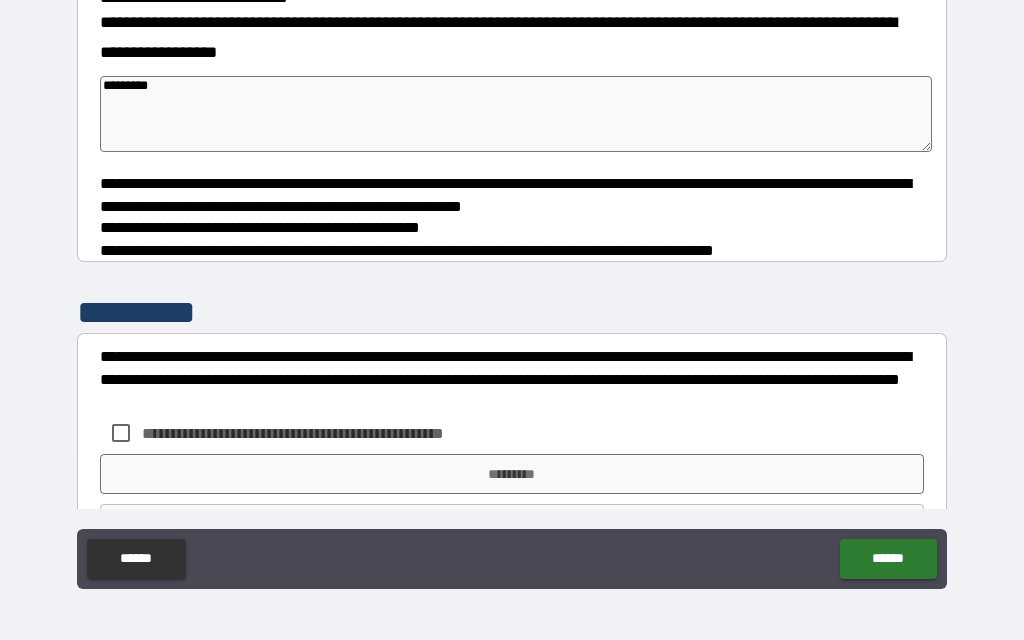 type on "*" 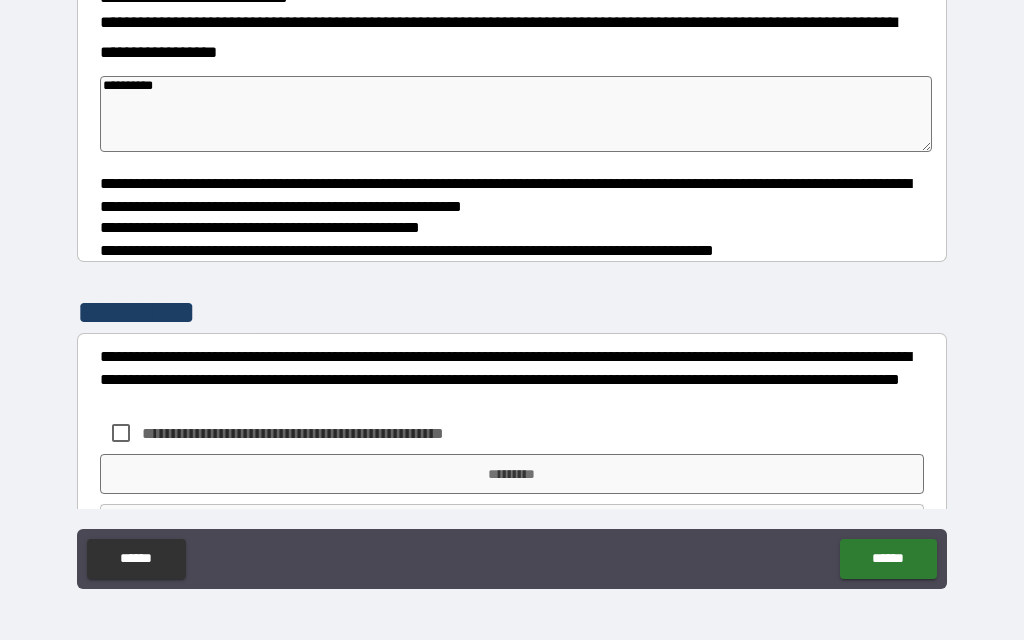 type on "*" 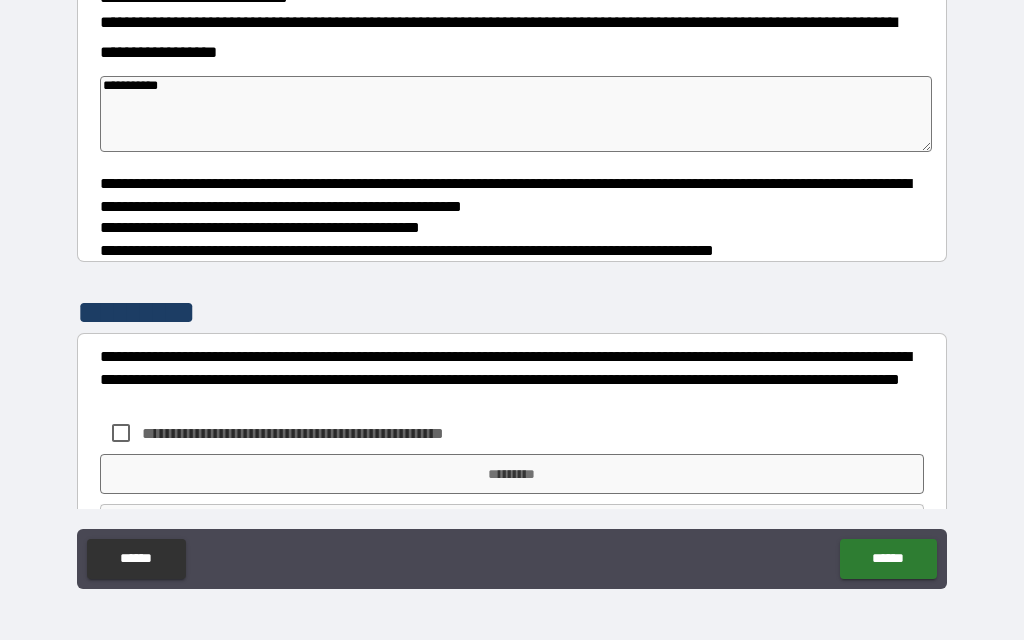 type on "*" 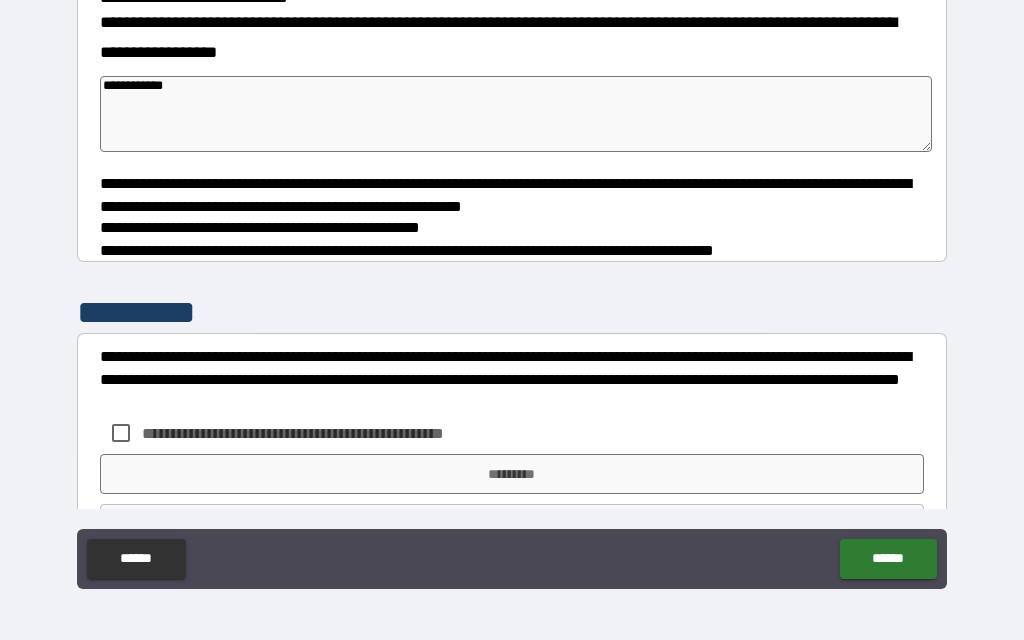type on "*" 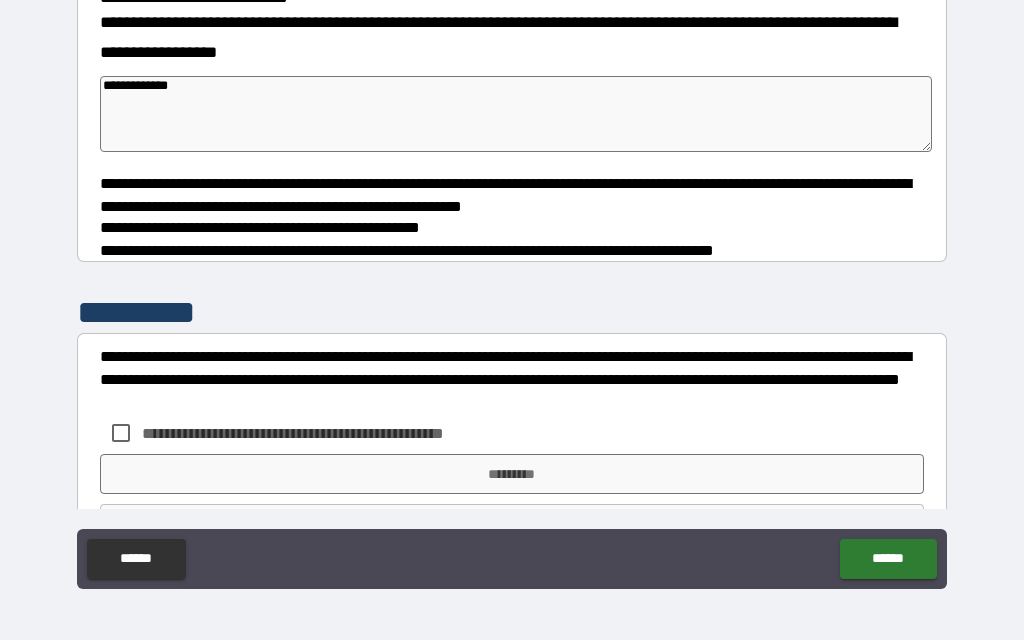 type on "*" 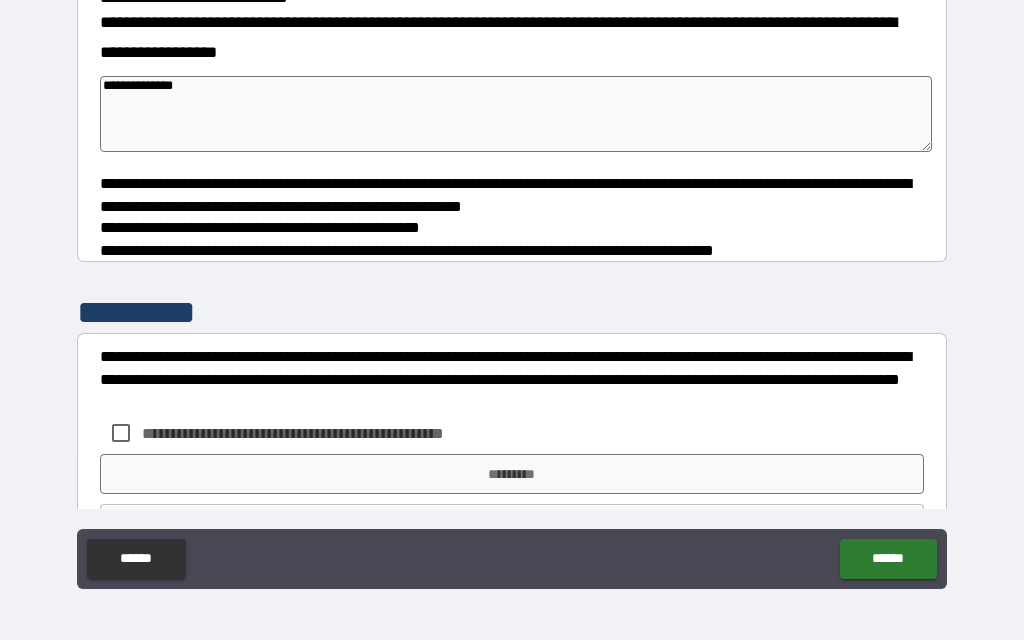 type on "*" 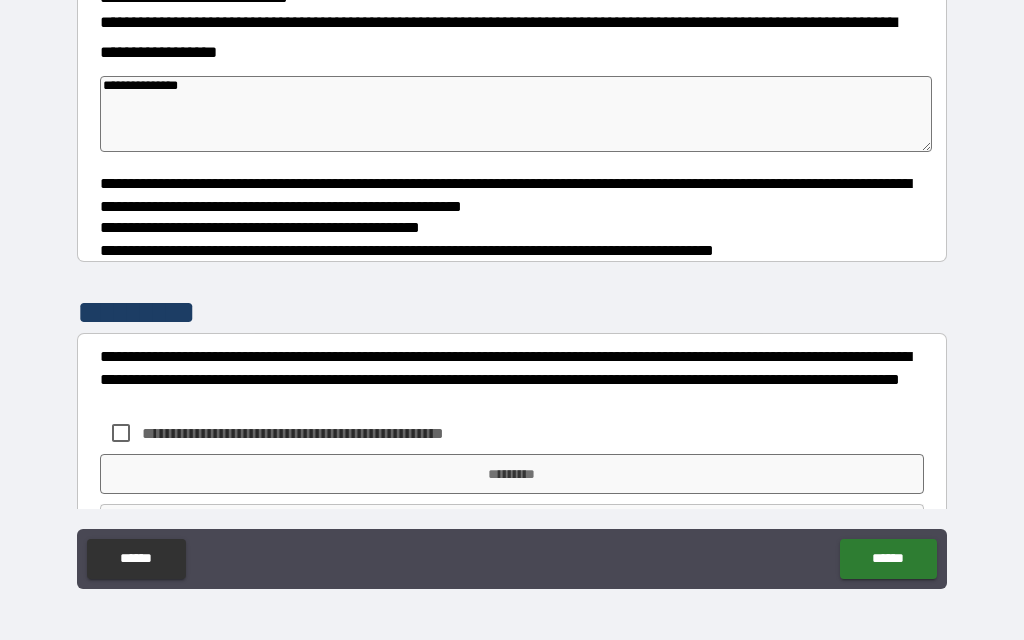 type on "*" 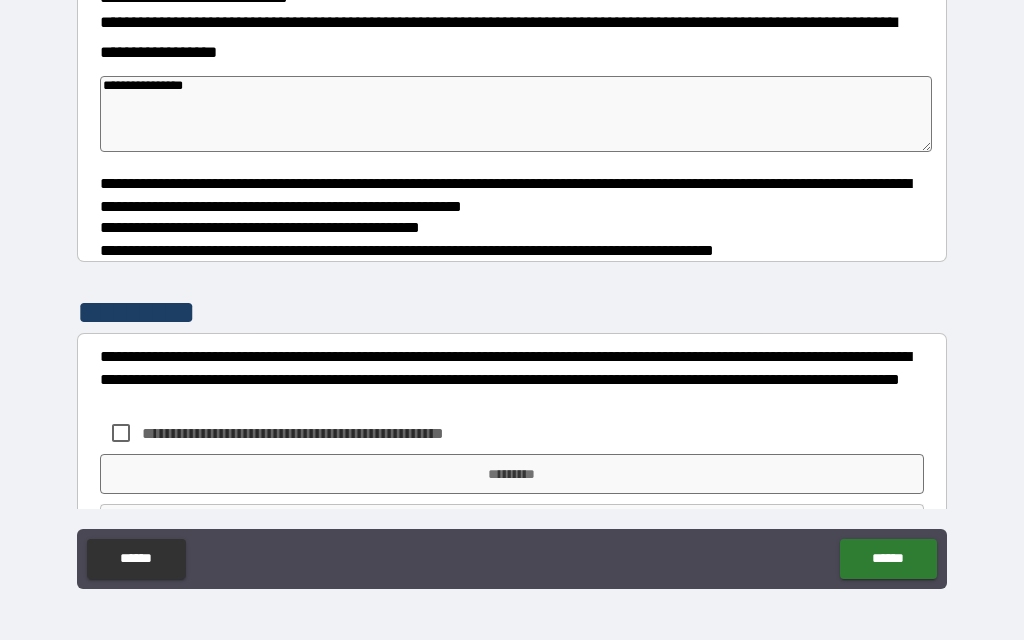 type on "*" 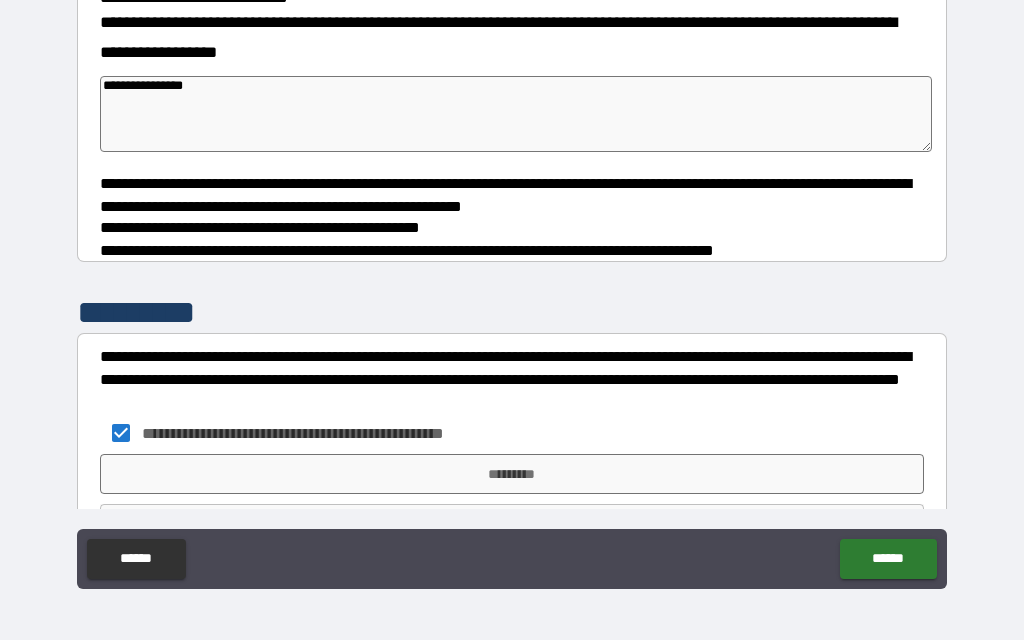 click on "*********" at bounding box center [512, 474] 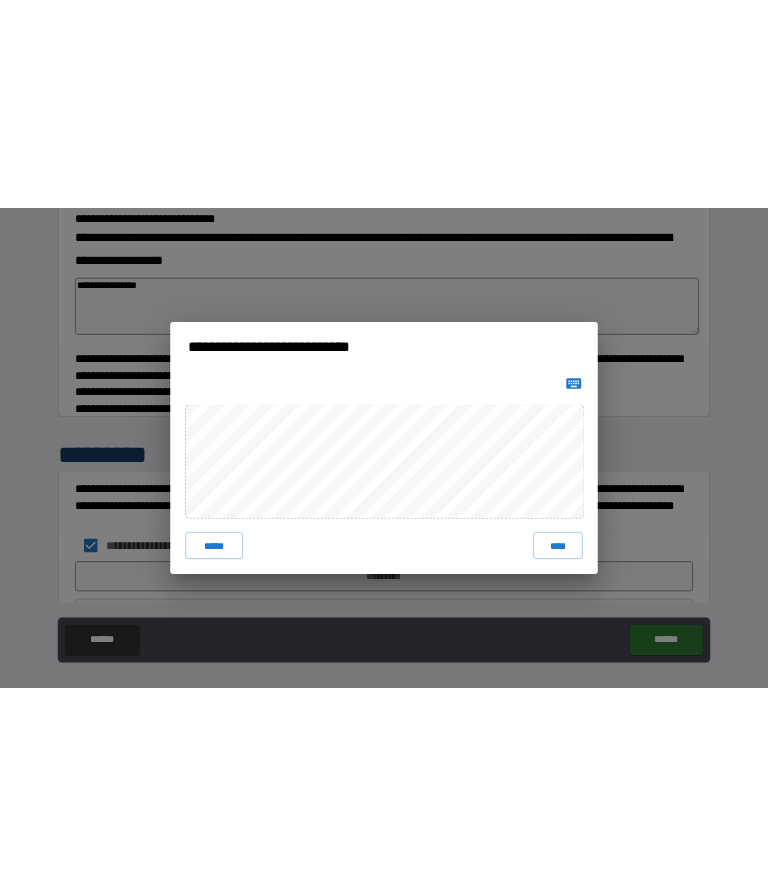 scroll, scrollTop: 0, scrollLeft: 0, axis: both 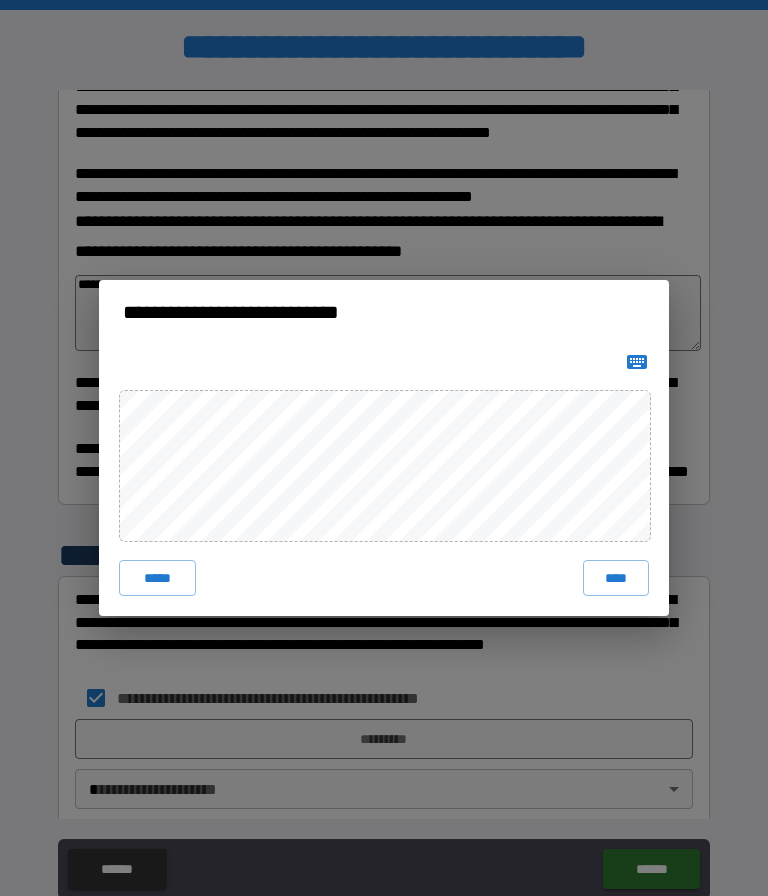click on "****" at bounding box center (616, 578) 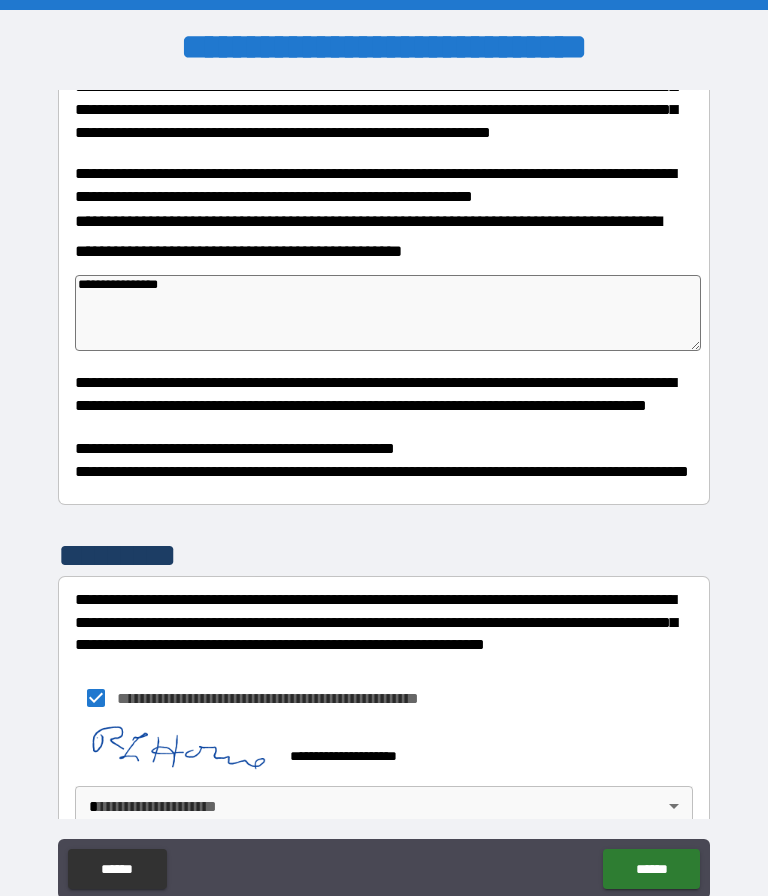 click on "******" at bounding box center (651, 869) 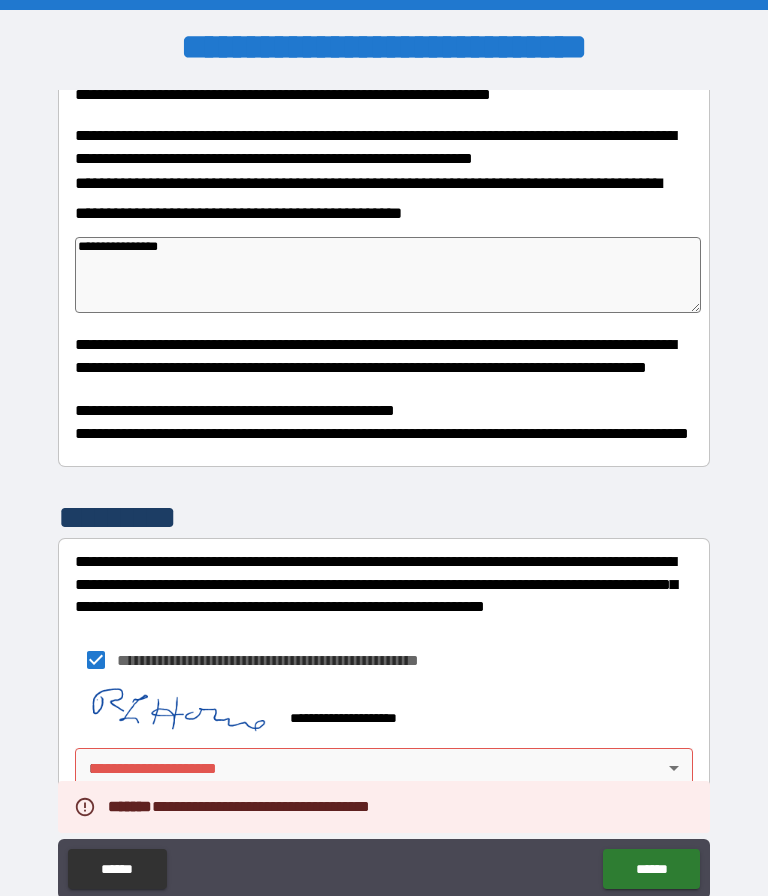 scroll, scrollTop: 417, scrollLeft: 0, axis: vertical 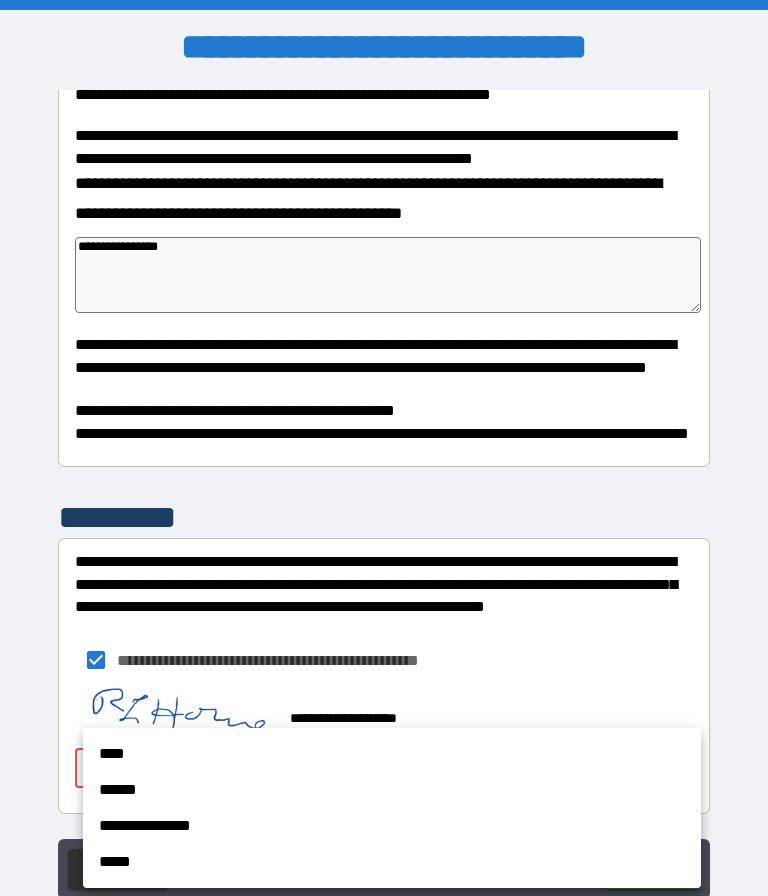 click on "******" at bounding box center (392, 790) 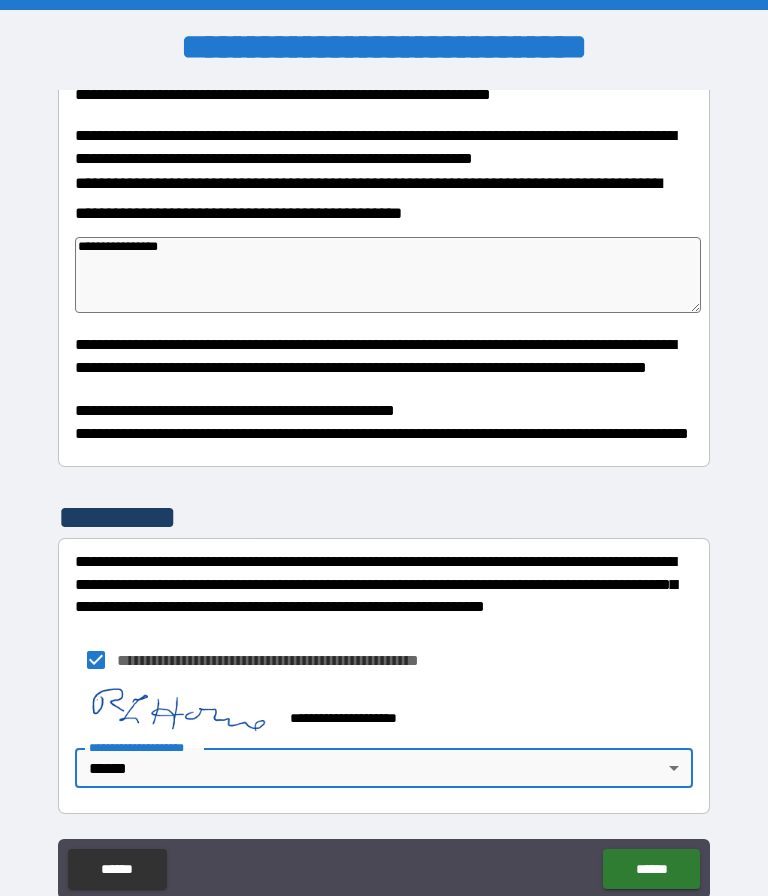 type on "*" 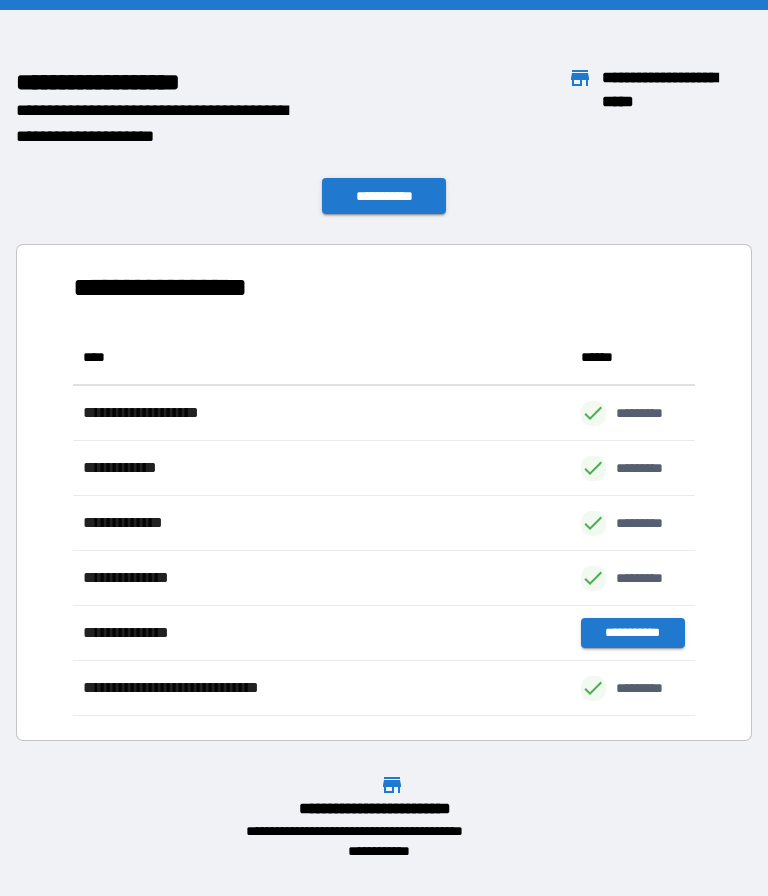 scroll, scrollTop: 386, scrollLeft: 622, axis: both 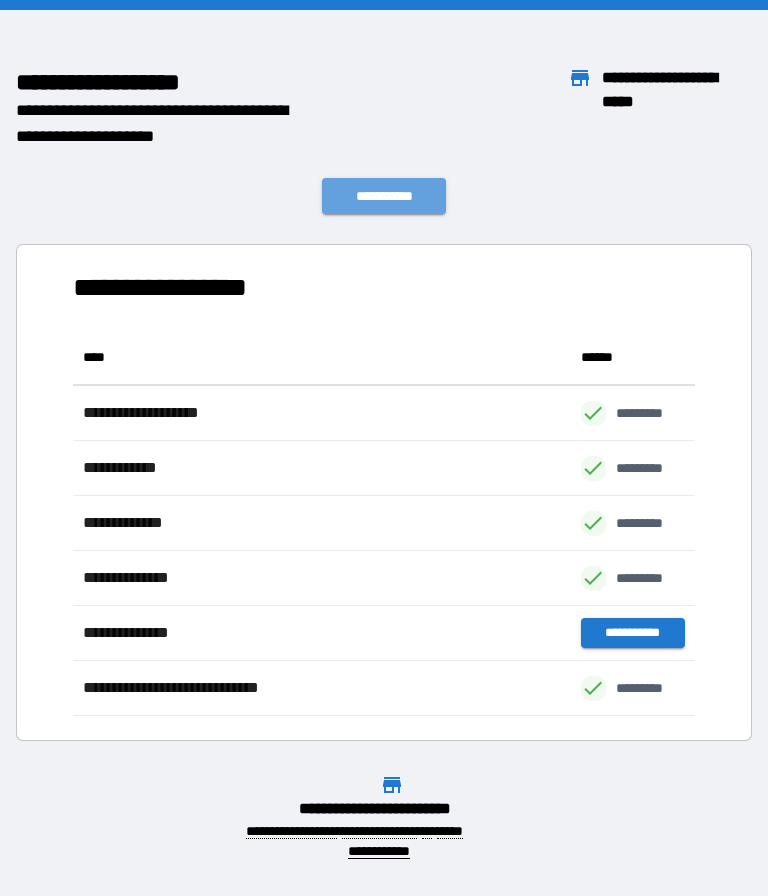 click on "**********" at bounding box center (384, 196) 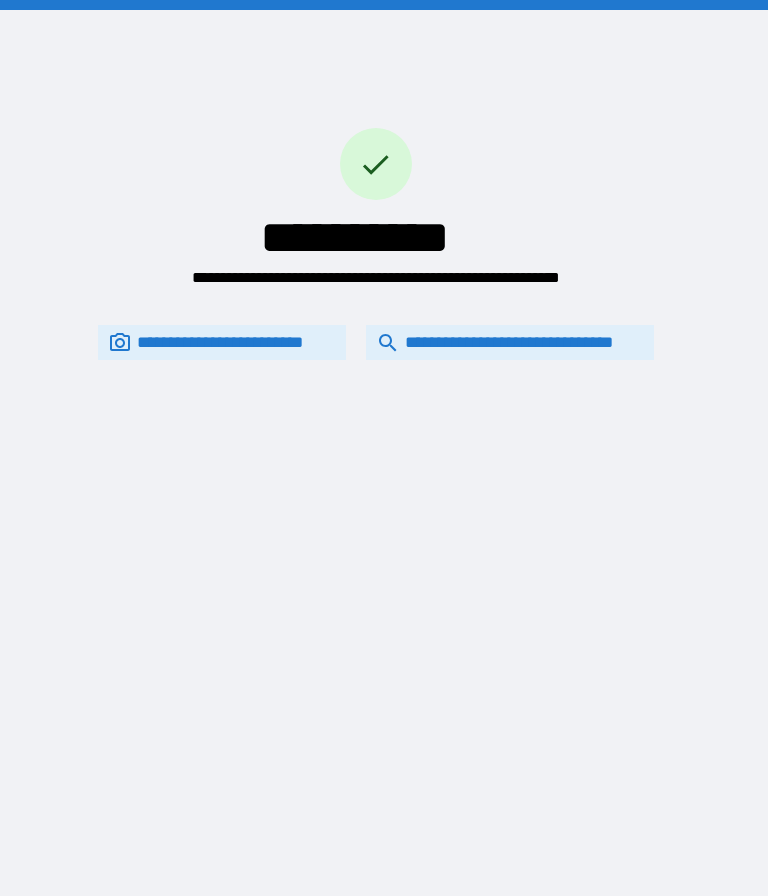 click on "**********" at bounding box center [510, 342] 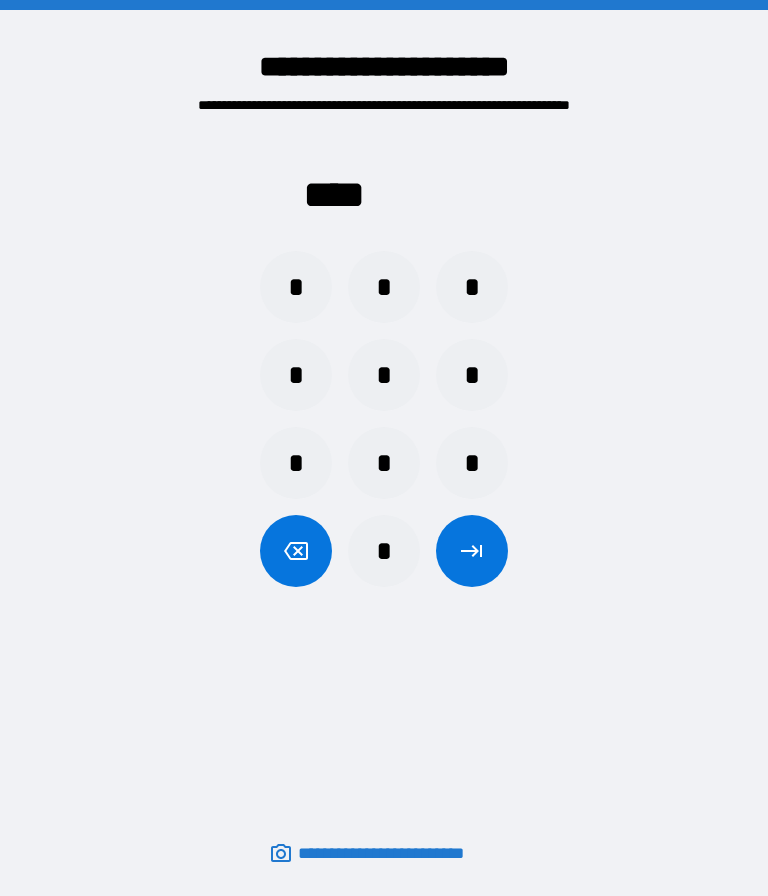 click on "*" at bounding box center [472, 463] 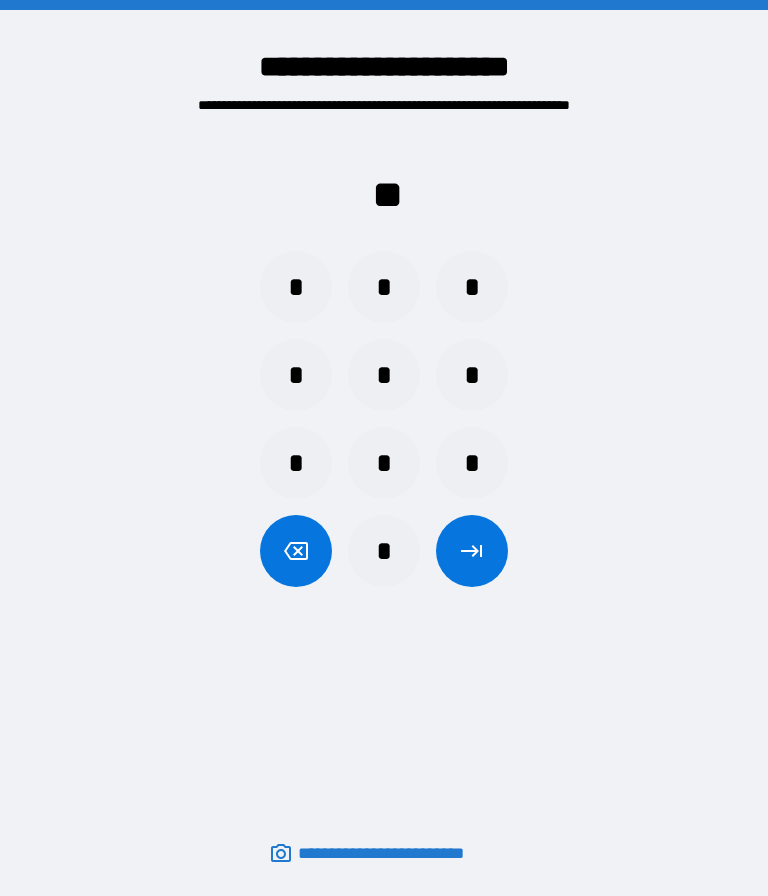 click on "*" at bounding box center [296, 287] 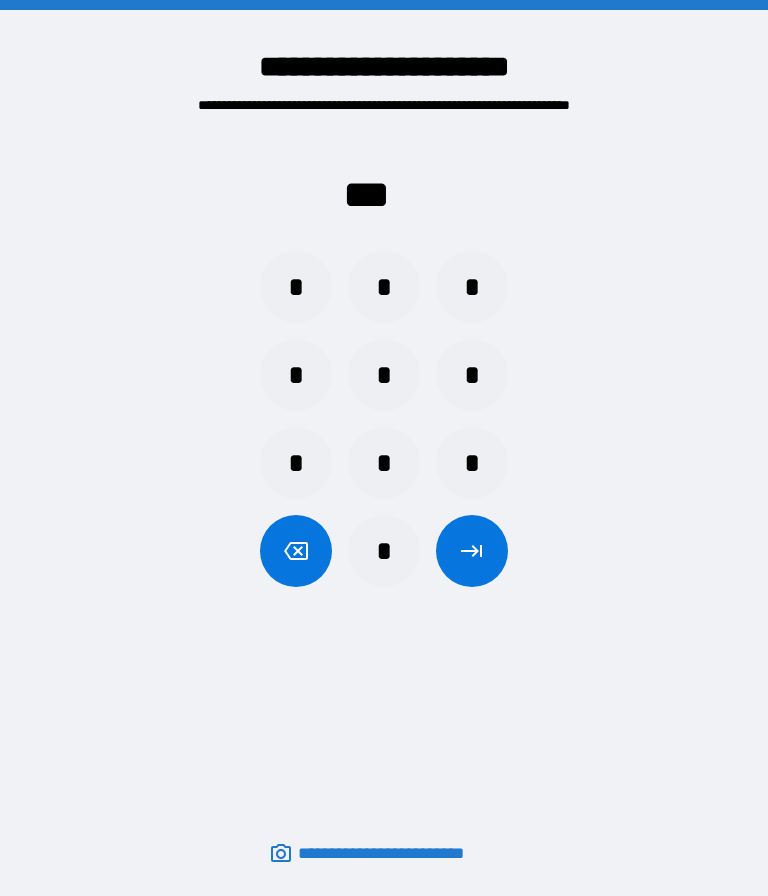 click on "*" at bounding box center (296, 375) 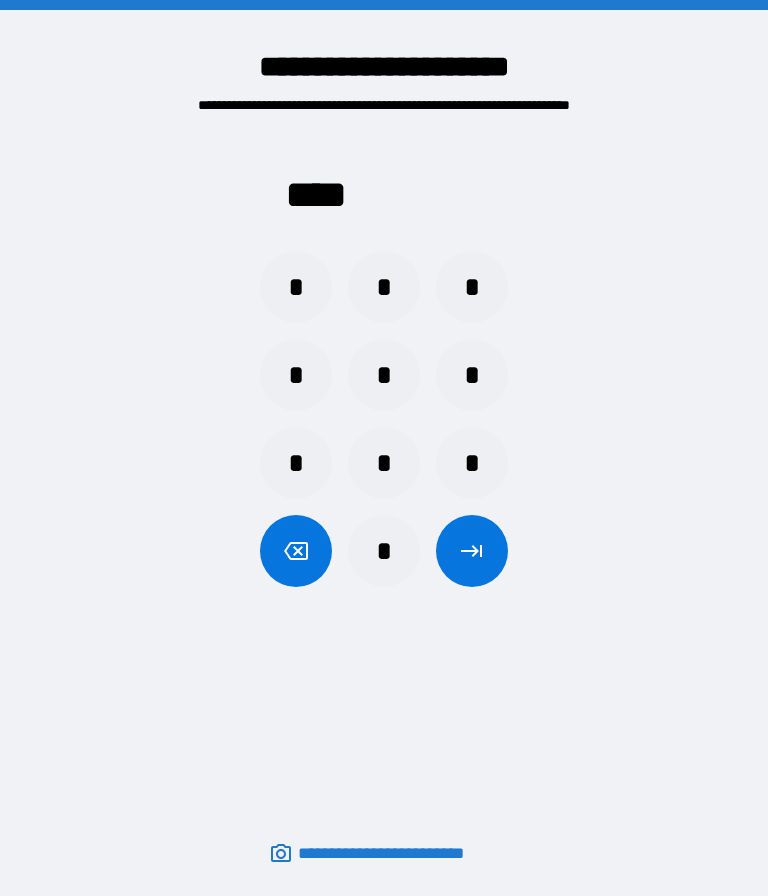click 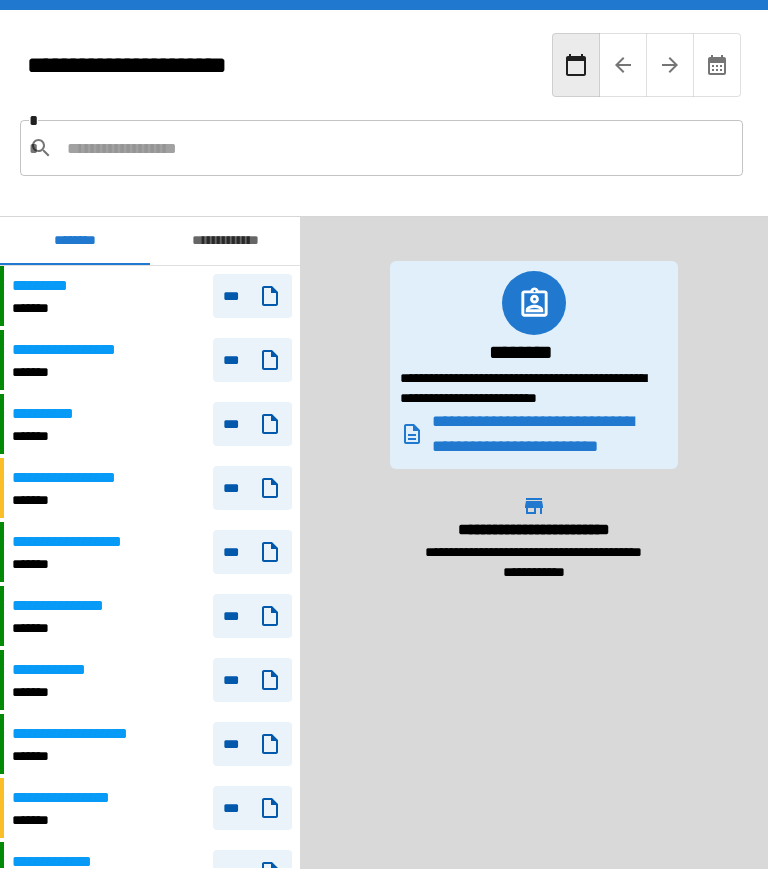 scroll, scrollTop: 540, scrollLeft: 0, axis: vertical 